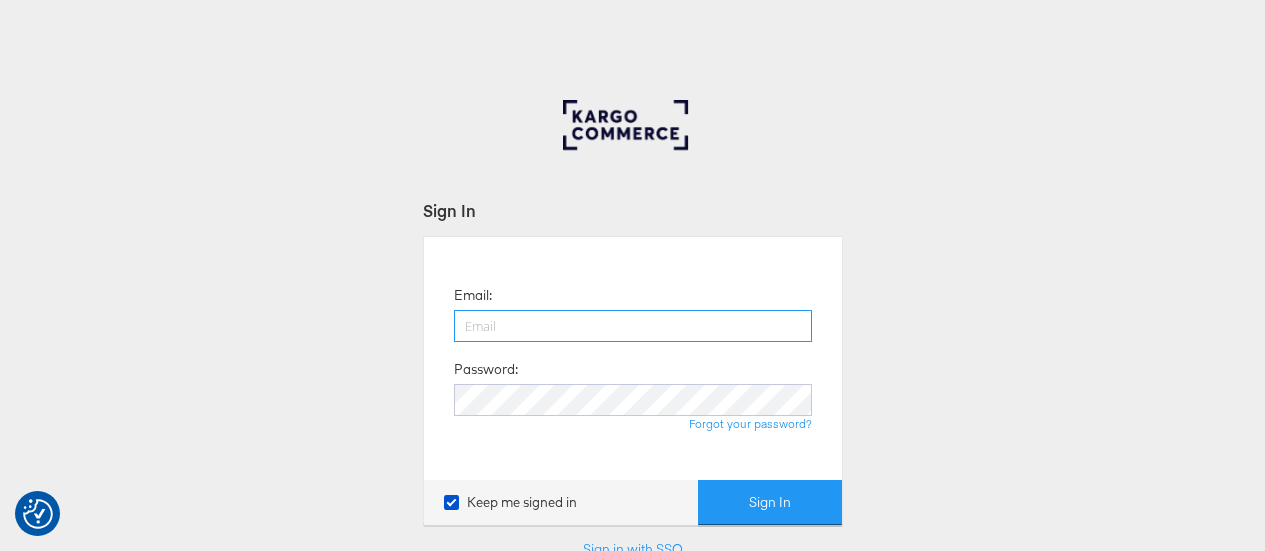 scroll, scrollTop: 0, scrollLeft: 0, axis: both 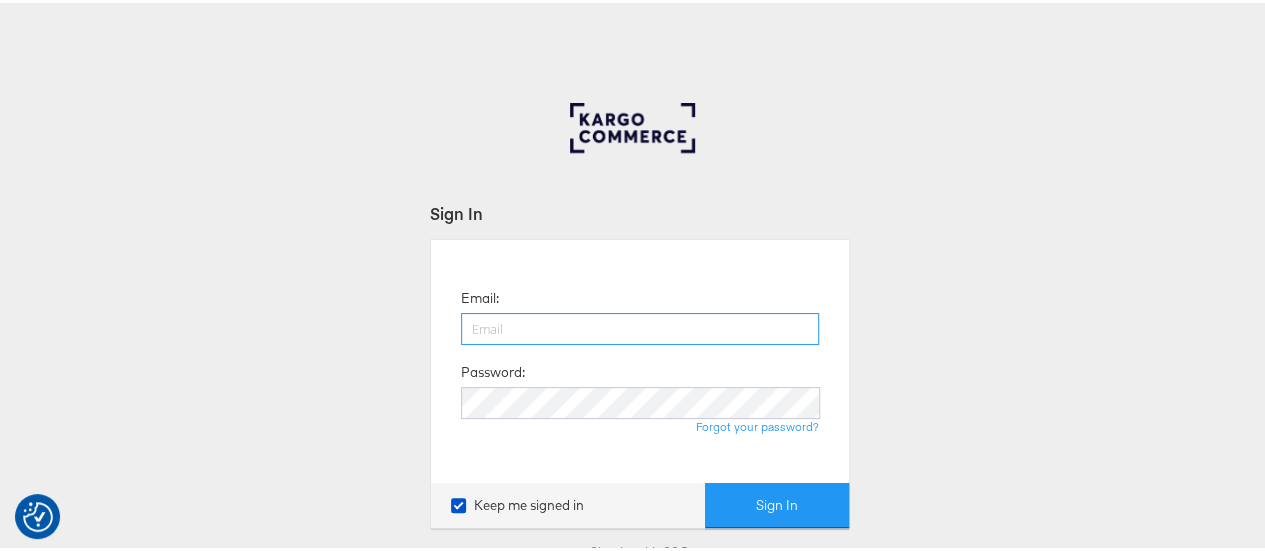 click at bounding box center [640, 326] 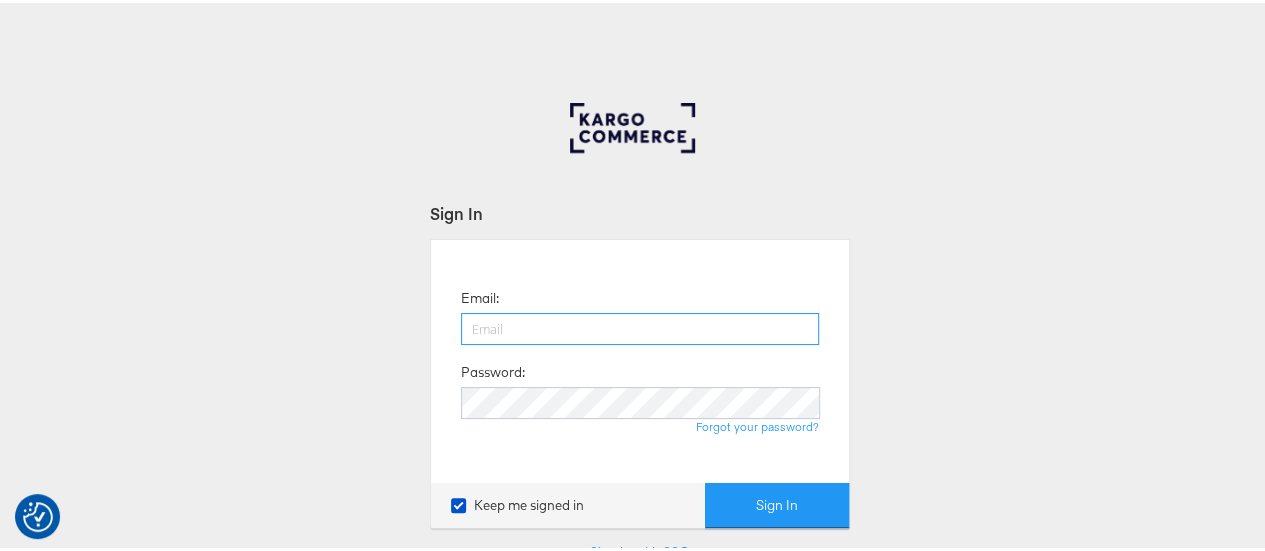 type on "maddy.dickinson@jdplc.com" 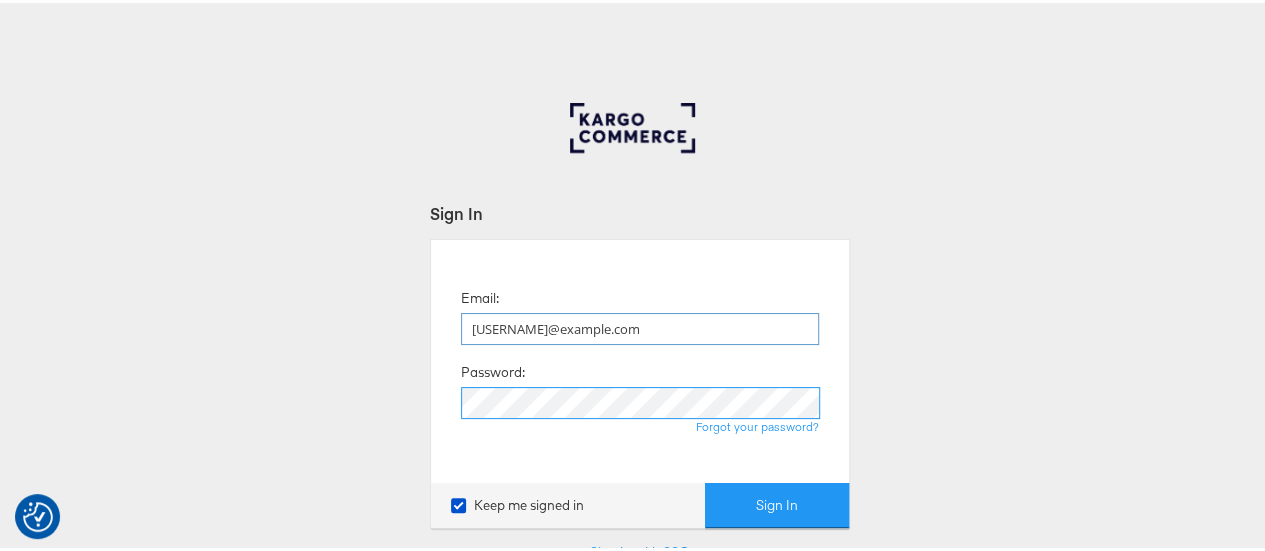 click on "Sign In" at bounding box center (777, 502) 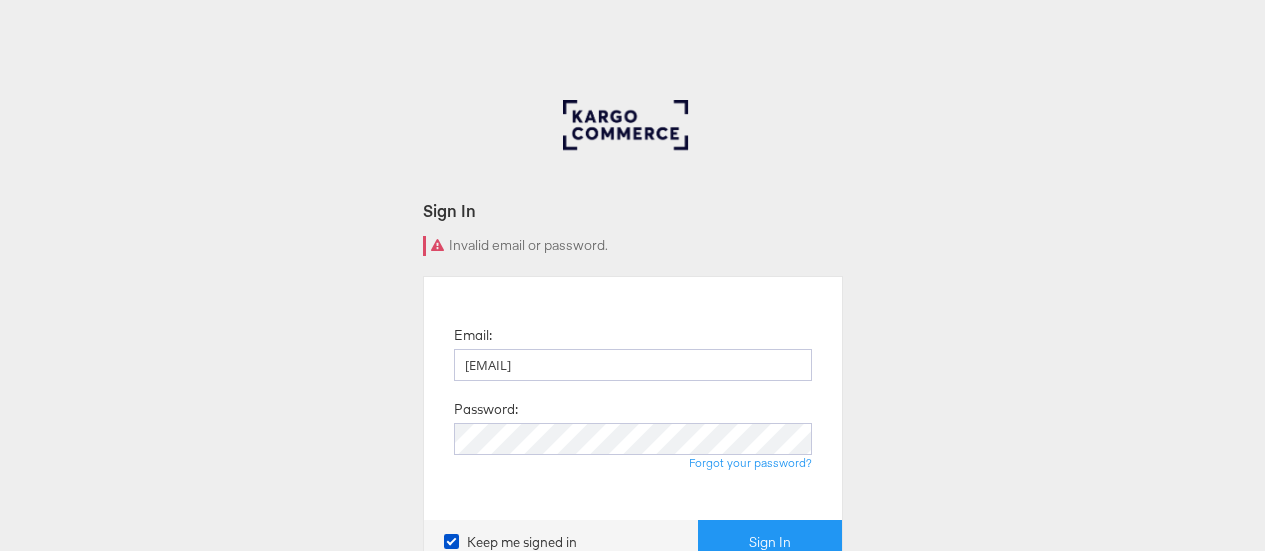 scroll, scrollTop: 0, scrollLeft: 0, axis: both 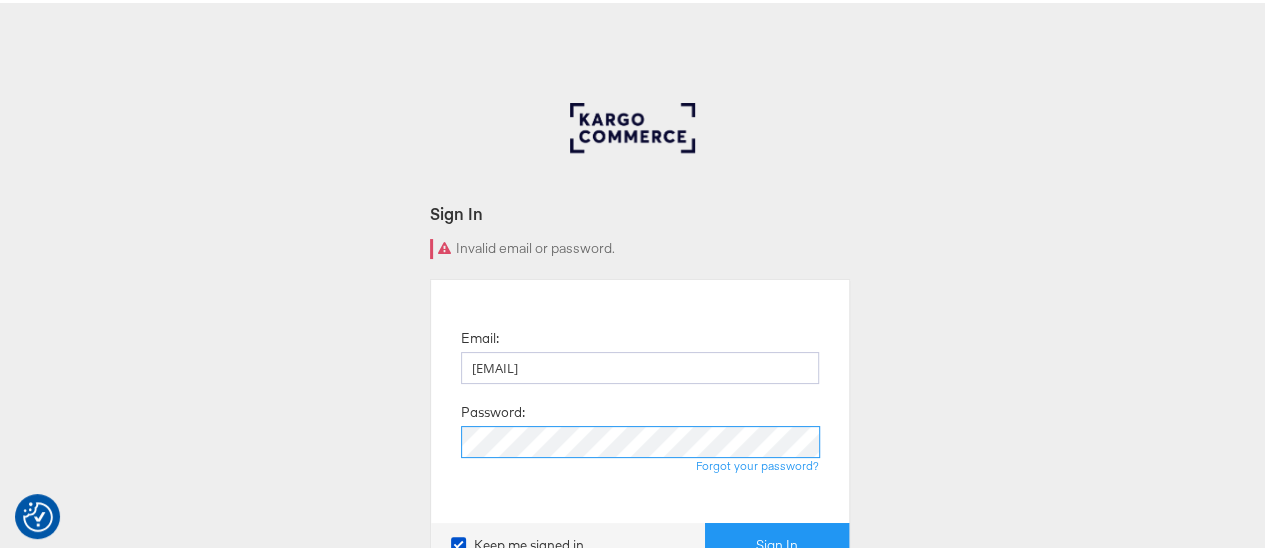 click on "Sign In" at bounding box center (777, 542) 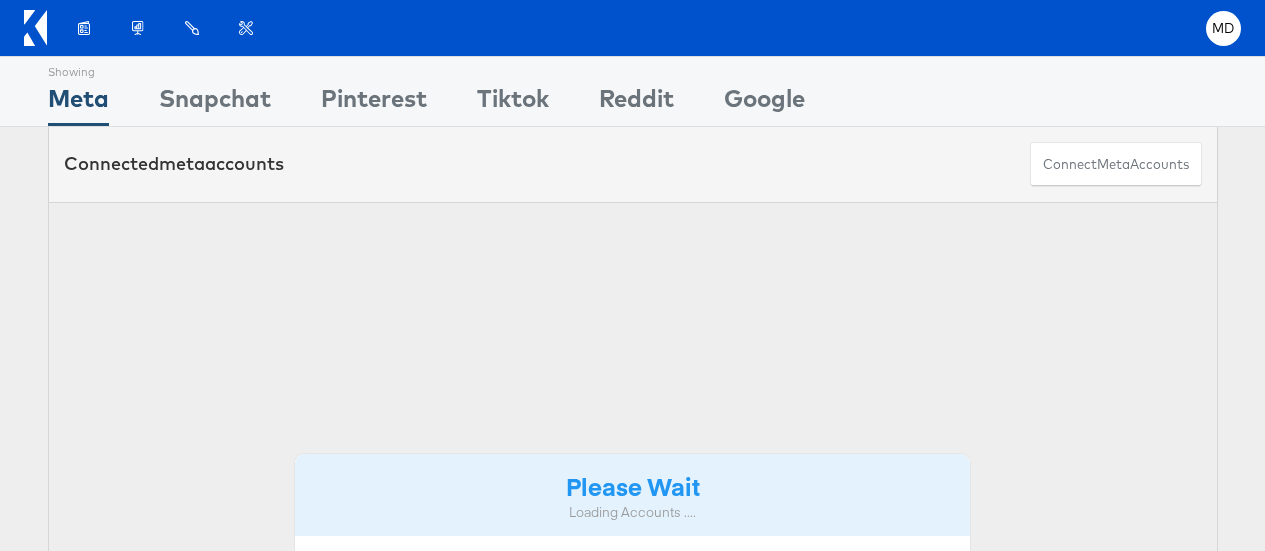 scroll, scrollTop: 0, scrollLeft: 0, axis: both 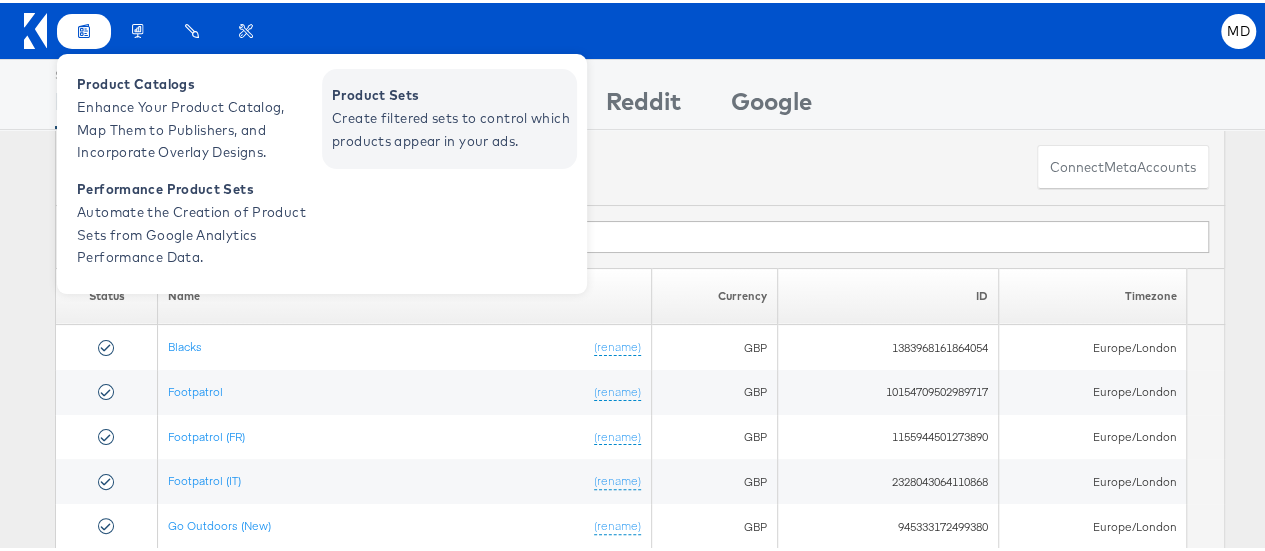 click on "Create filtered sets to control which products appear in your ads." at bounding box center [452, 127] 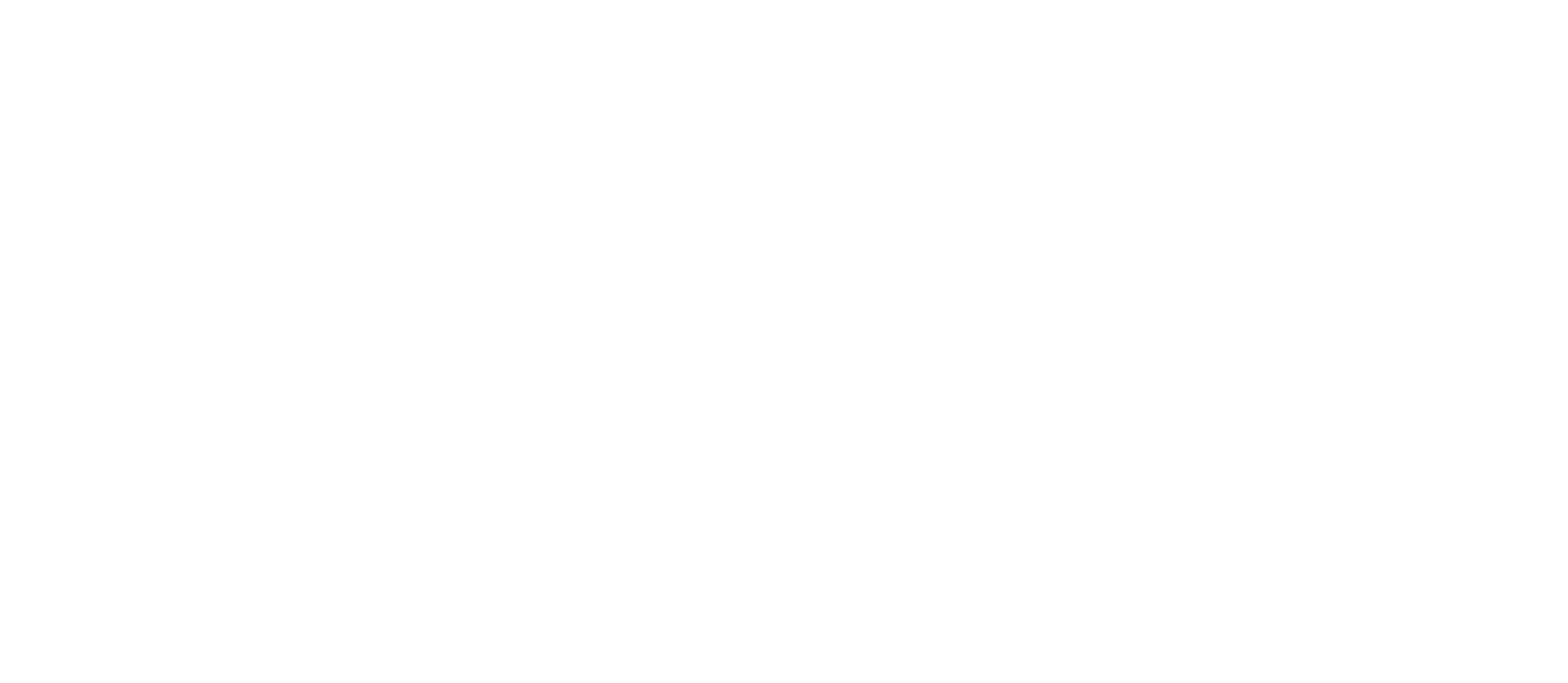 scroll, scrollTop: 0, scrollLeft: 0, axis: both 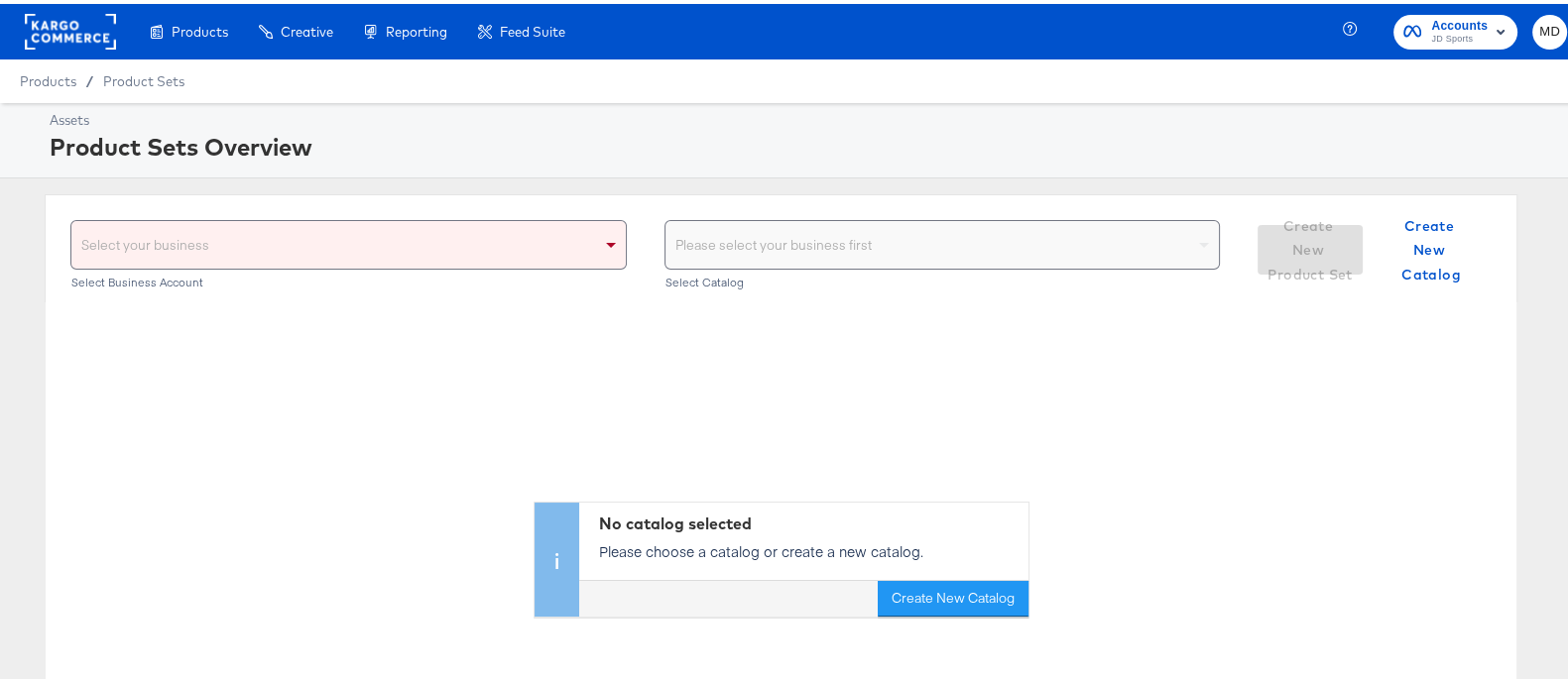 click on "Select your business" at bounding box center (348, 241) 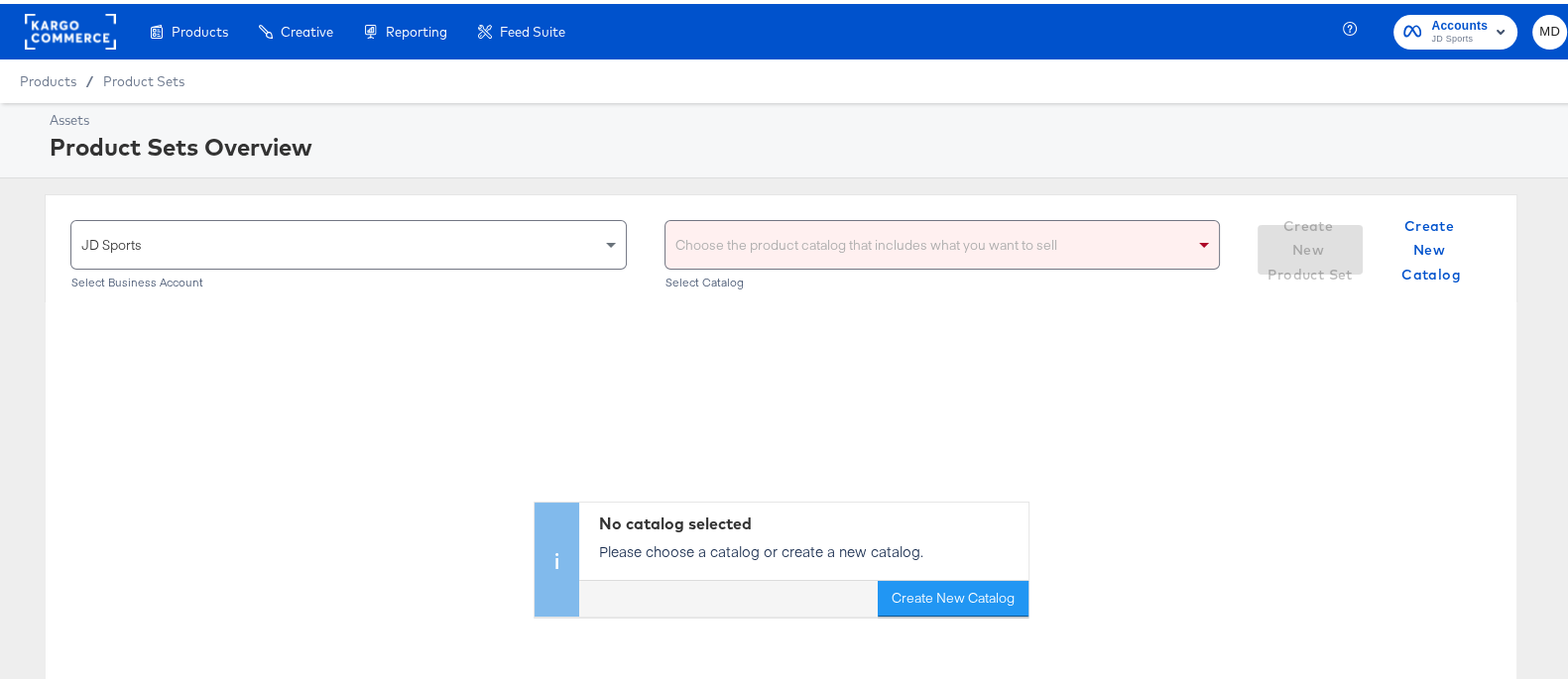 click on "Choose the product catalog that includes what you want to sell" at bounding box center [942, 241] 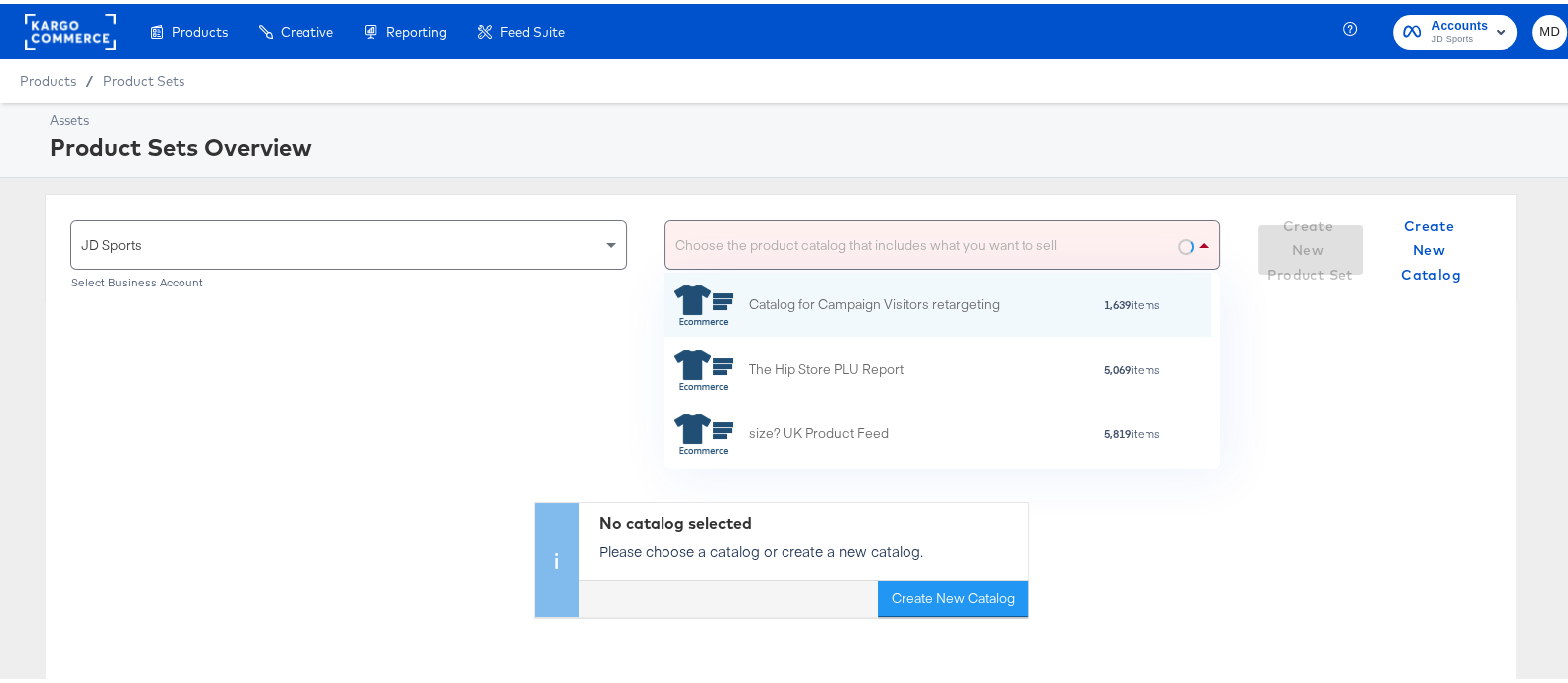 scroll, scrollTop: 20, scrollLeft: 20, axis: both 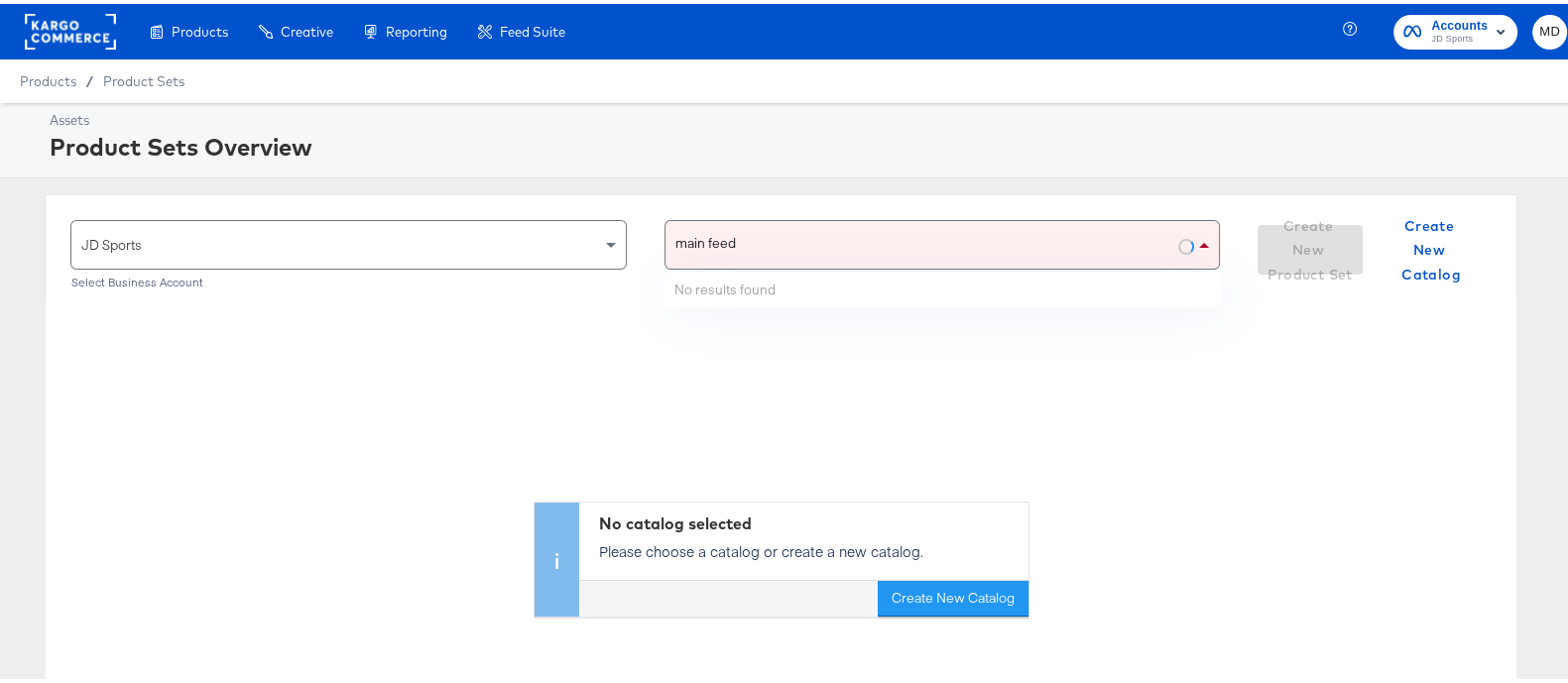 type on "main feed" 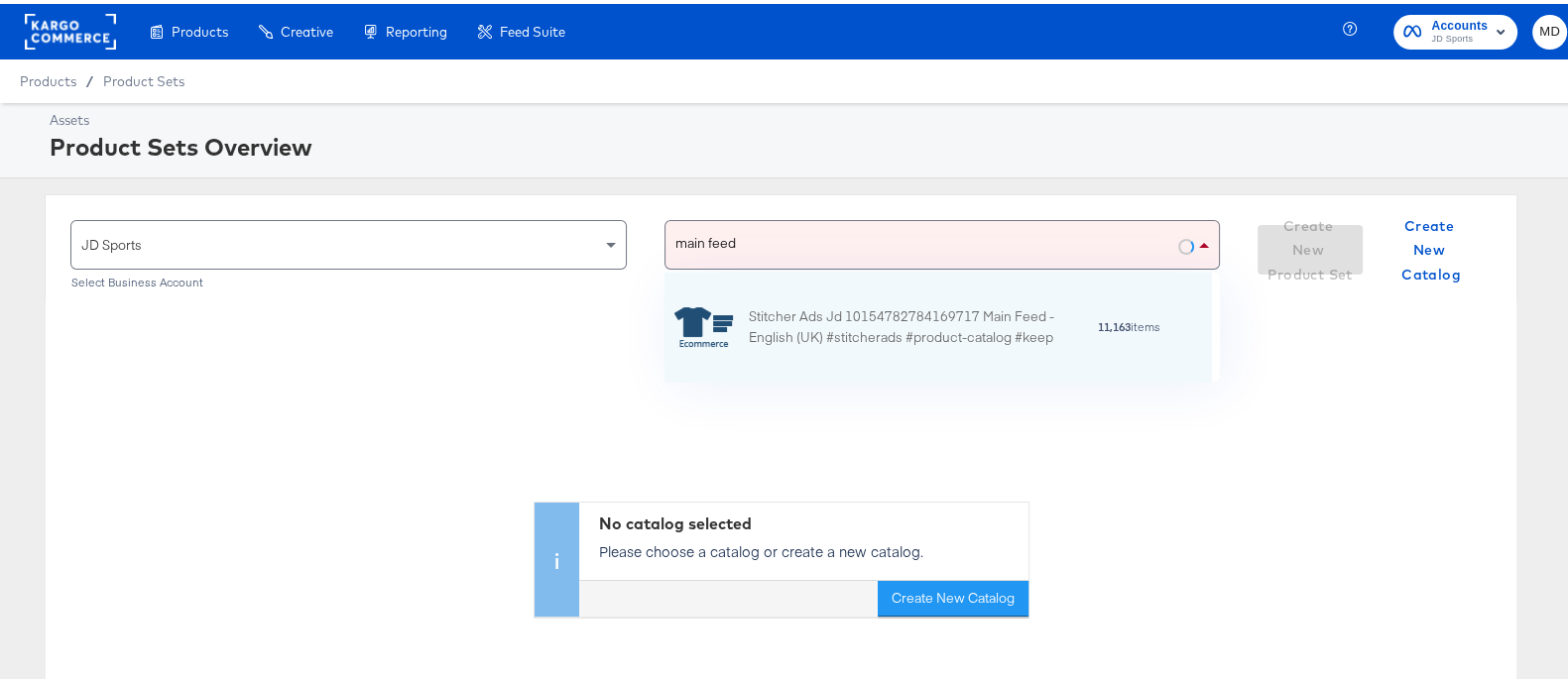 scroll, scrollTop: 20, scrollLeft: 20, axis: both 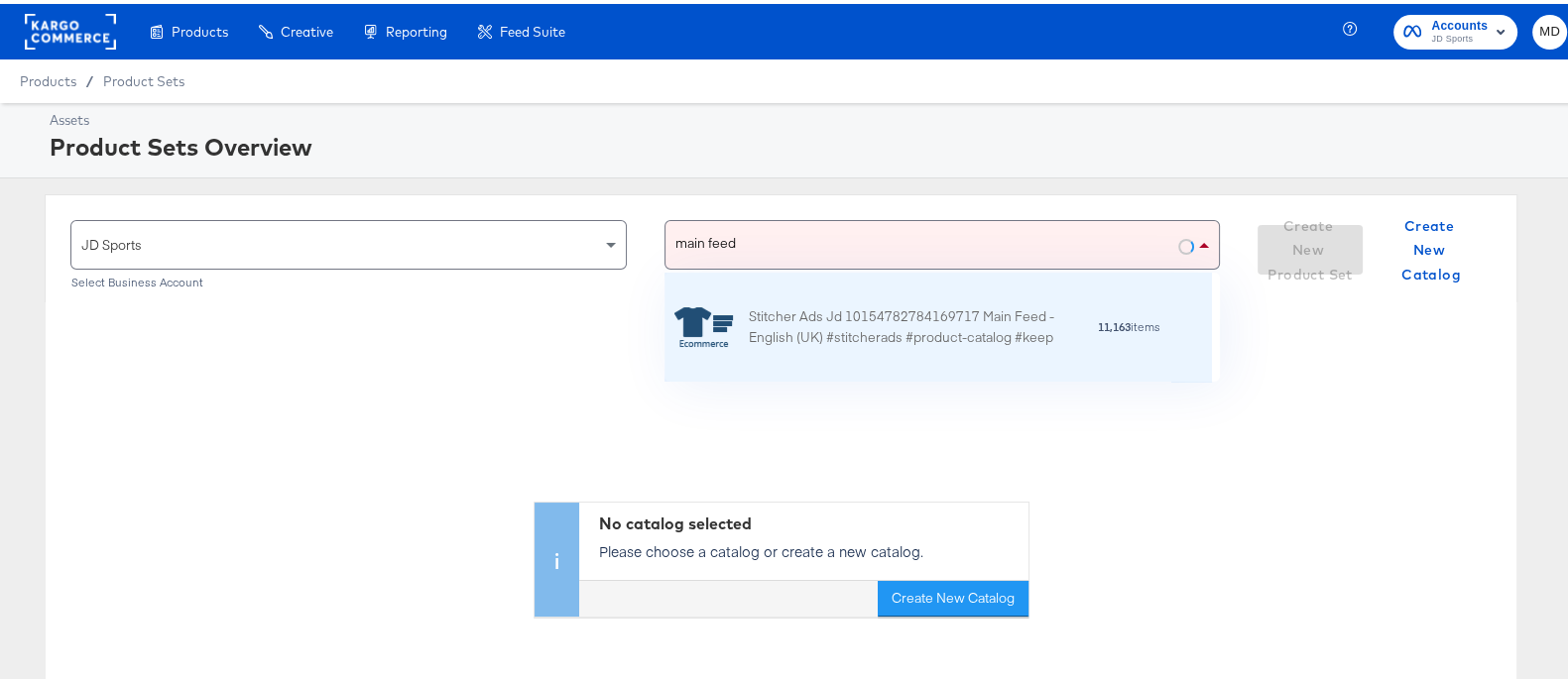 click on "Stitcher Ads   Jd   10154782784169717   Main Feed - English (UK) #stitcherads #product-catalog #keep" at bounding box center (922, 324) 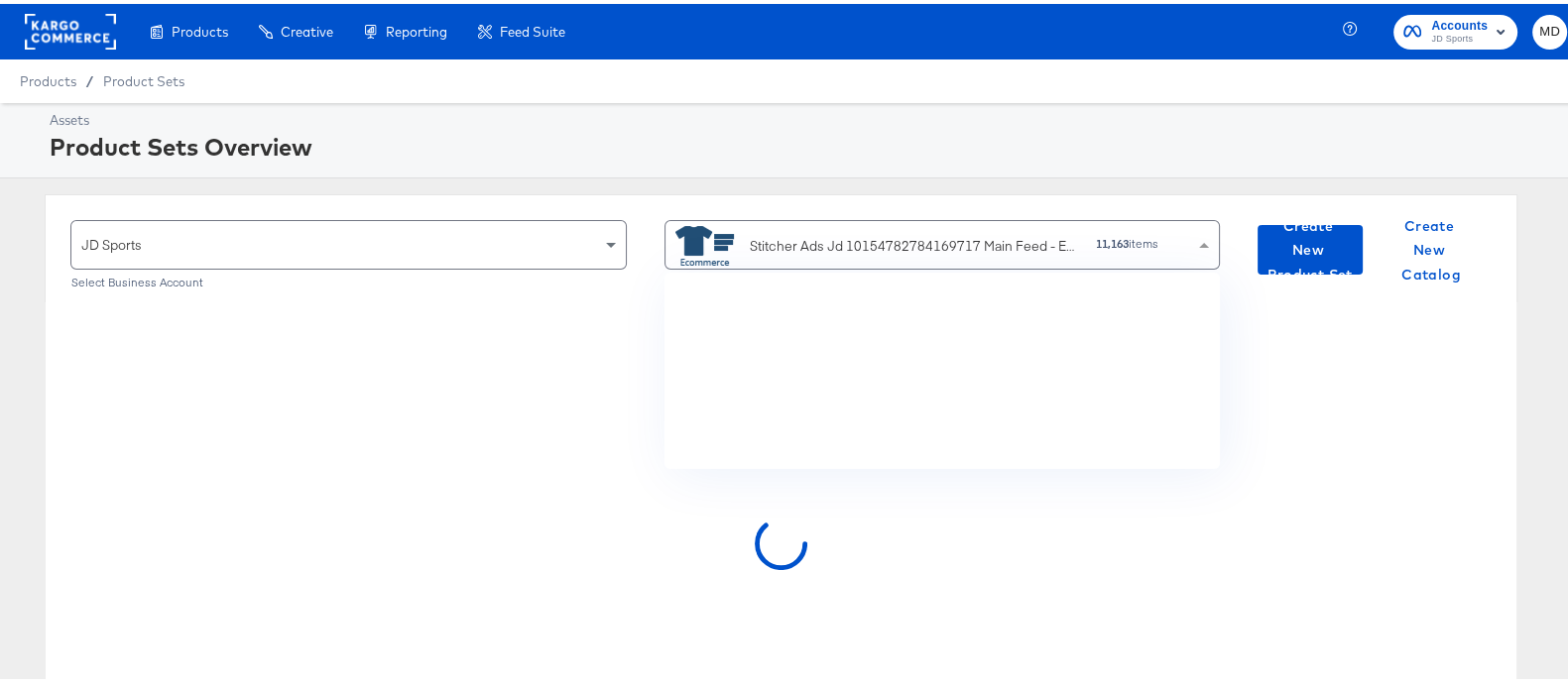 scroll, scrollTop: 8915, scrollLeft: 0, axis: vertical 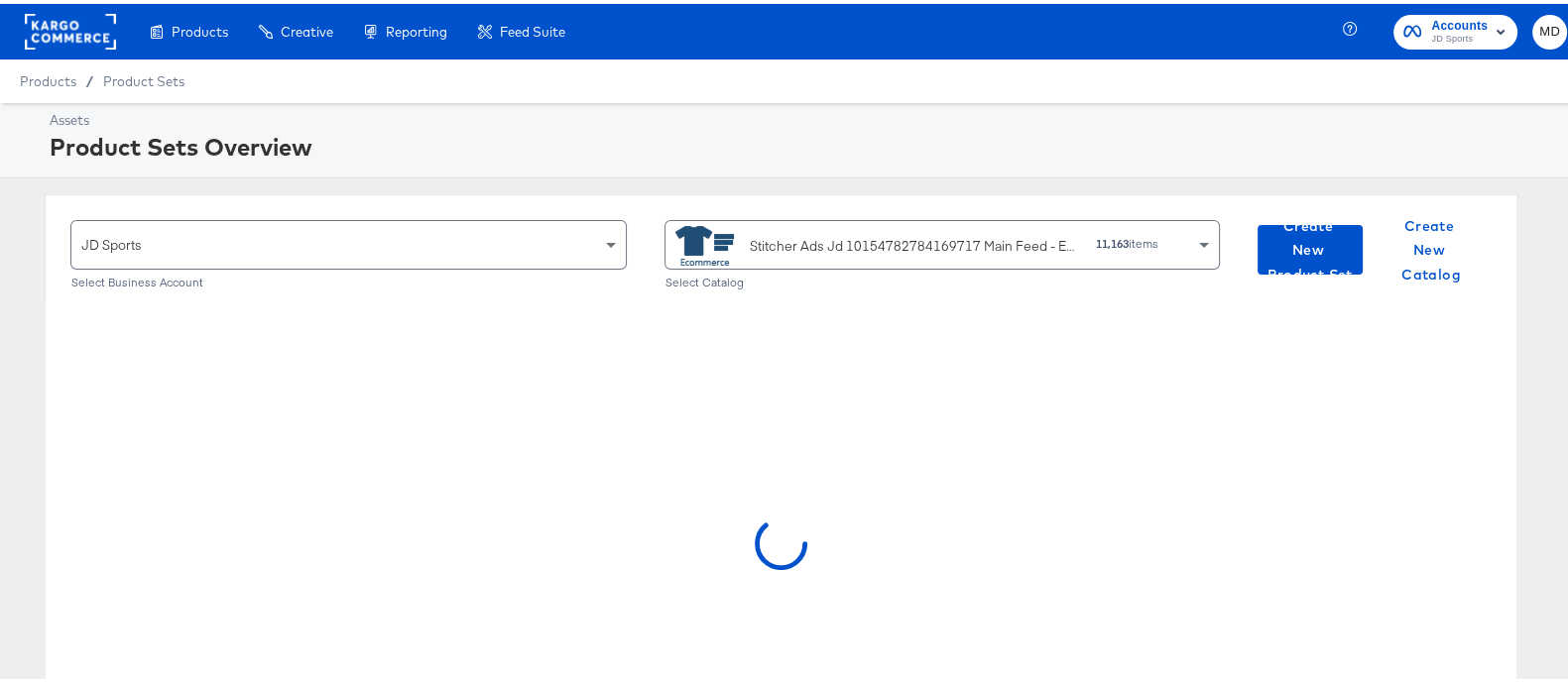 click on "Assets Product Sets Overview" at bounding box center (793, 137) 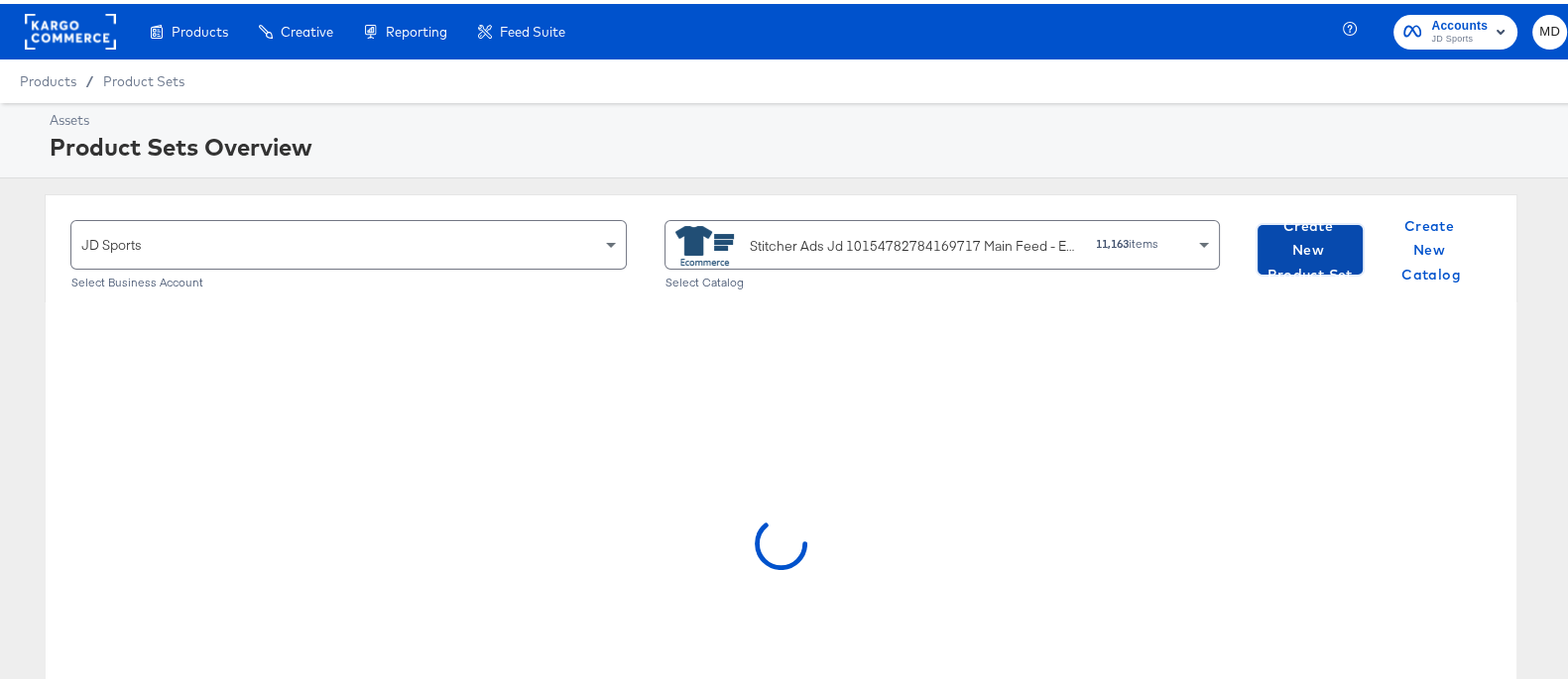 click on "Create New Product Set" at bounding box center (1310, 247) 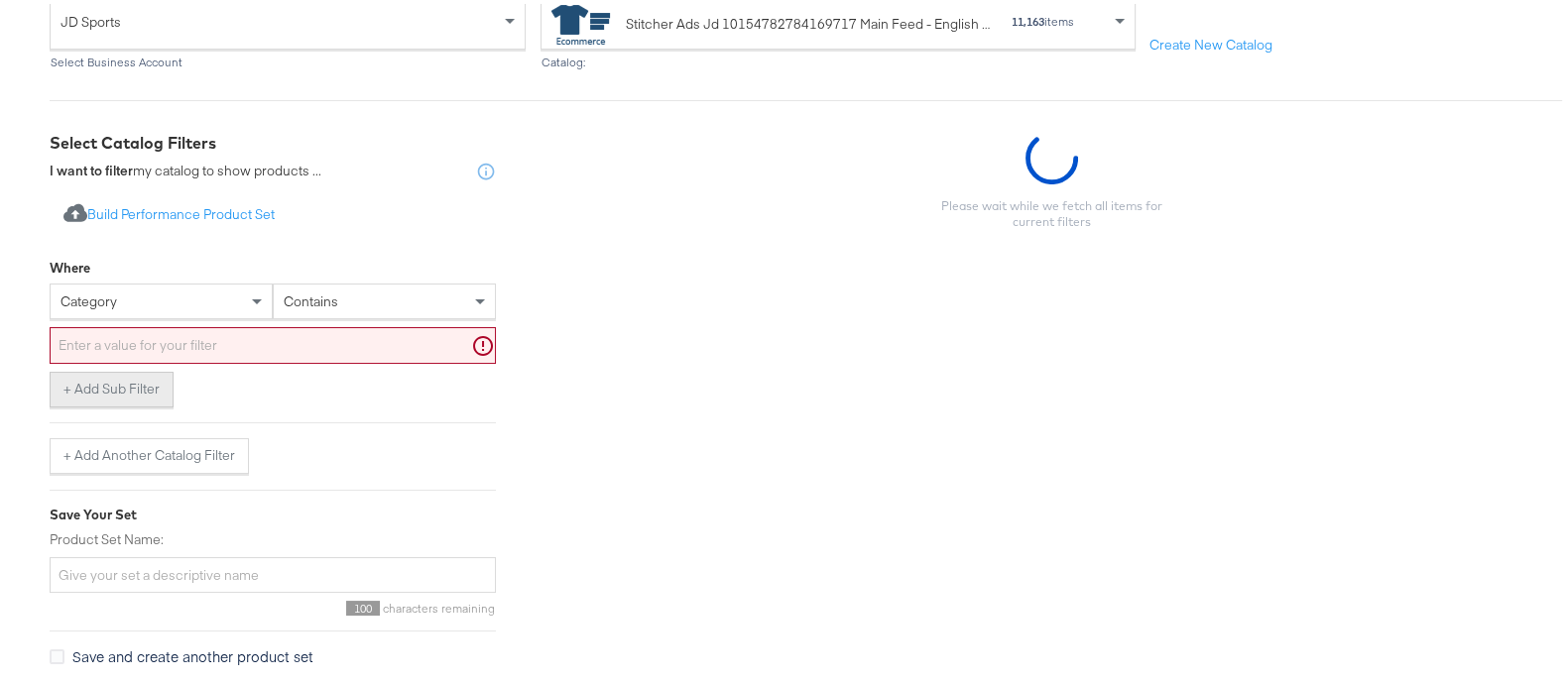 scroll, scrollTop: 247, scrollLeft: 0, axis: vertical 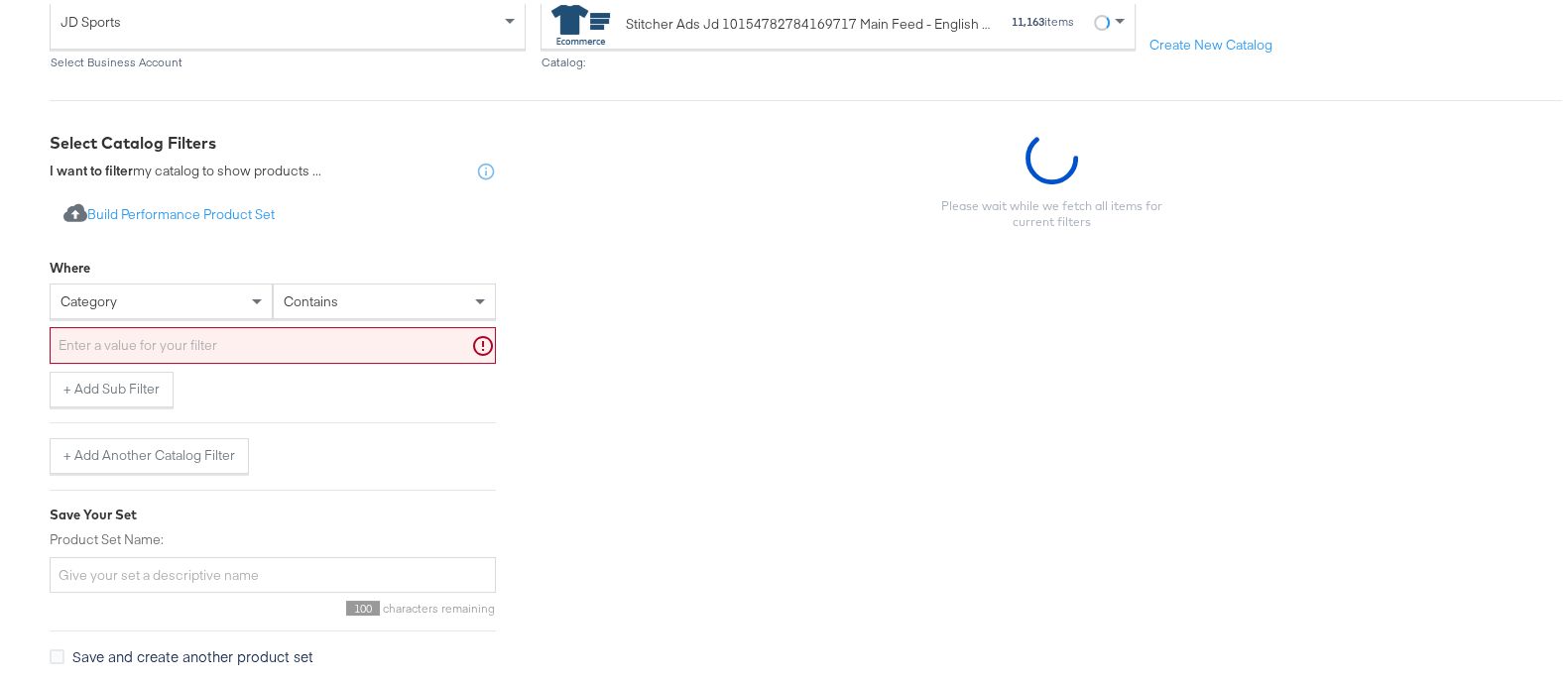 click on "category" at bounding box center [88, 297] 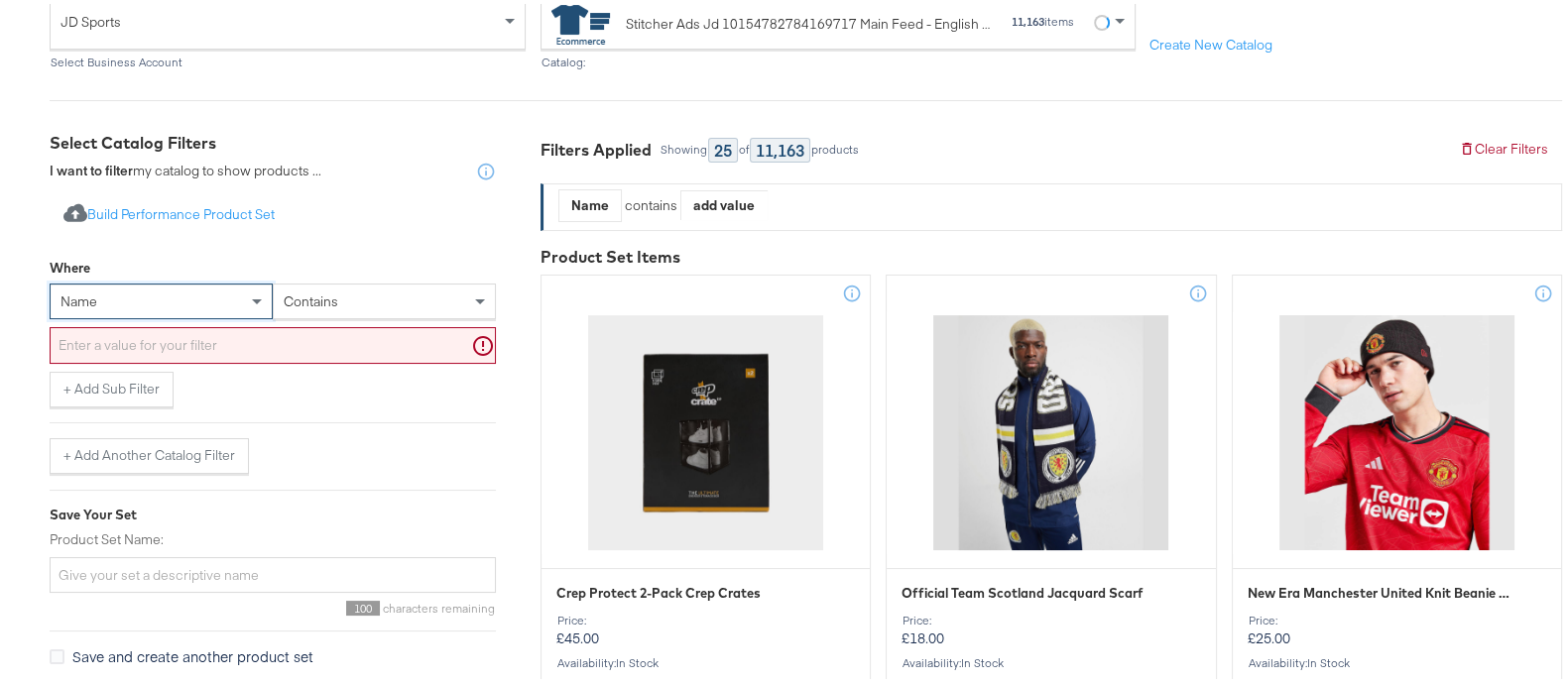 click at bounding box center (273, 341) 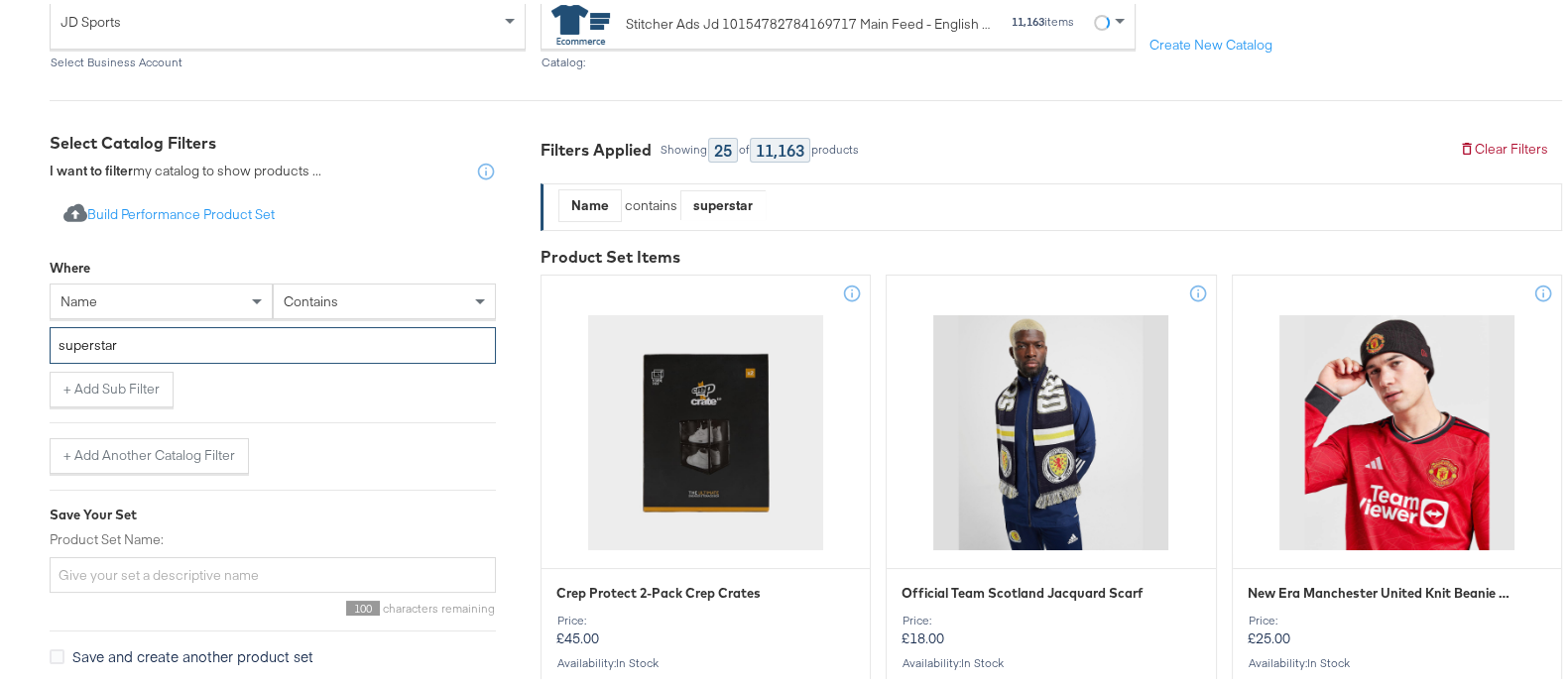 type on "superstar" 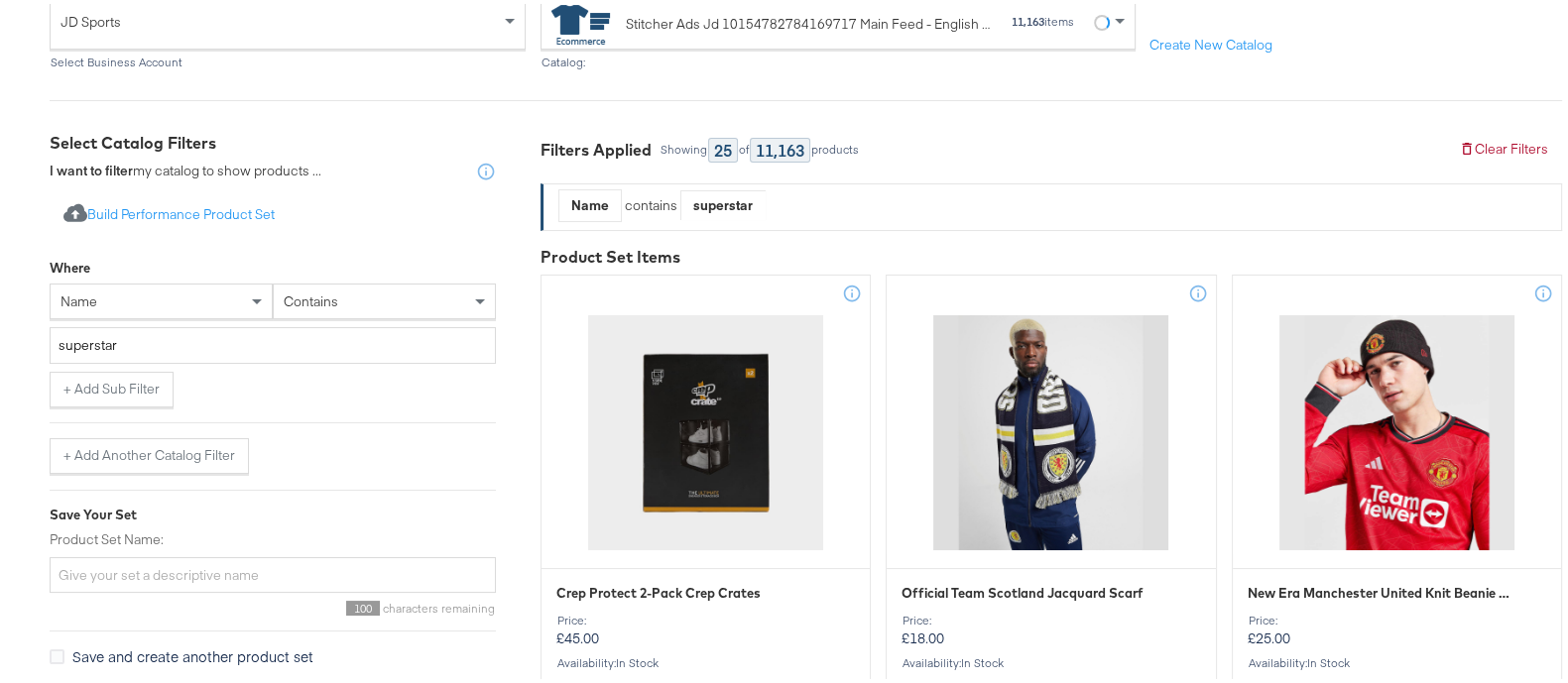 click on "Select Business & Catalog JD Sports Select Business Account Stitcher Ads   Jd   10154782784169717   Main Feed - English (UK) #stitcherads #product-catalog #keep 11,163  items Catalog: Create New Catalog Select Catalog Filters I want to filter   my catalog to show products ... Import product data from Google Analytics to generate product set  Build Performance Product Set Where name contains superstar + Add Sub Filter + Add Another Catalog Filter Save Your Set Product Set Name: 100   characters remaining Save and create another product set Save Product Set Filters Applied  Showing  25  of  11,163  products Clear Filters Name   contains   superstar Product Set Items Crep Protect 2-Pack Crep Crates Price: £45.00 Availability :  in stock Official Team Scotland Jacquard Scarf Price: £18.00 Availability :  in stock New Era Manchester United Knit Beanie Hat Price: £25.00 Availability :  in stock New Era 9FORTY Manchester United Adjustable Cap Price: £23.00 Availability :  in stock Price: £145.00 :  :" at bounding box center (793, 2081) 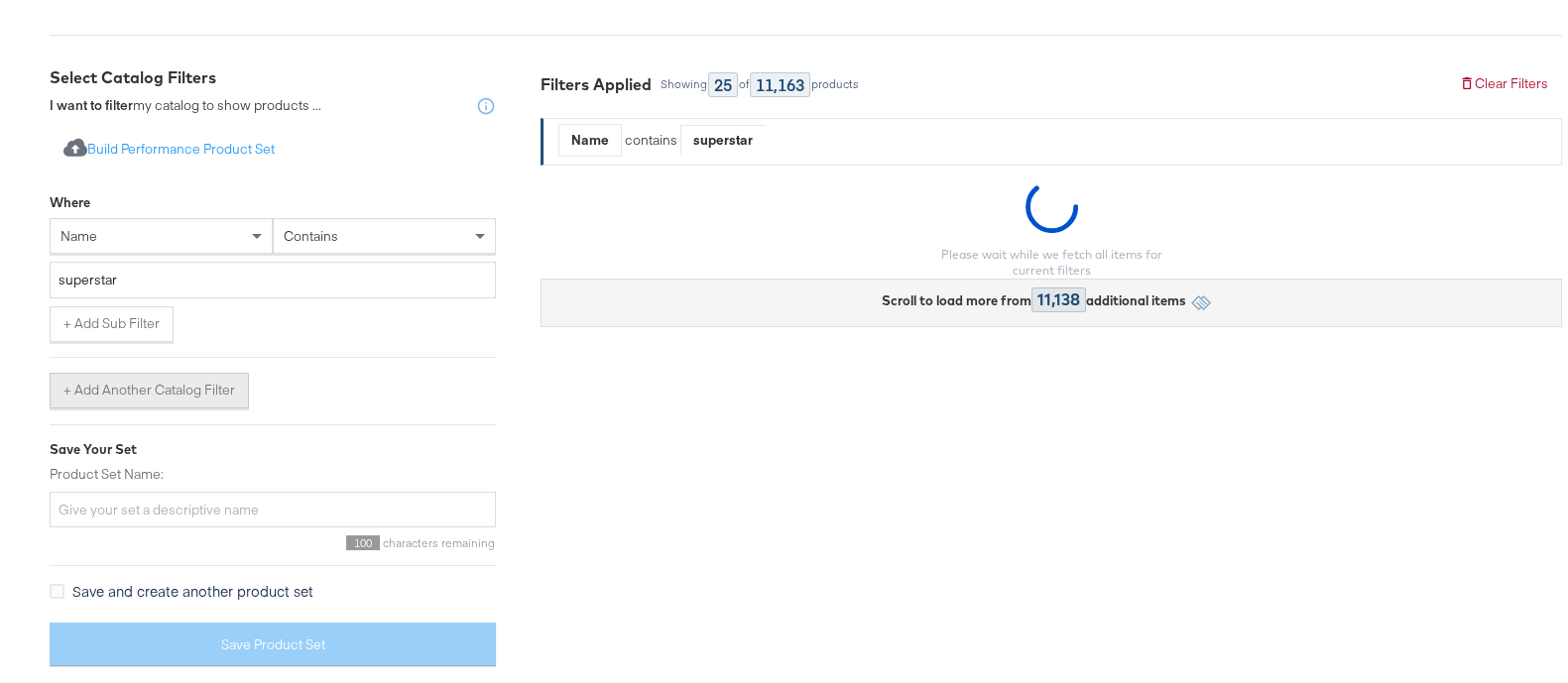 click on "+ Add Another Catalog Filter" at bounding box center (149, 387) 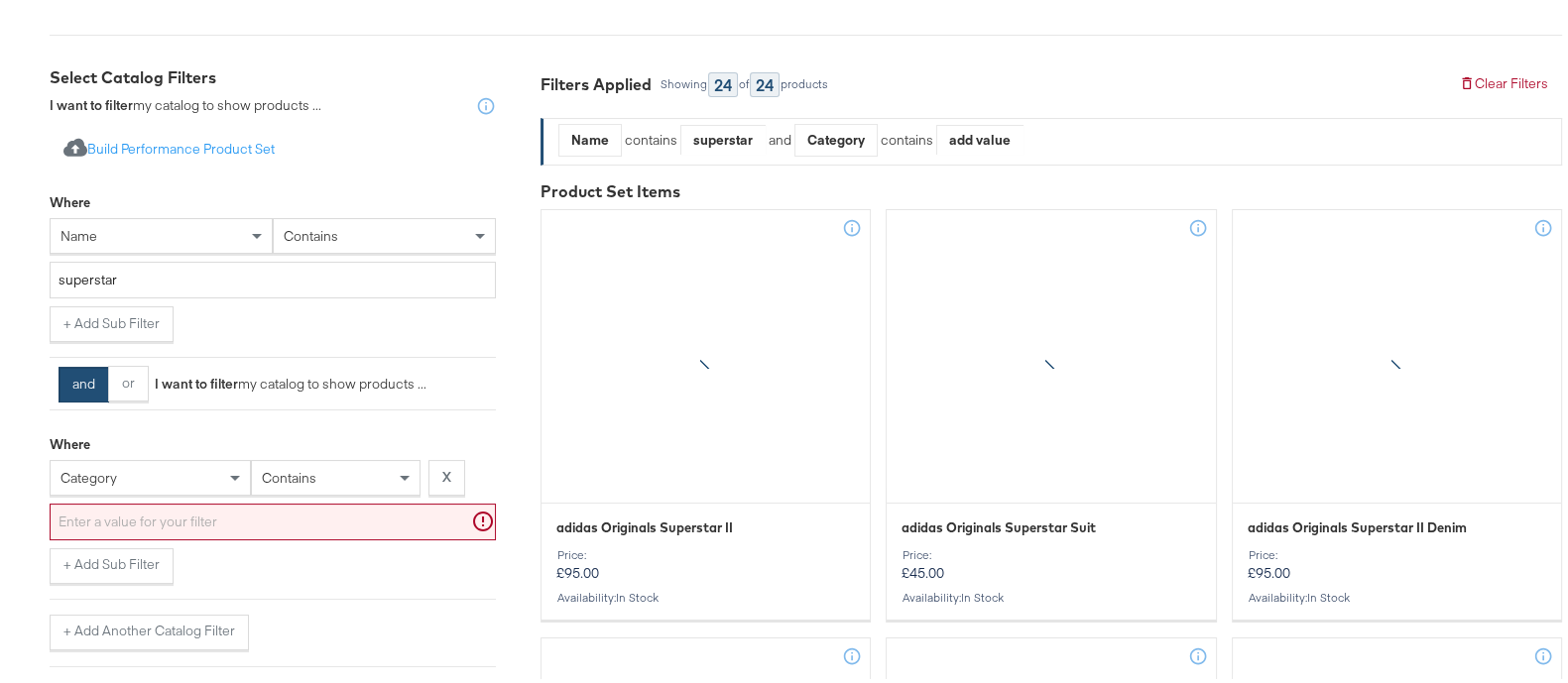 scroll, scrollTop: 316, scrollLeft: 0, axis: vertical 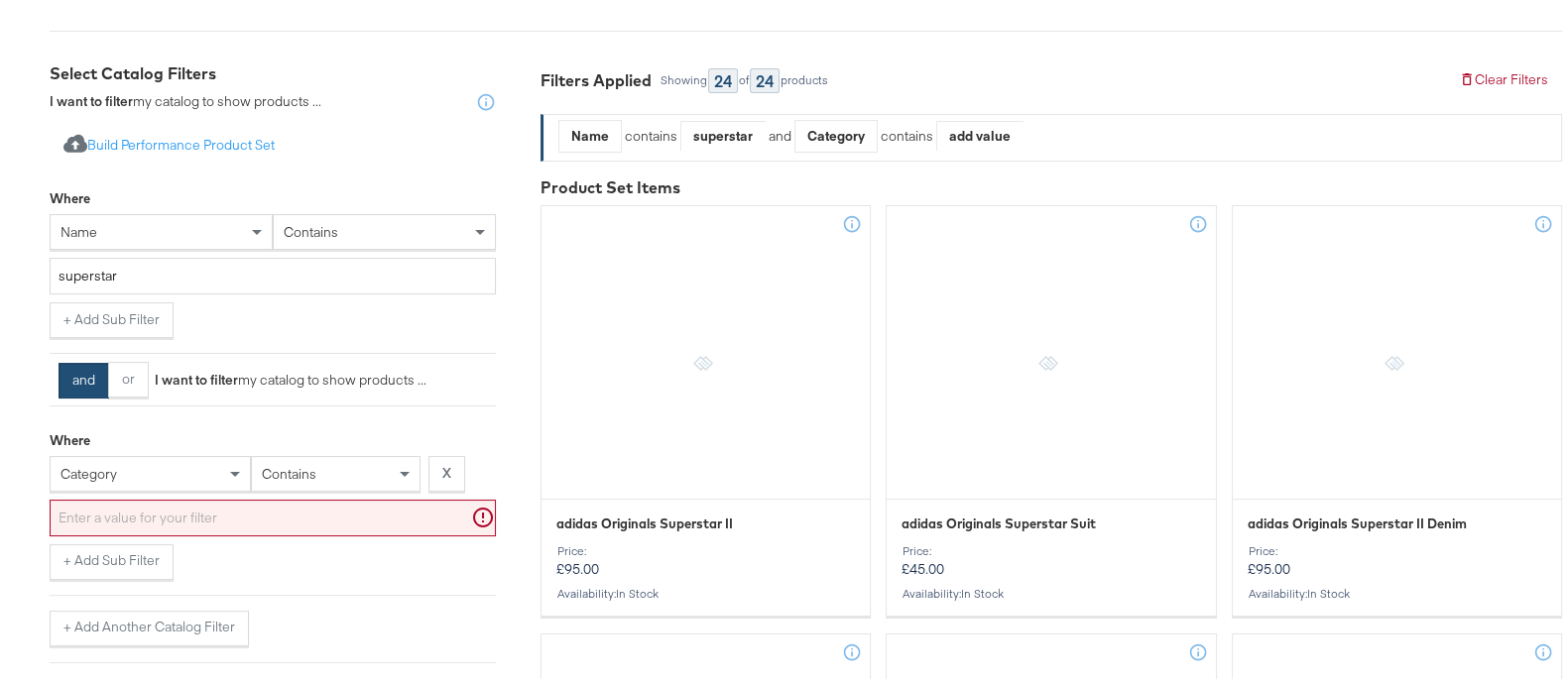 click on "category" at bounding box center [150, 470] 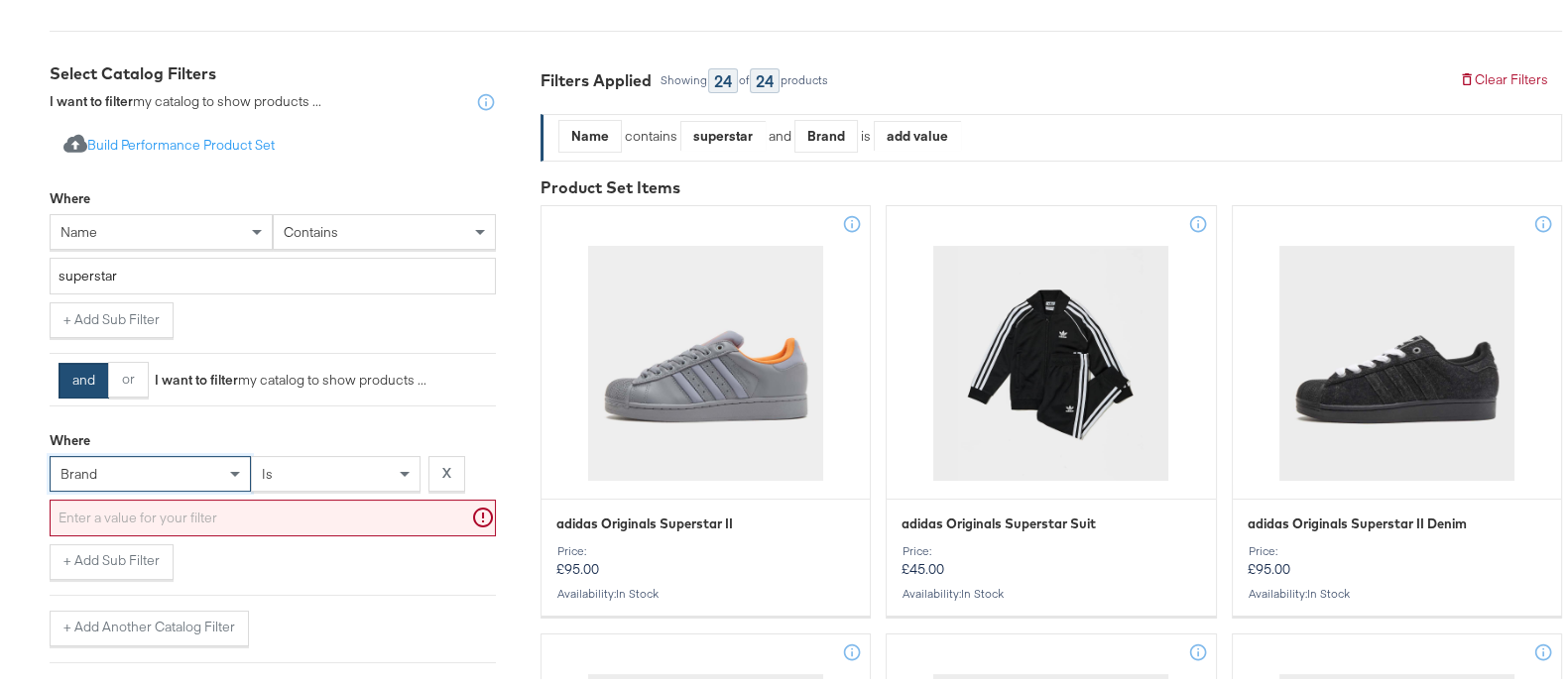 click at bounding box center (273, 513) 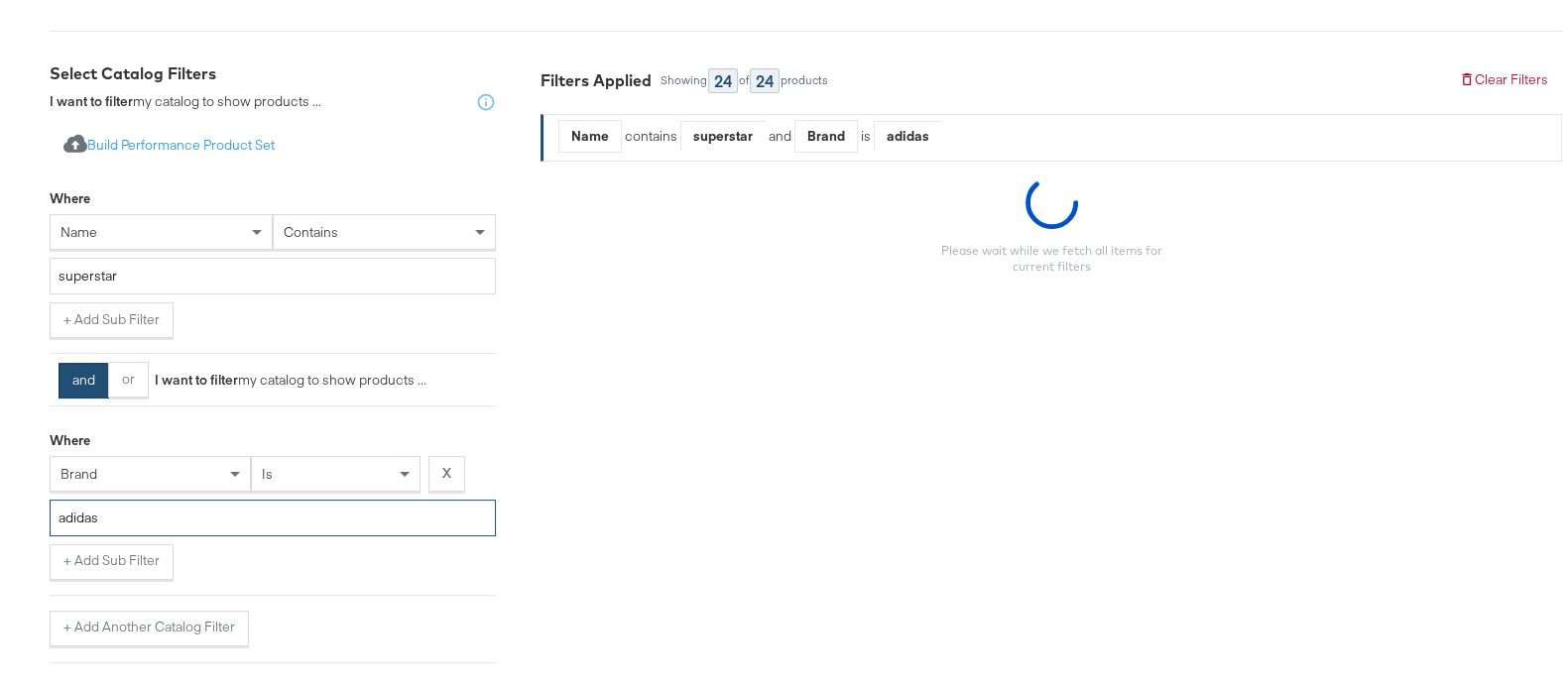 type on "adidas" 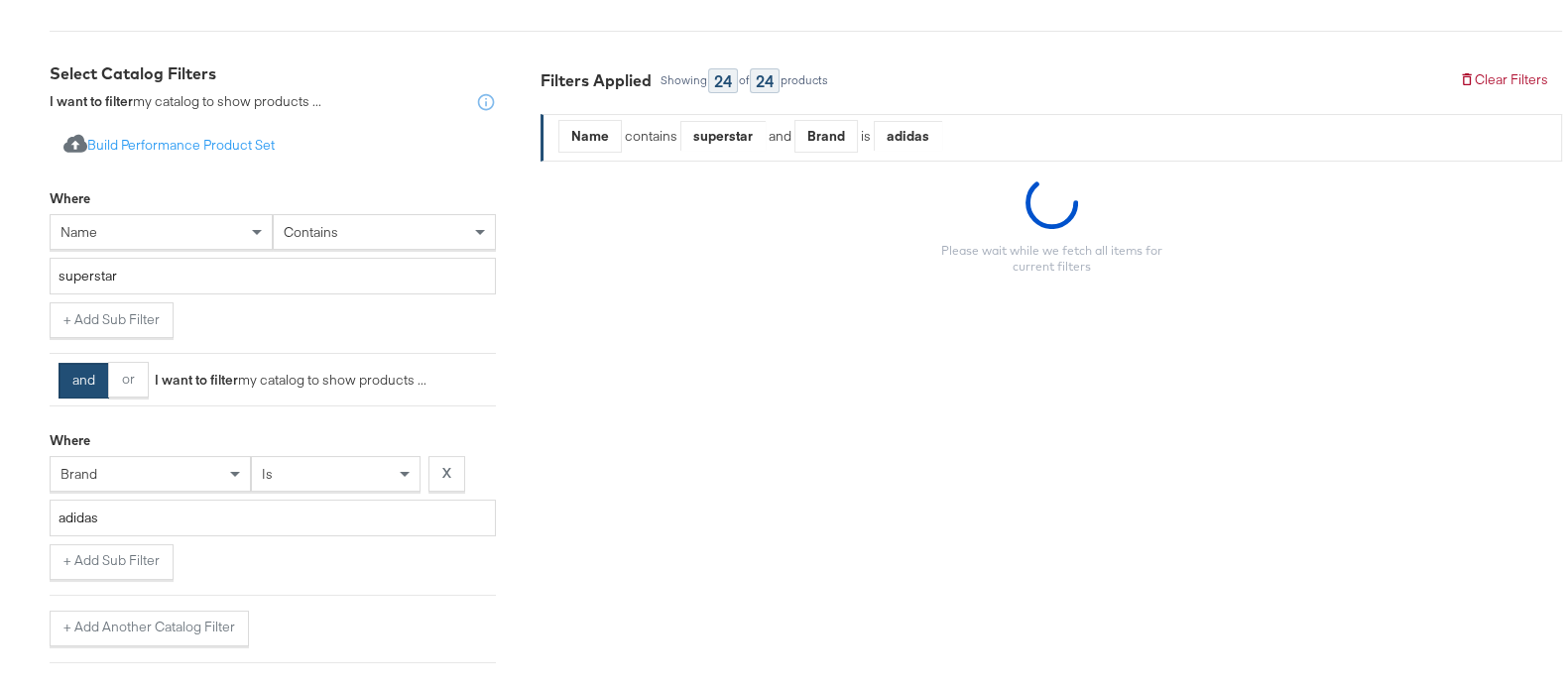 click on "Select Business & Catalog JD Sports Select Business Account Stitcher Ads   Jd   10154782784169717   Main Feed - English (UK) #stitcherads #product-catalog #keep 11,163  items Catalog: Create New Catalog Select Catalog Filters I want to filter   my catalog to show products ... Import product data from Google Analytics to generate product set  Build Performance Product Set Where name contains superstar + Add Sub Filter and or    I want to filter  my catalog to show products ... Where brand is X adidas + Add Sub Filter + Add Another Catalog Filter Save Your Set Product Set Name: 100   characters remaining Save and create another product set Save Product Set Filters Applied  Showing  24  of  24  products Clear Filters Name   contains   superstar and   Brand   is   adidas Please wait while we fetch all items for current filters" at bounding box center (793, 395) 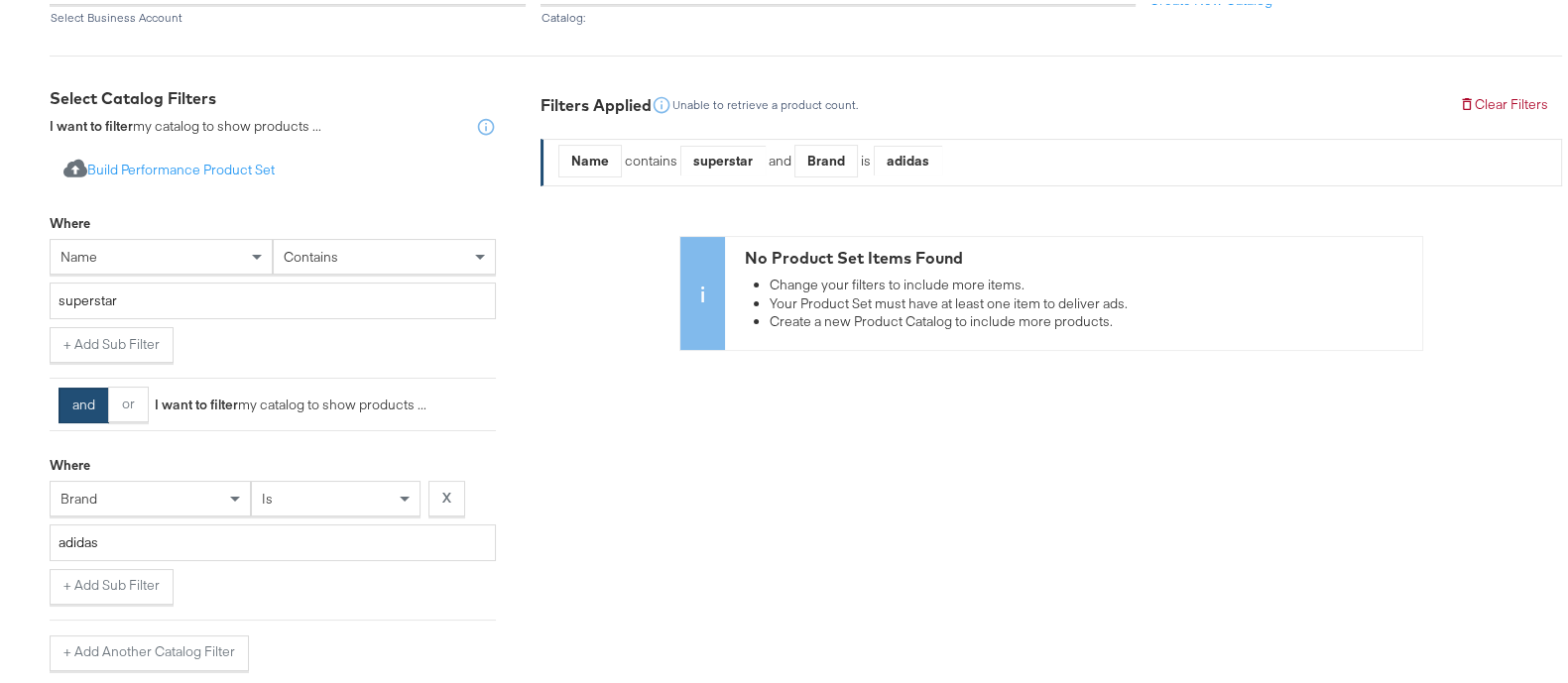 click on "is" at bounding box center [335, 495] 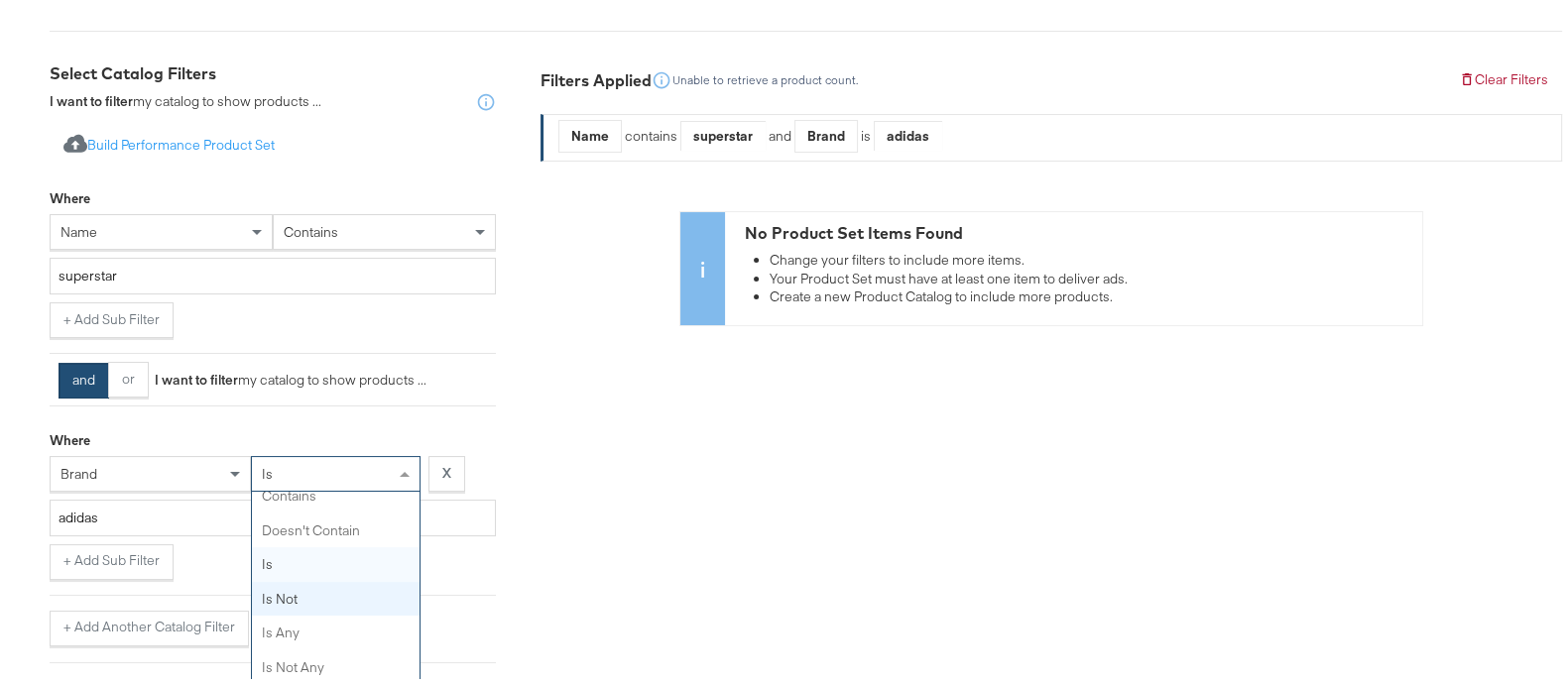 scroll, scrollTop: 0, scrollLeft: 0, axis: both 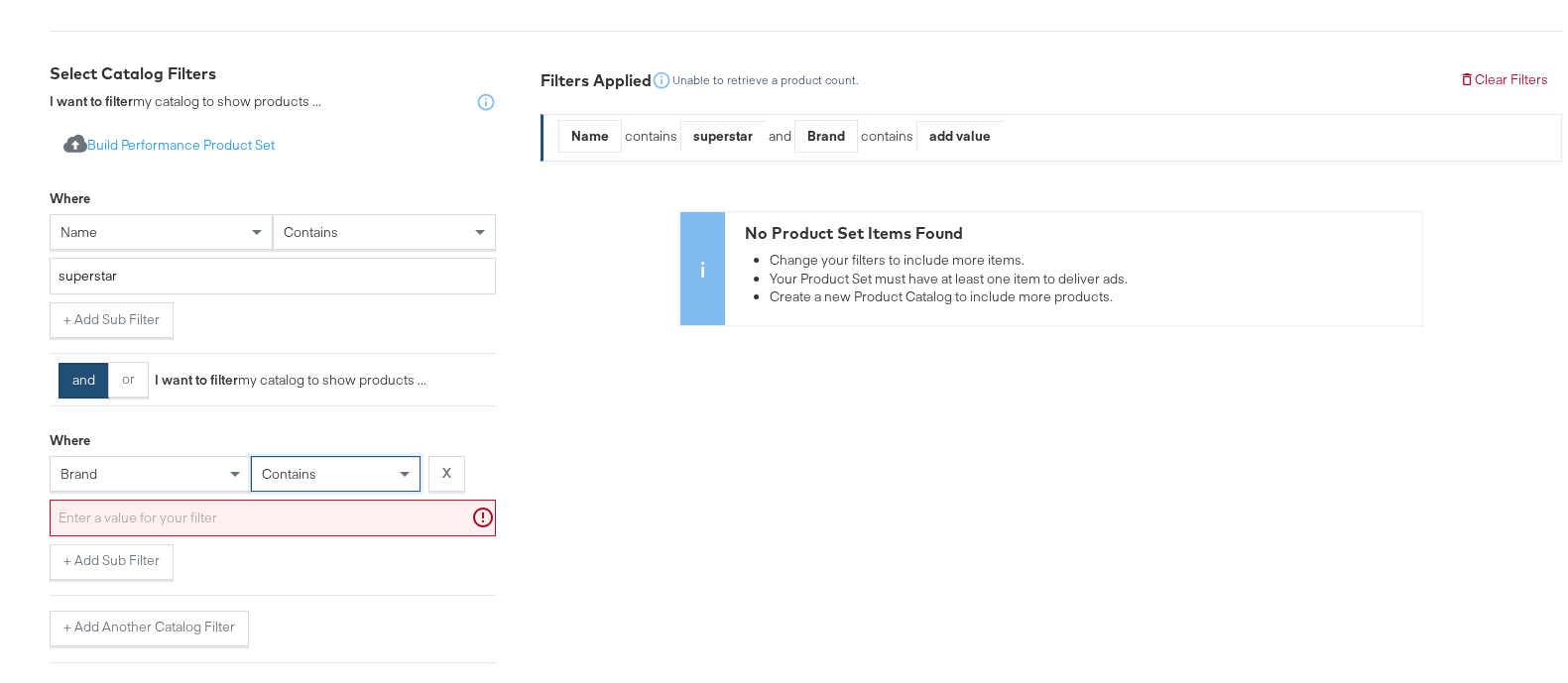 click at bounding box center (273, 513) 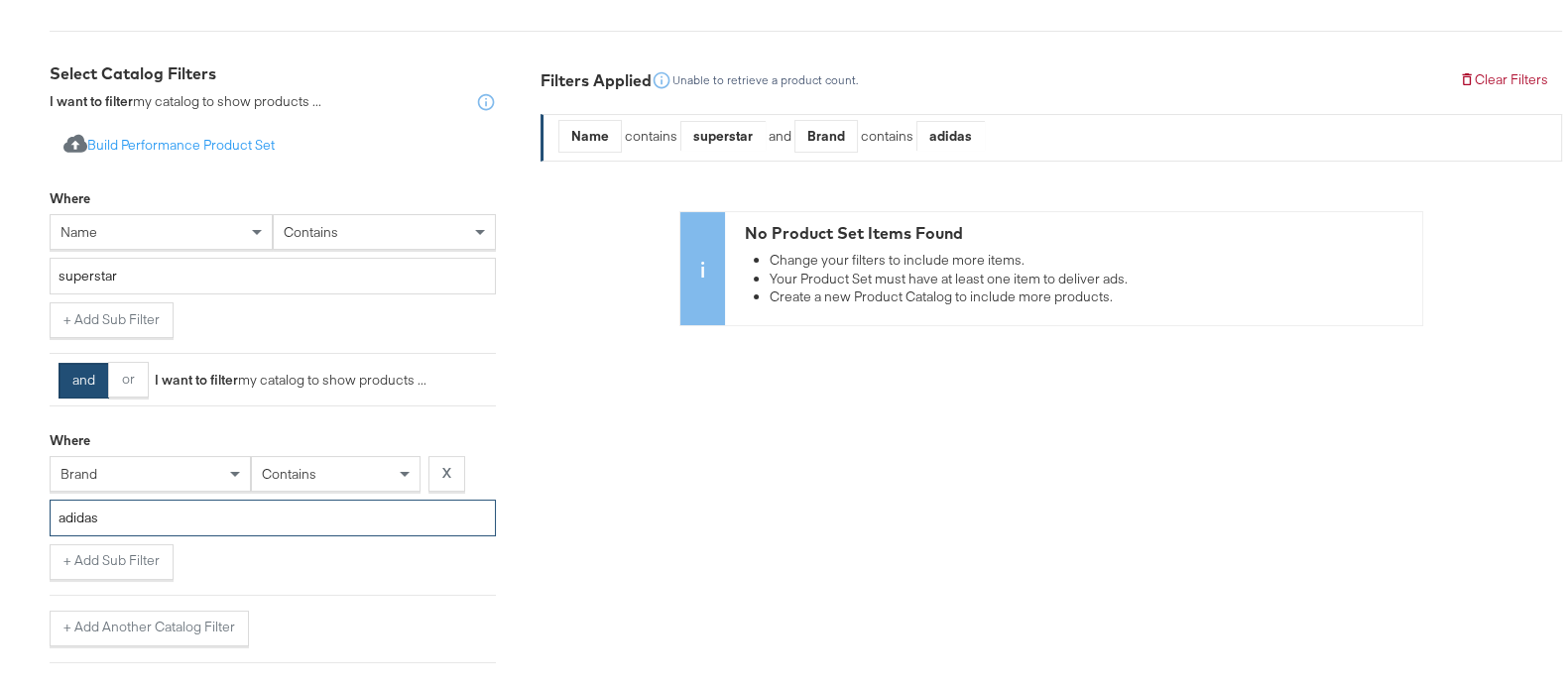 type on "adidas" 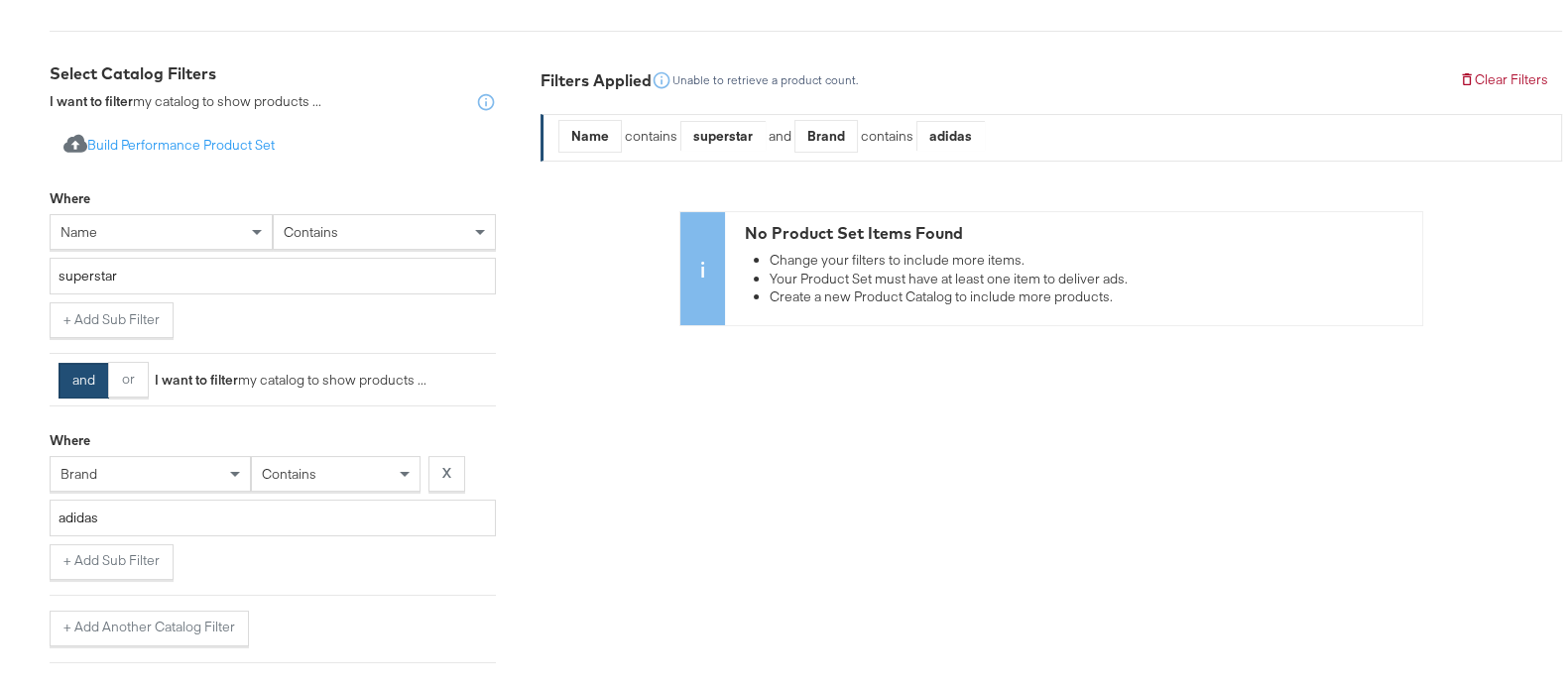 click on "Select Business & Catalog JD Sports Select Business Account Stitcher Ads   Jd   10154782784169717   Main Feed - English (UK) #stitcherads #product-catalog #keep 11,163  items Catalog: Create New Catalog Select Catalog Filters I want to filter   my catalog to show products ... Import product data from Google Analytics to generate product set  Build Performance Product Set Where name contains superstar + Add Sub Filter and or    I want to filter  my catalog to show products ... Where brand contains X adidas + Add Sub Filter + Add Another Catalog Filter Save Your Set Product Set Name: 100   characters remaining Save and create another product set Save Product Set Filters Applied   Unable to retrieve a product count. Clear Filters Name   contains   superstar and   Brand   contains   adidas No Product Set Items Found Change your filters to include more items. Your Product Set must have at least one item to deliver ads. Create a new Product Catalog to include more products." at bounding box center [793, 395] 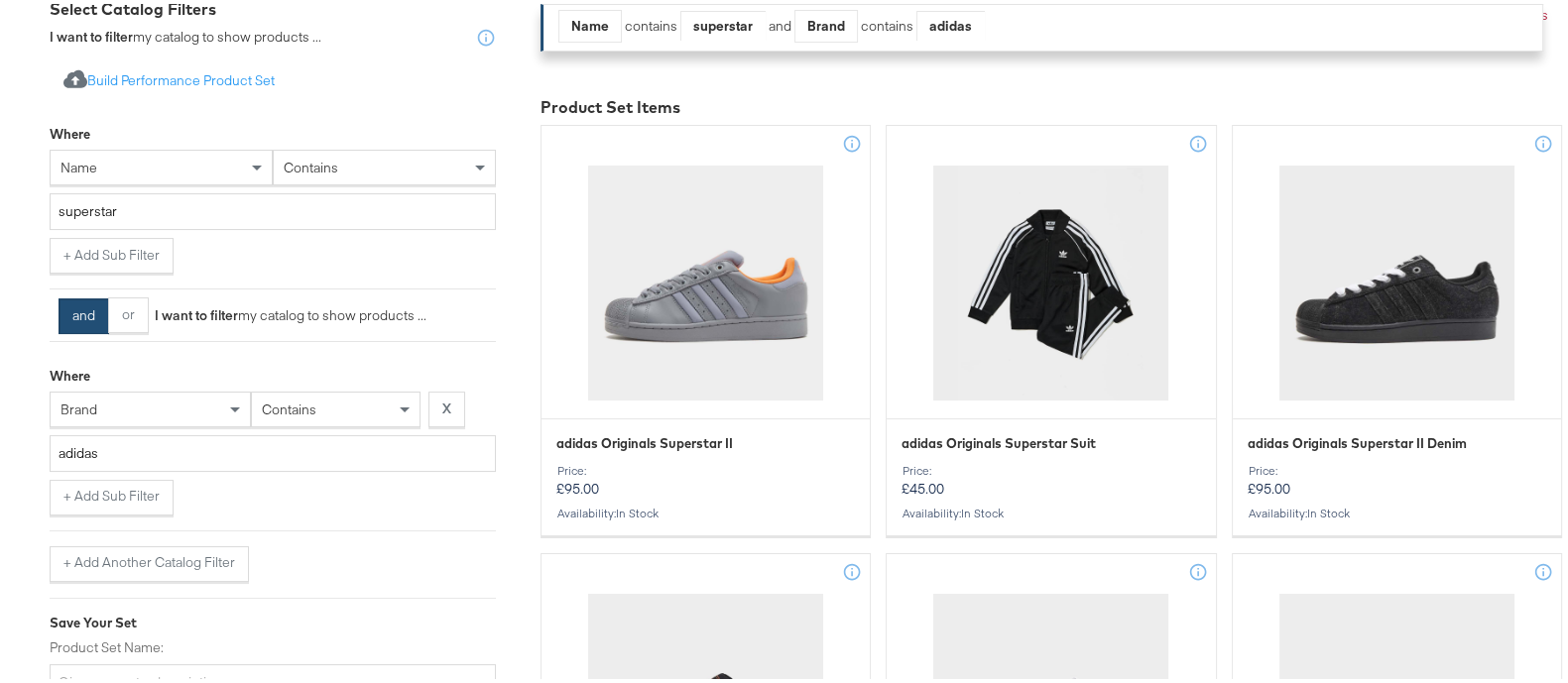 scroll, scrollTop: 495, scrollLeft: 0, axis: vertical 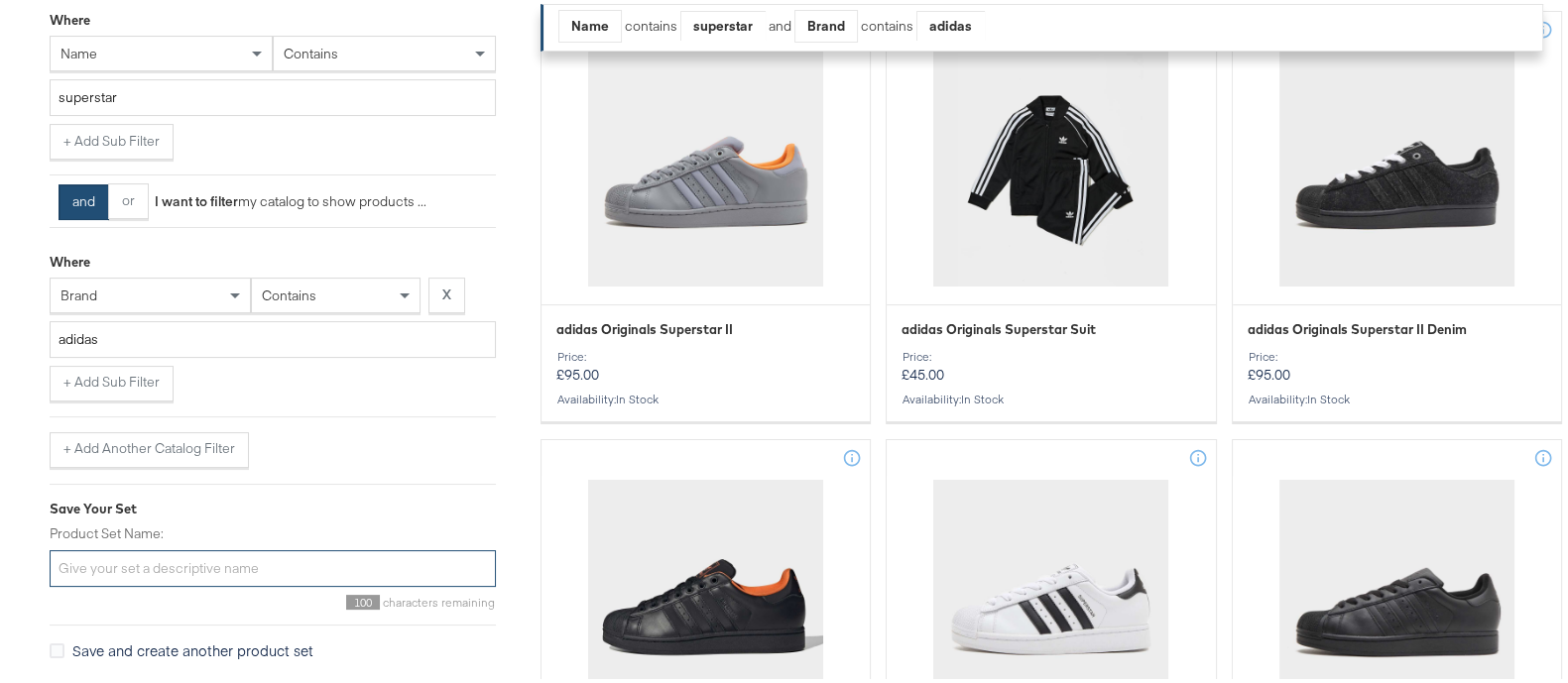 click on "Product Set Name:" at bounding box center (273, 564) 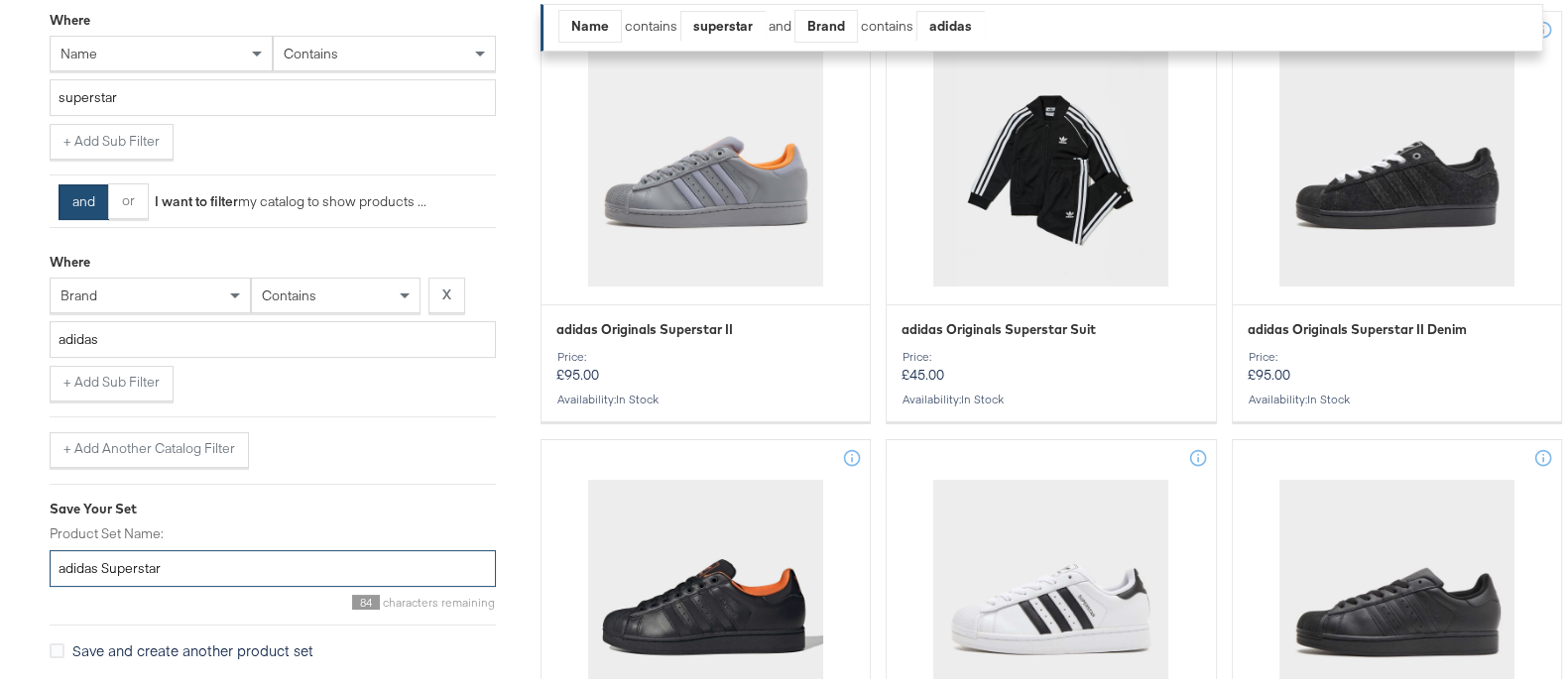 click on "adidas Superstar" at bounding box center (273, 564) 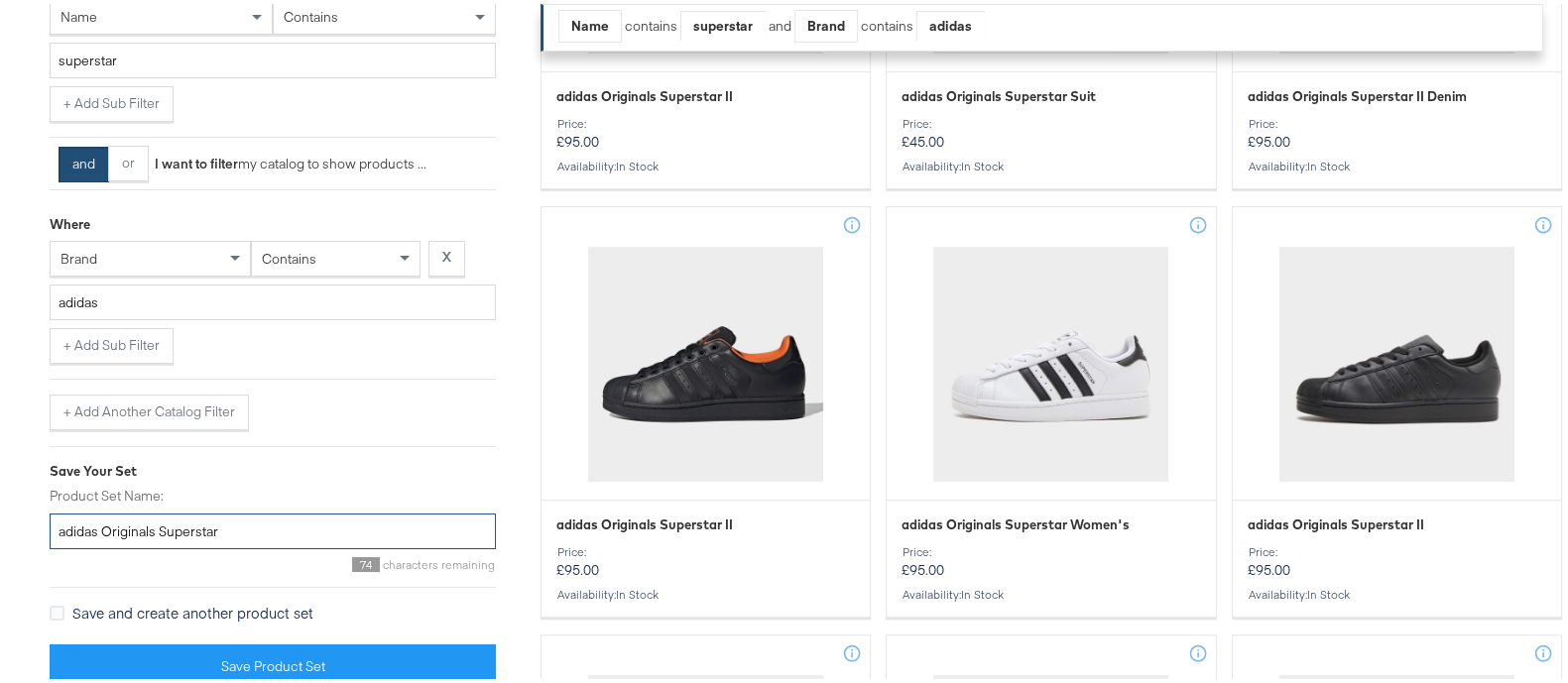 scroll, scrollTop: 743, scrollLeft: 0, axis: vertical 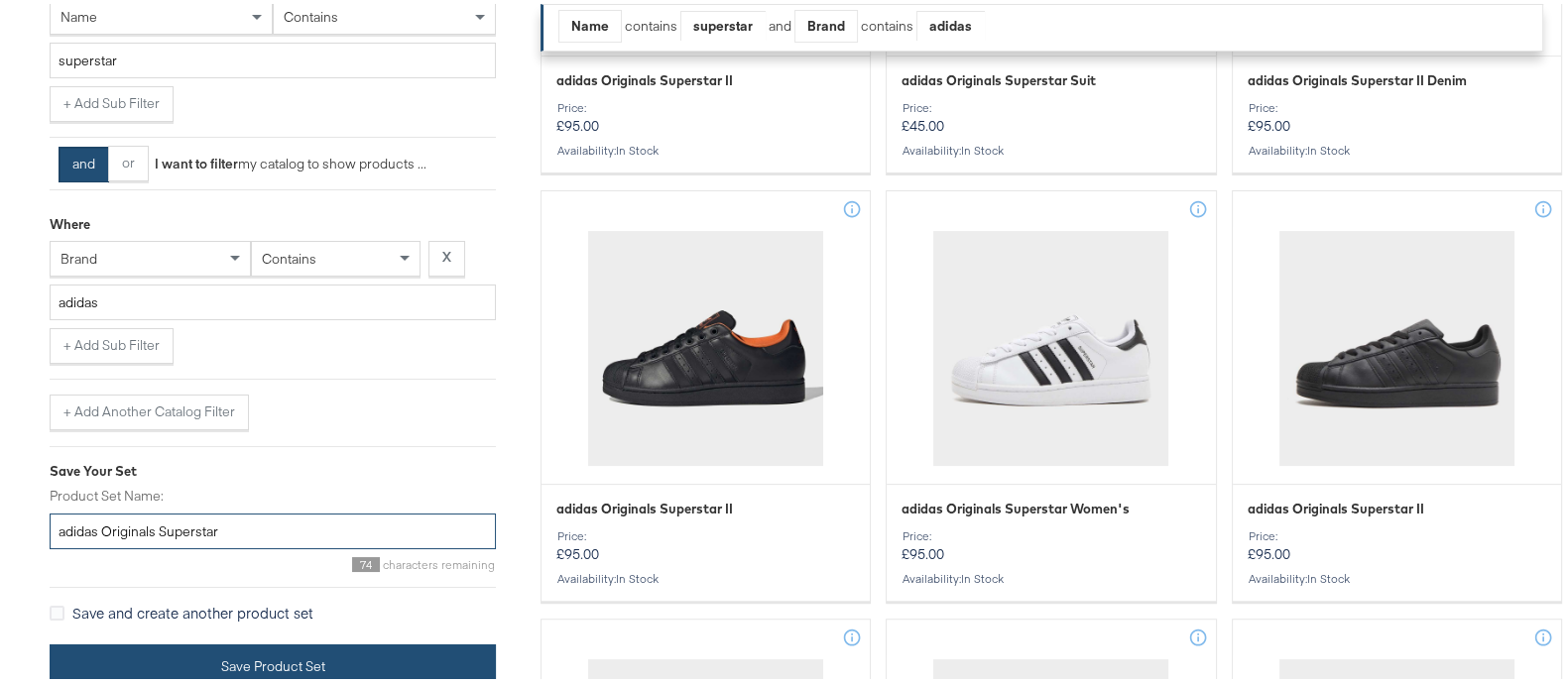 type on "adidas Originals Superstar" 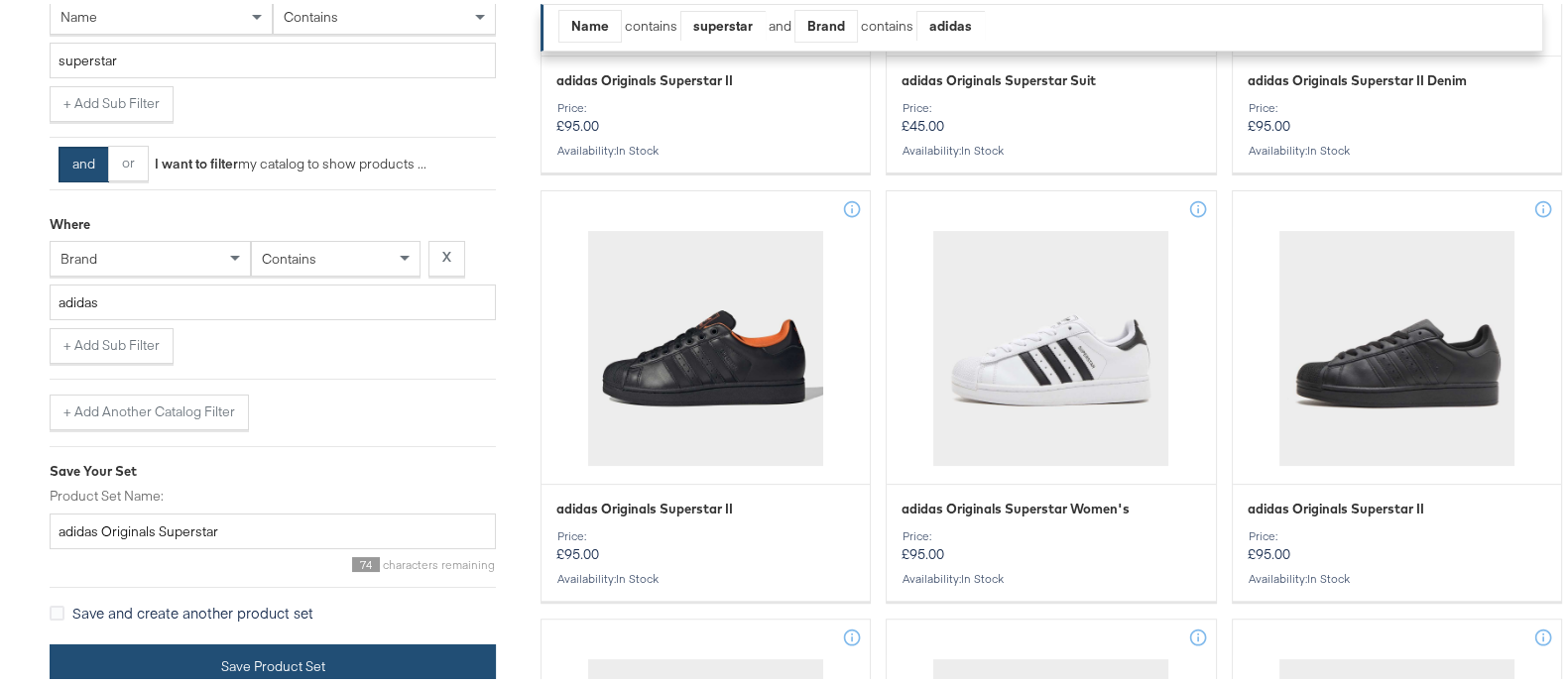 click on "Save Product Set" at bounding box center (273, 662) 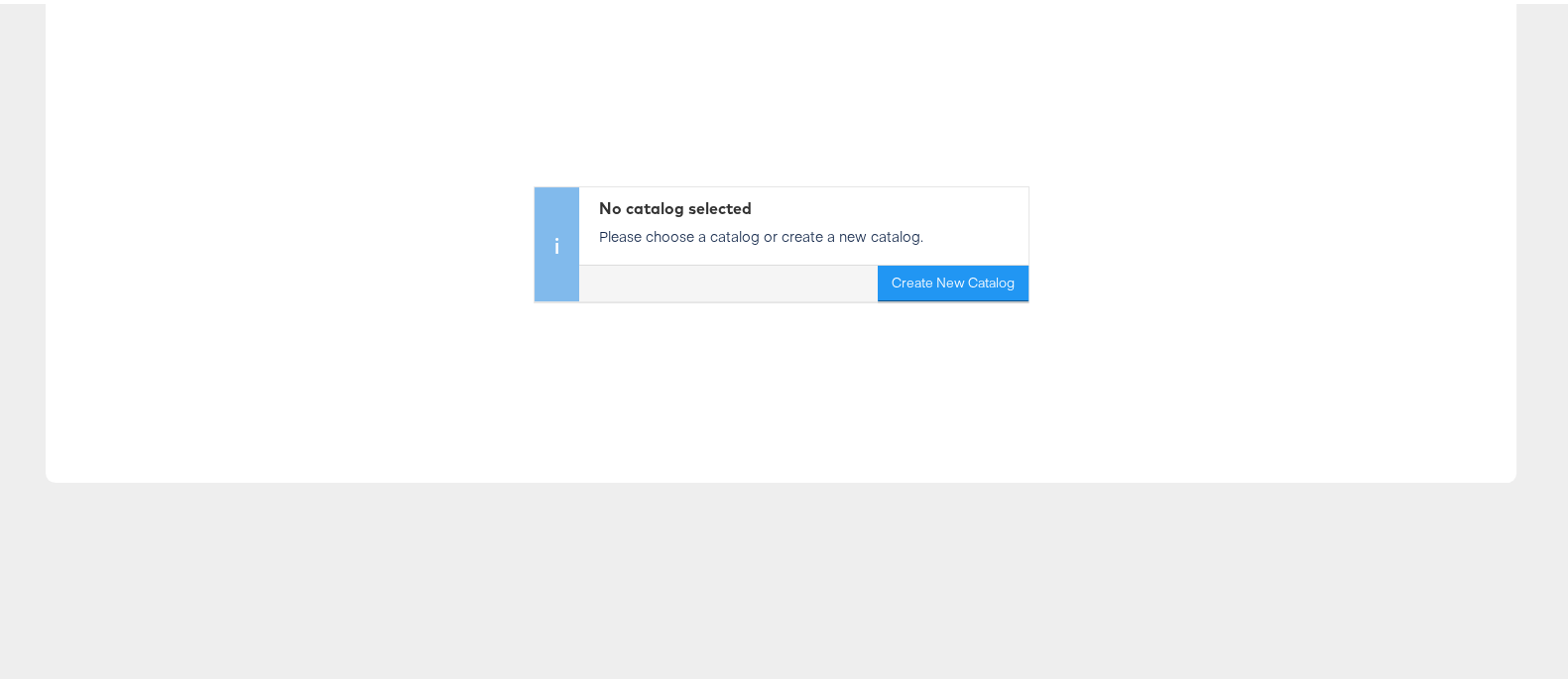 scroll, scrollTop: 0, scrollLeft: 0, axis: both 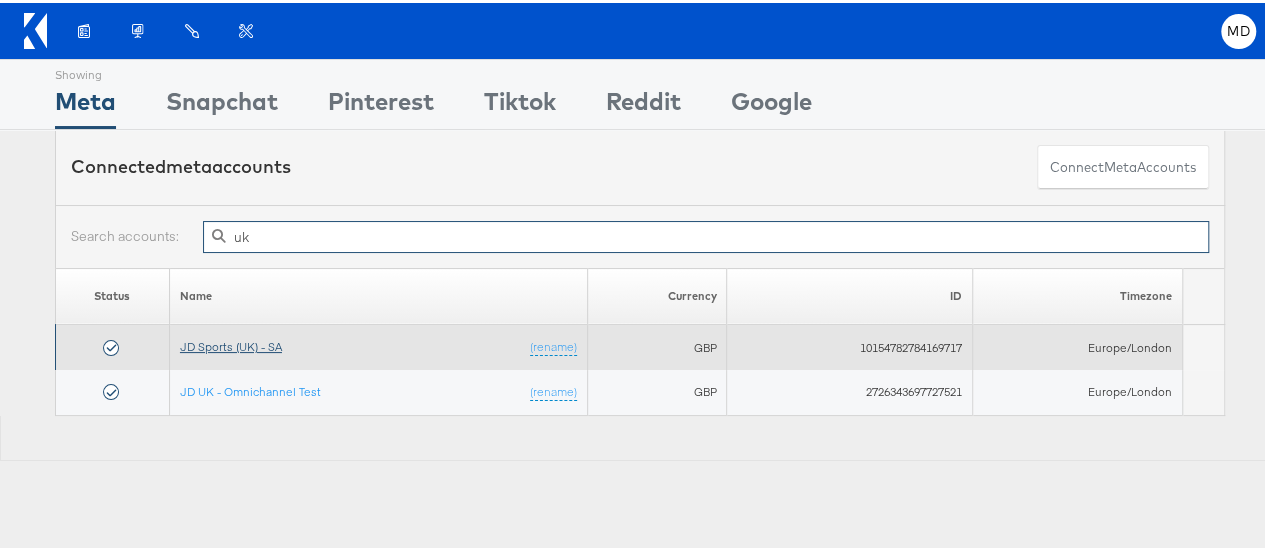 type on "uk" 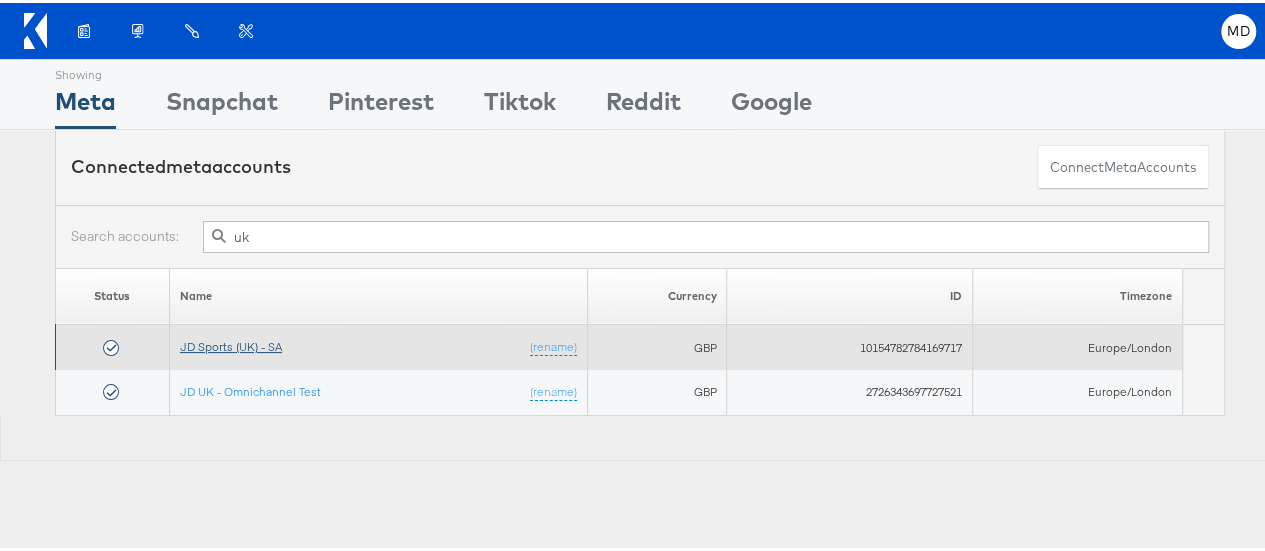 click on "JD Sports (UK) - SA" at bounding box center [231, 343] 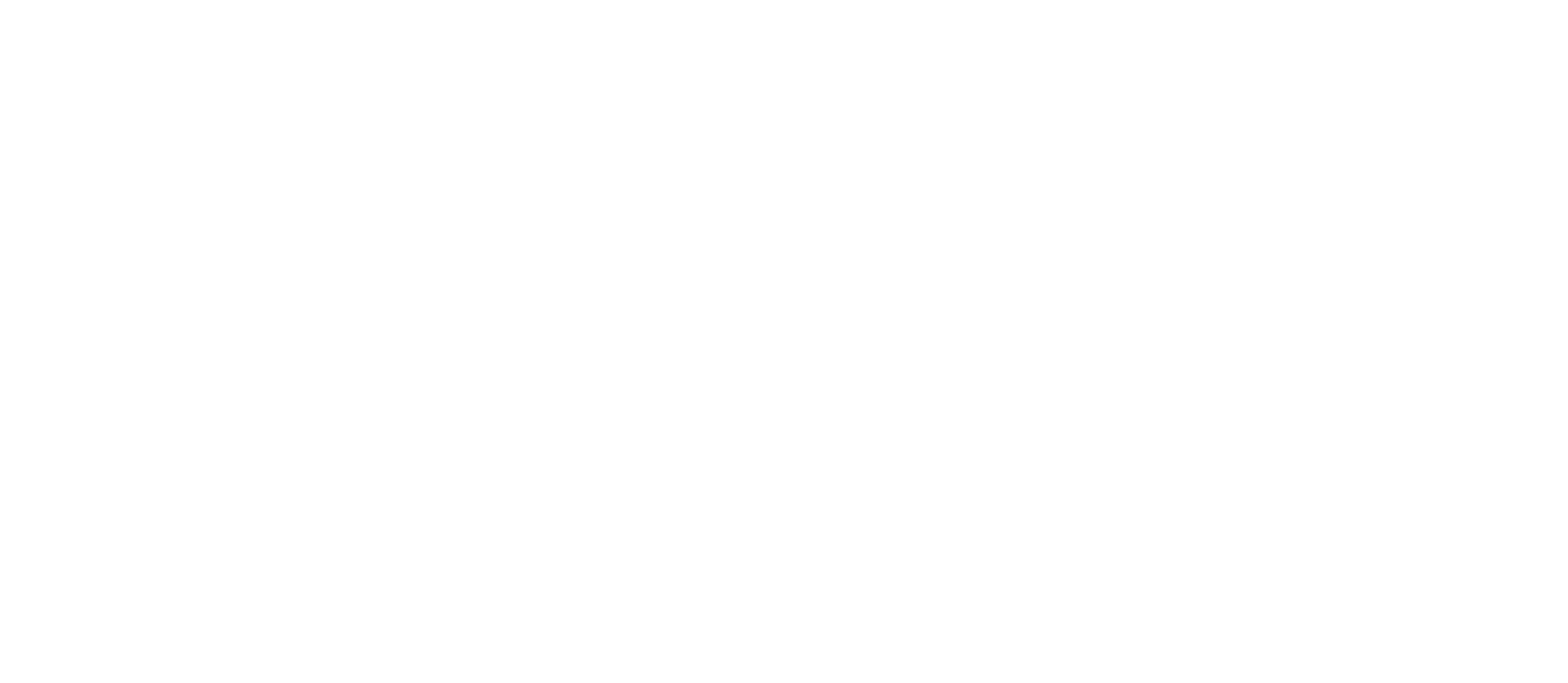 scroll, scrollTop: 0, scrollLeft: 0, axis: both 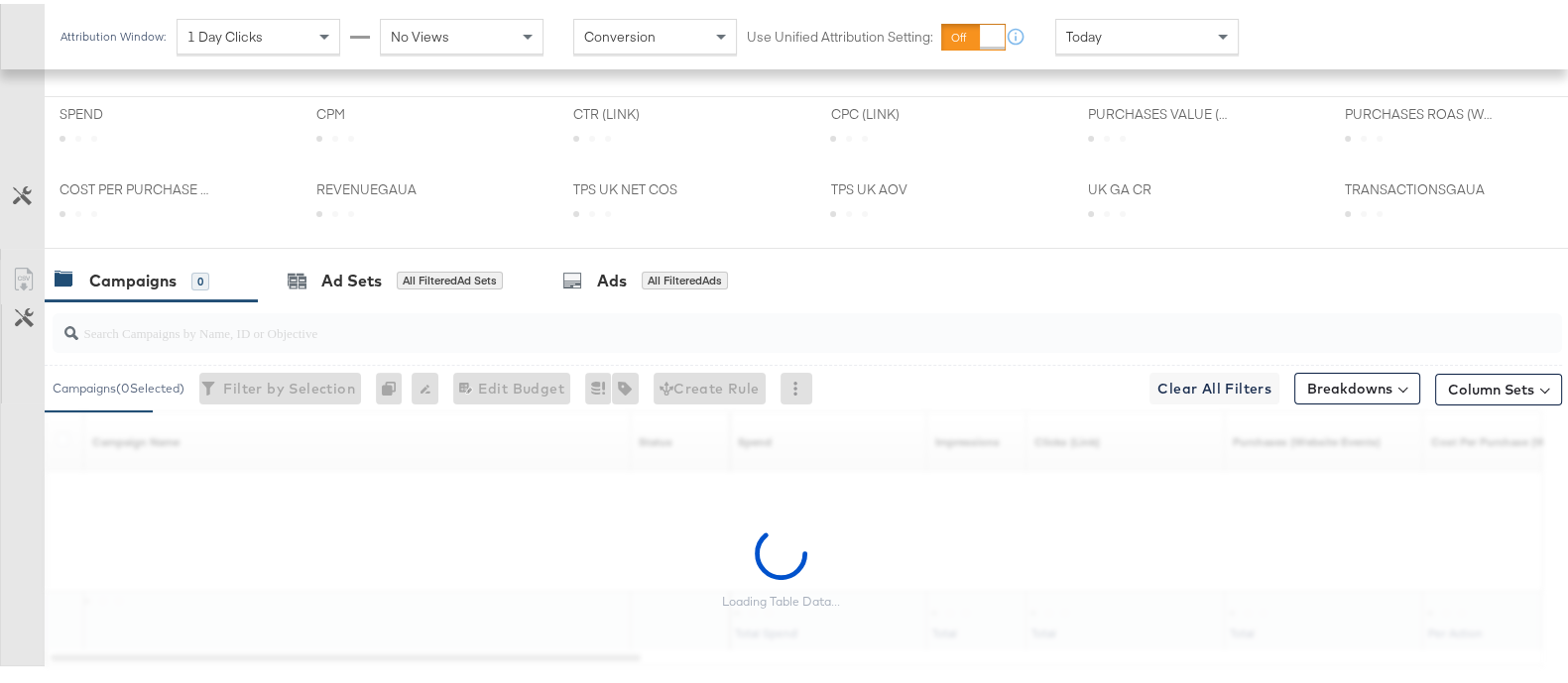 click at bounding box center [752, 320] 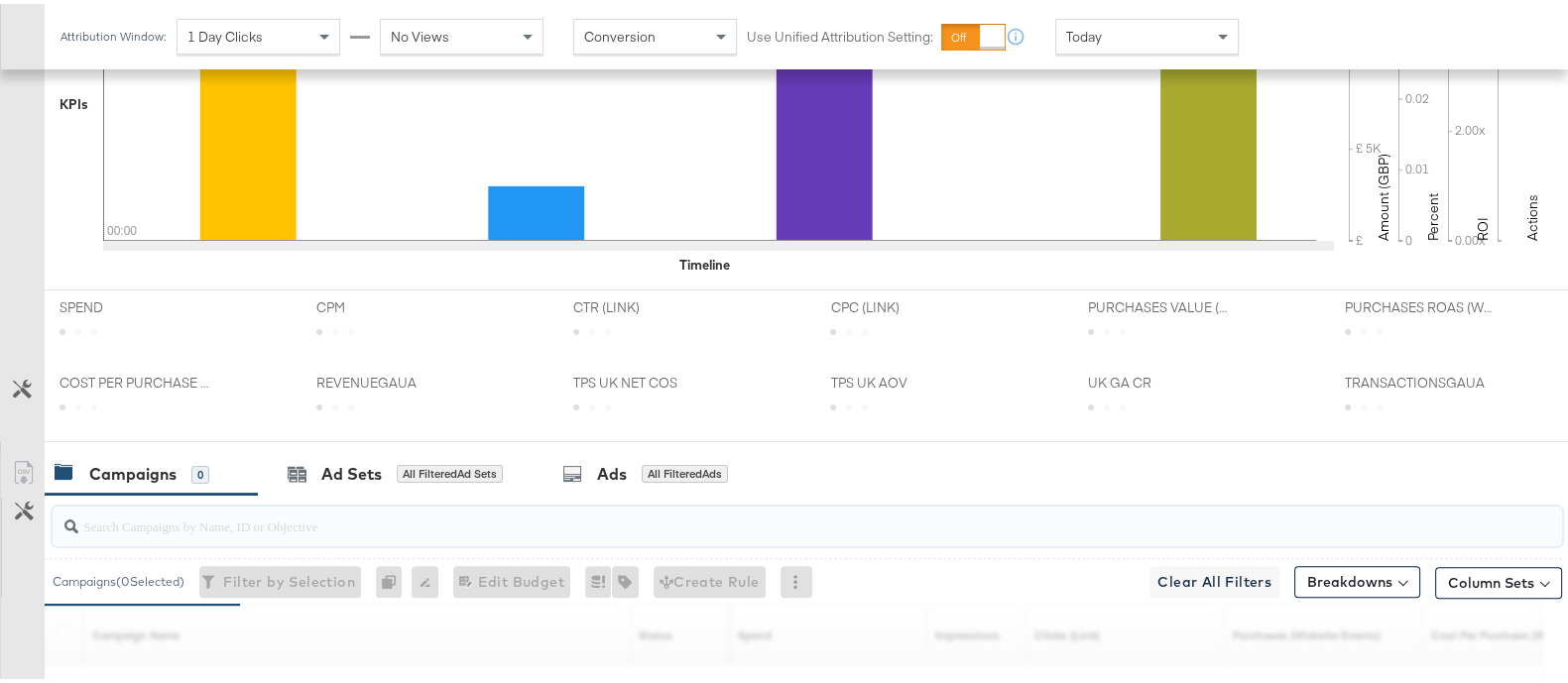 scroll, scrollTop: 812, scrollLeft: 0, axis: vertical 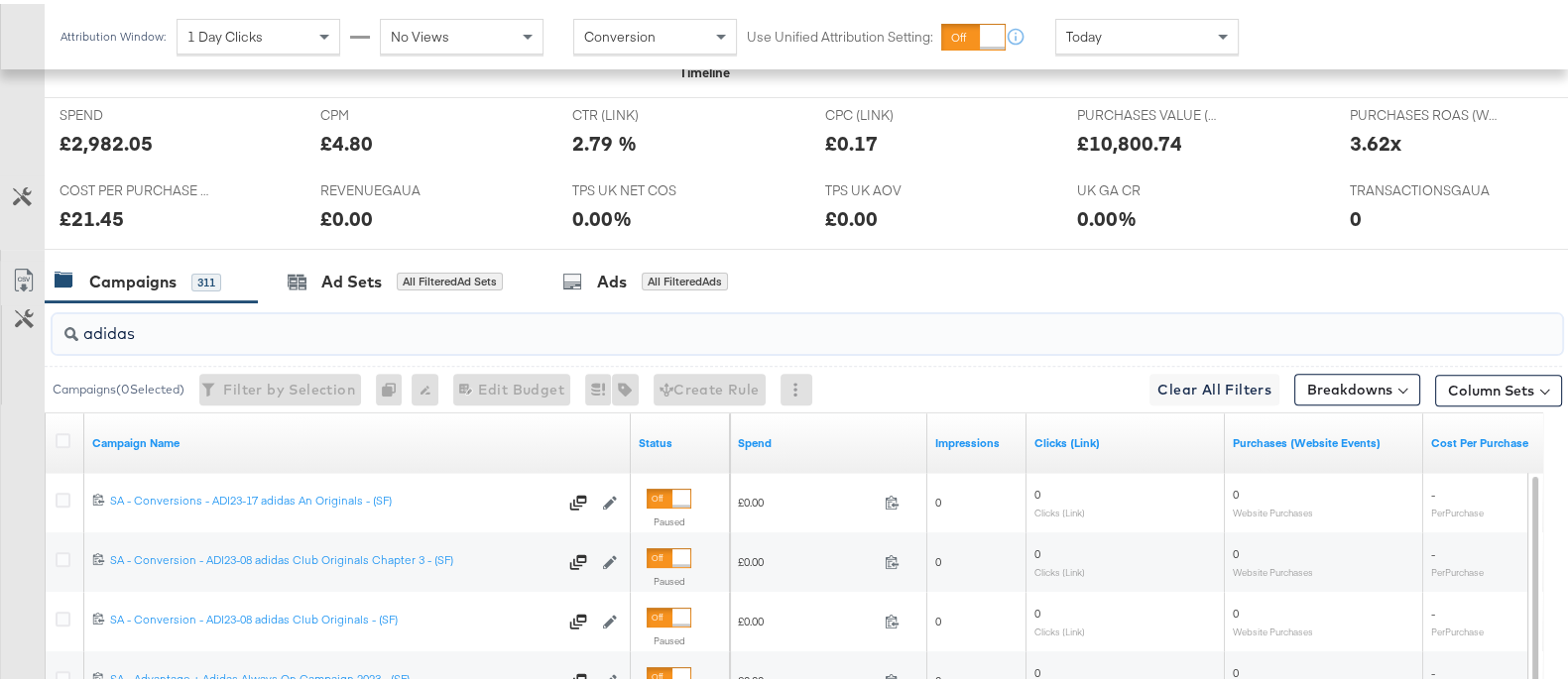 drag, startPoint x: 94, startPoint y: 324, endPoint x: 61, endPoint y: 329, distance: 33.37664 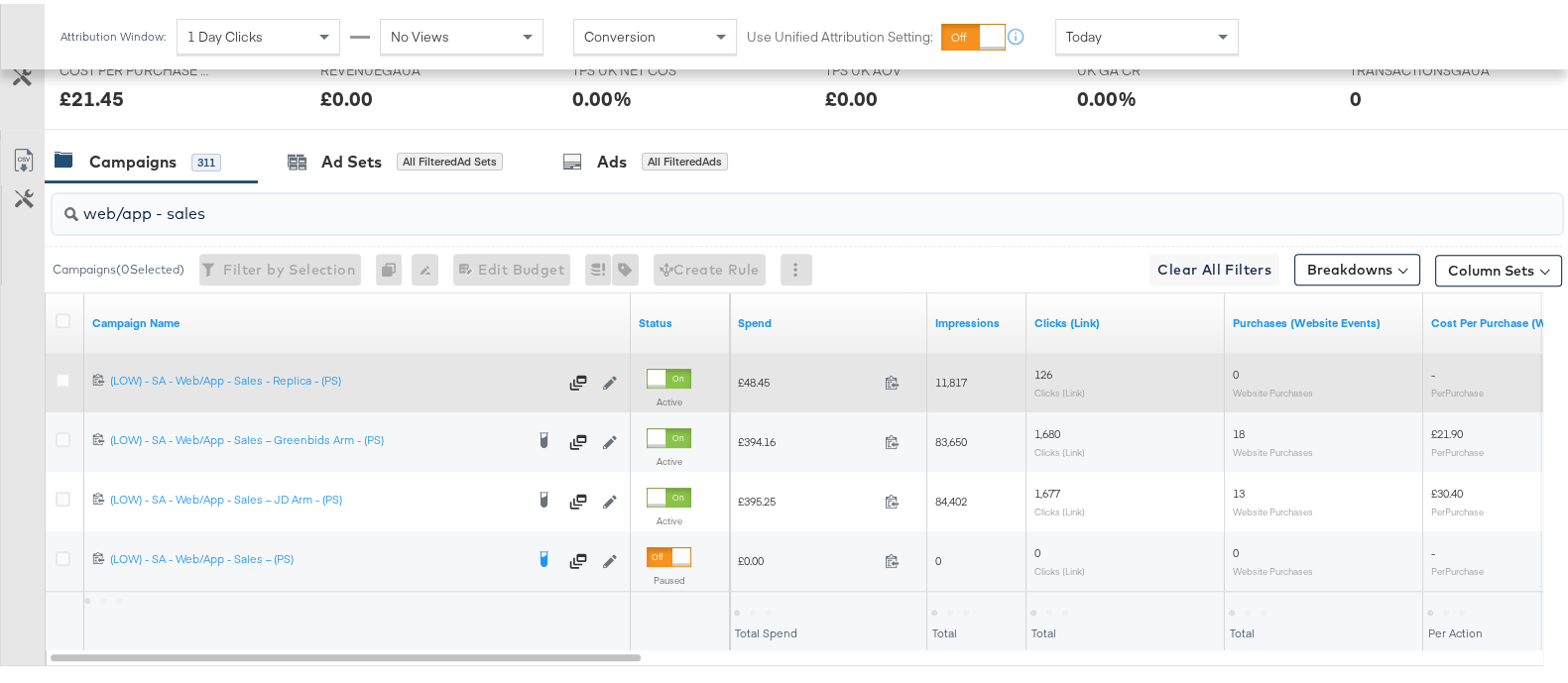 scroll, scrollTop: 936, scrollLeft: 0, axis: vertical 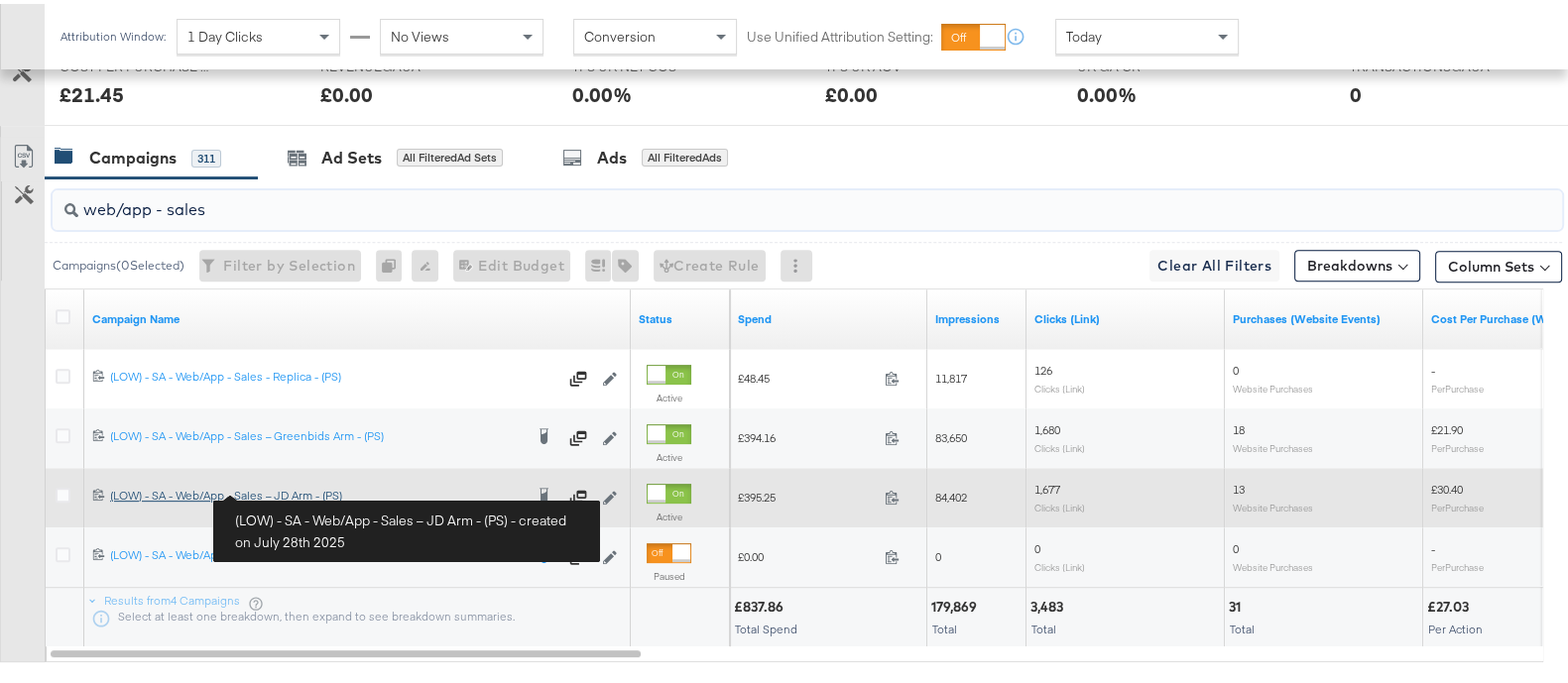 type on "web/app - sales" 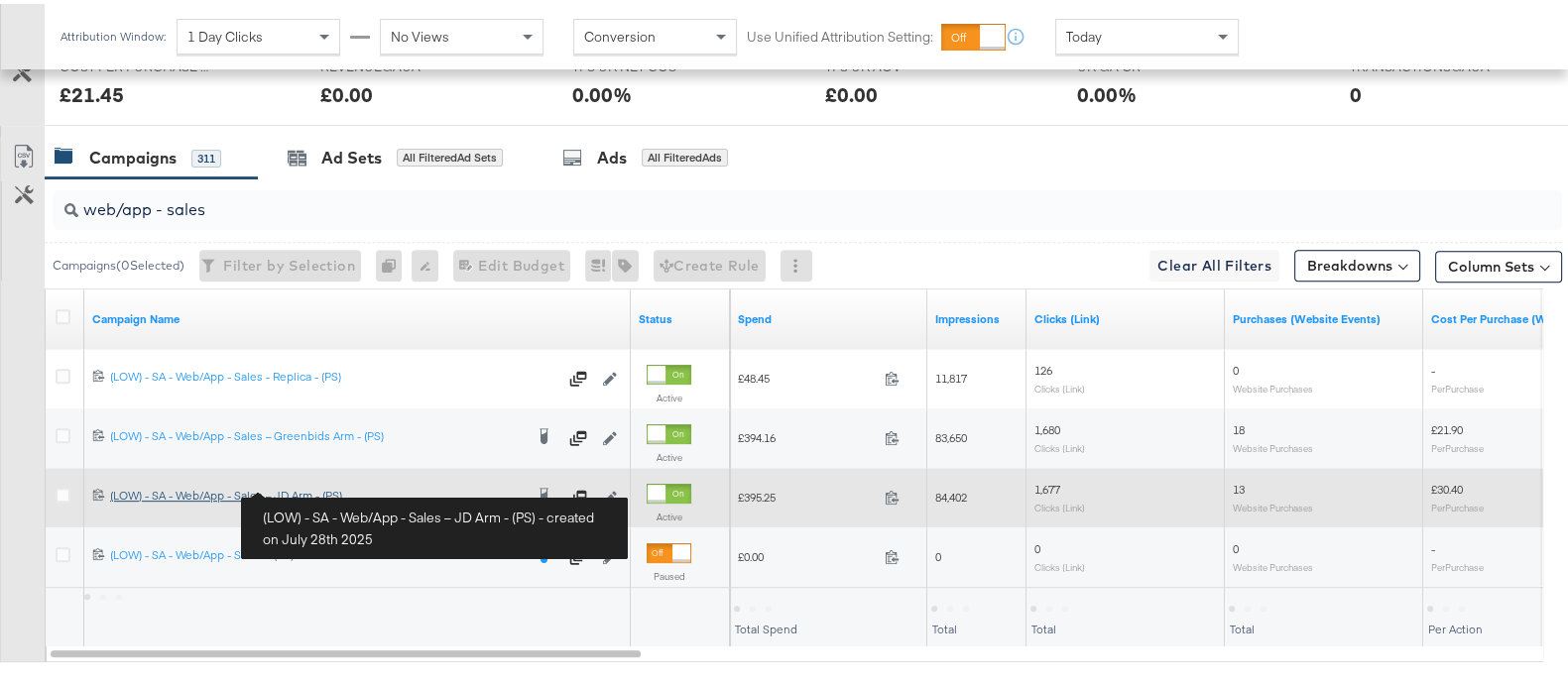 click on "(LOW) - SA - Web/App - Sales – JD Arm - (PS) (LOW) - SA - Web/App - Sales – JD Arm - (PS)" at bounding box center [316, 492] 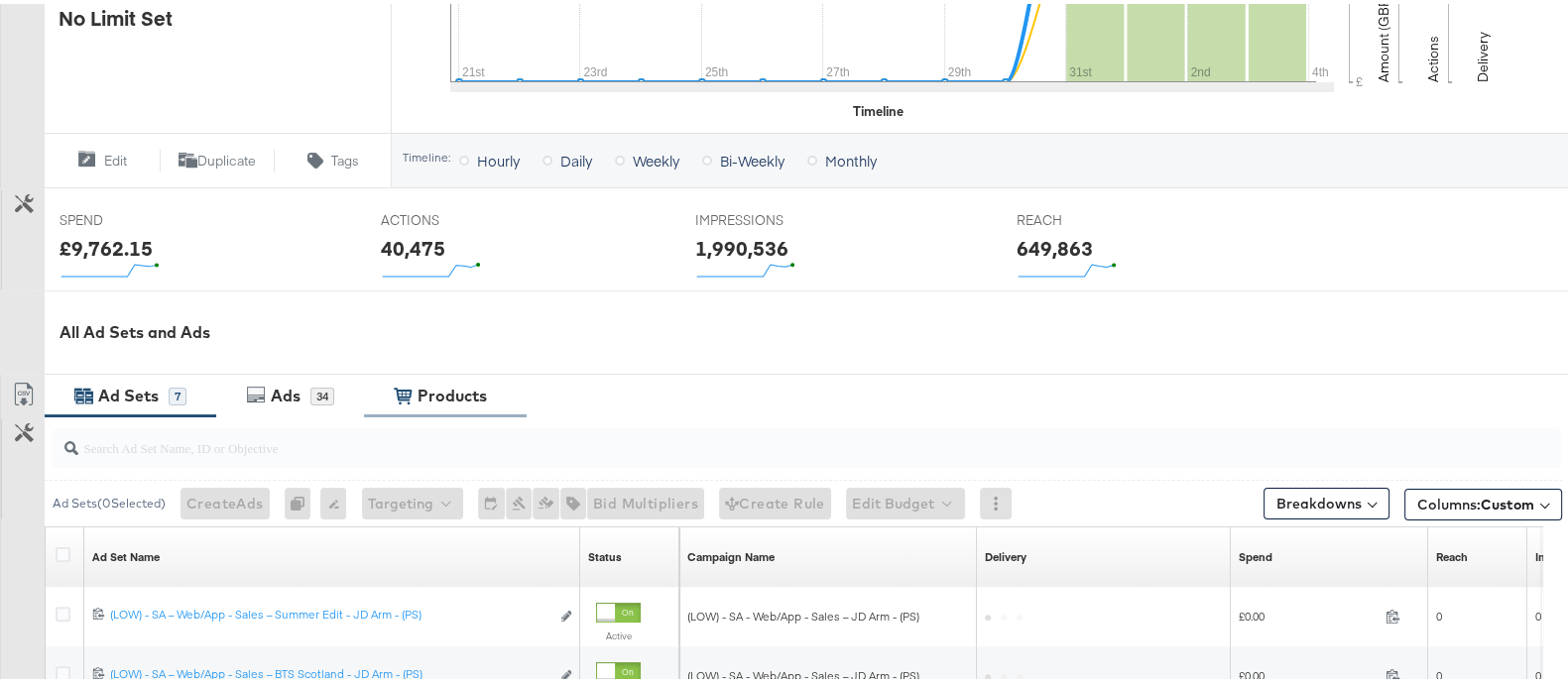 scroll, scrollTop: 1115, scrollLeft: 0, axis: vertical 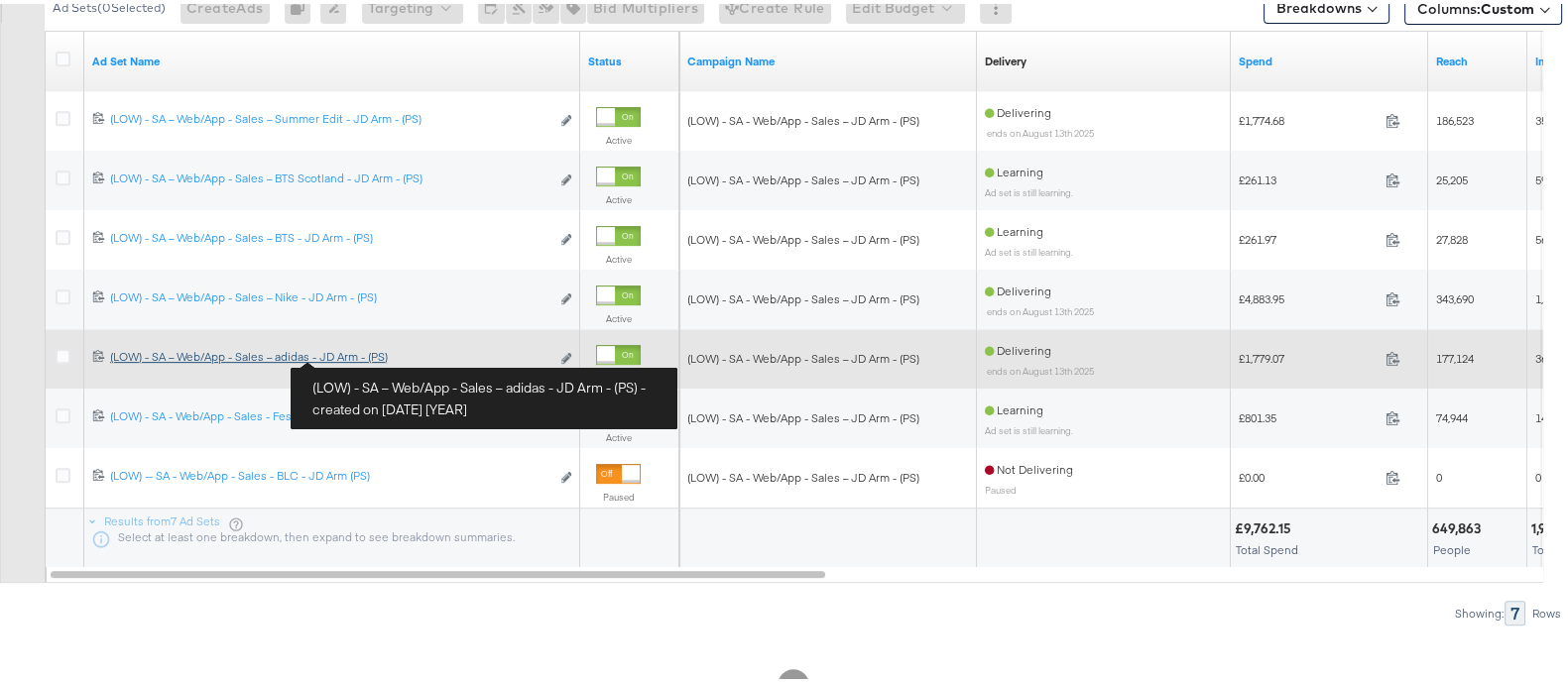 click on "(LOW) - SA – Web/App - Sales – adidas - JD Arm - (PS) (LOW) - SA – Web/App - Sales – adidas - JD Arm - (PS)" at bounding box center (329, 353) 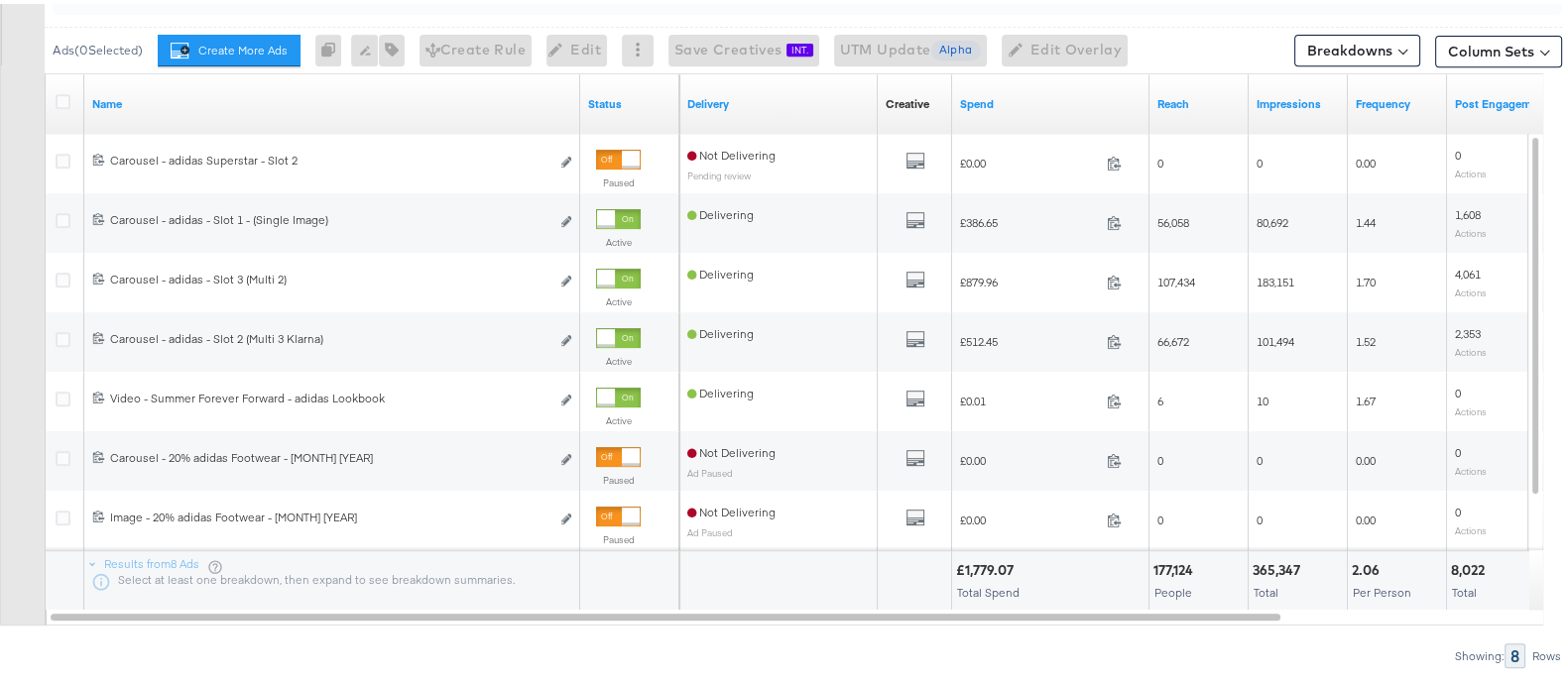 scroll, scrollTop: 1105, scrollLeft: 0, axis: vertical 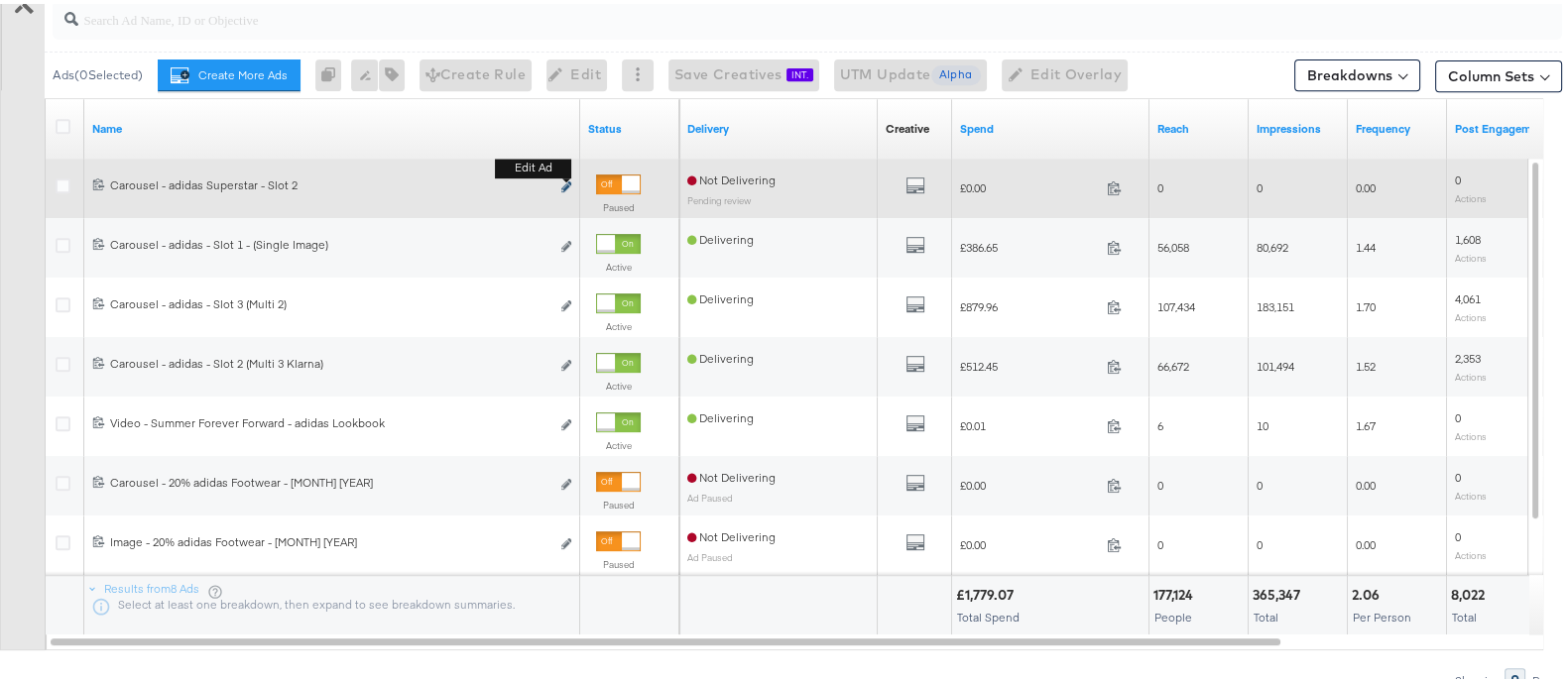 click at bounding box center (566, 182) 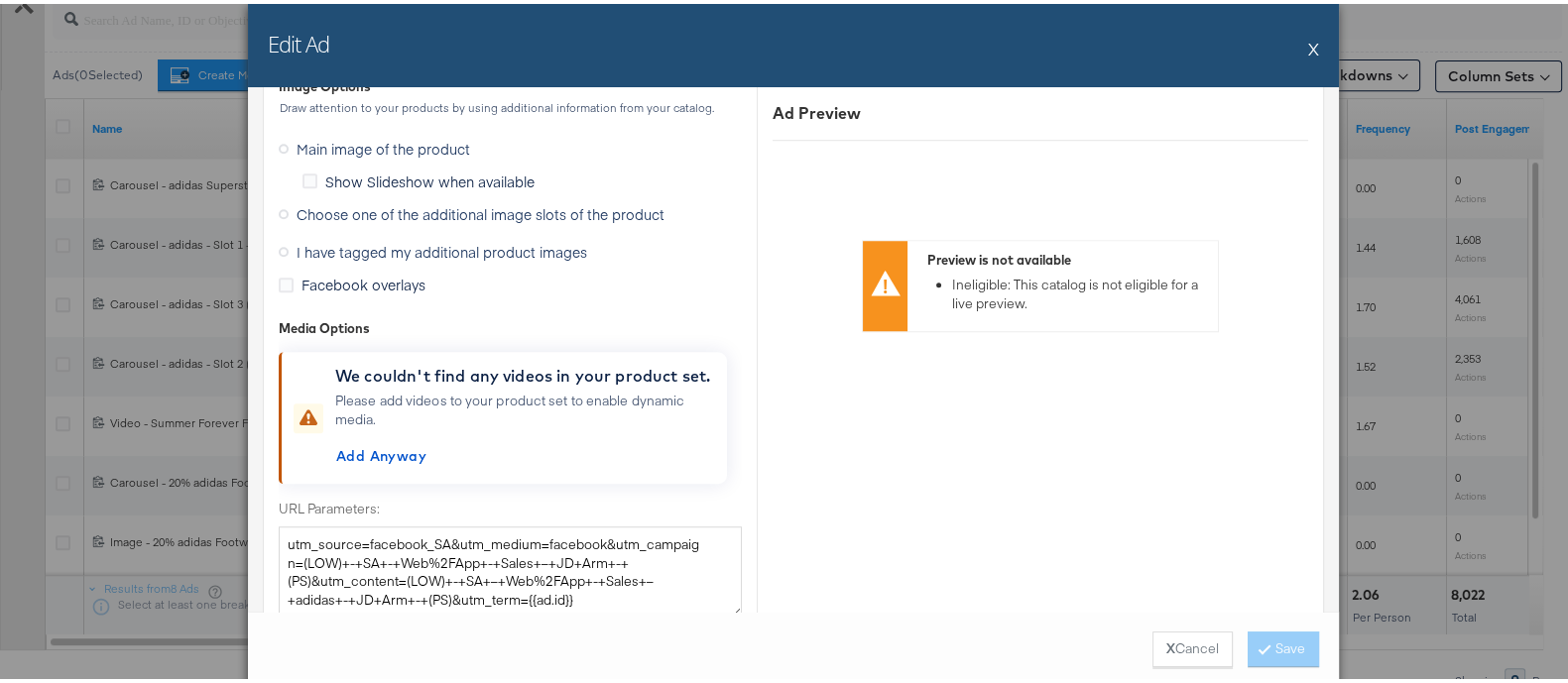 scroll, scrollTop: 1982, scrollLeft: 0, axis: vertical 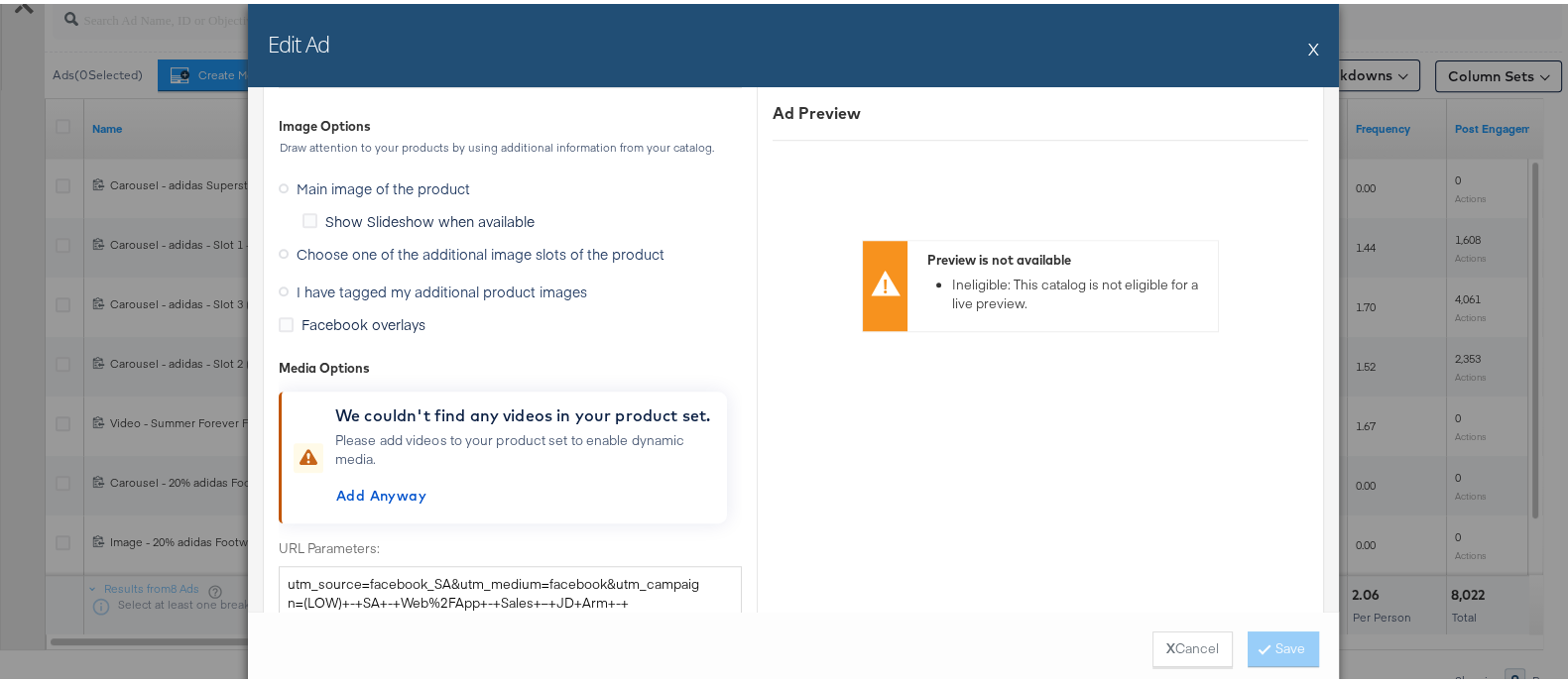 click on "Choose one of the additional image slots of the product" at bounding box center (480, 250) 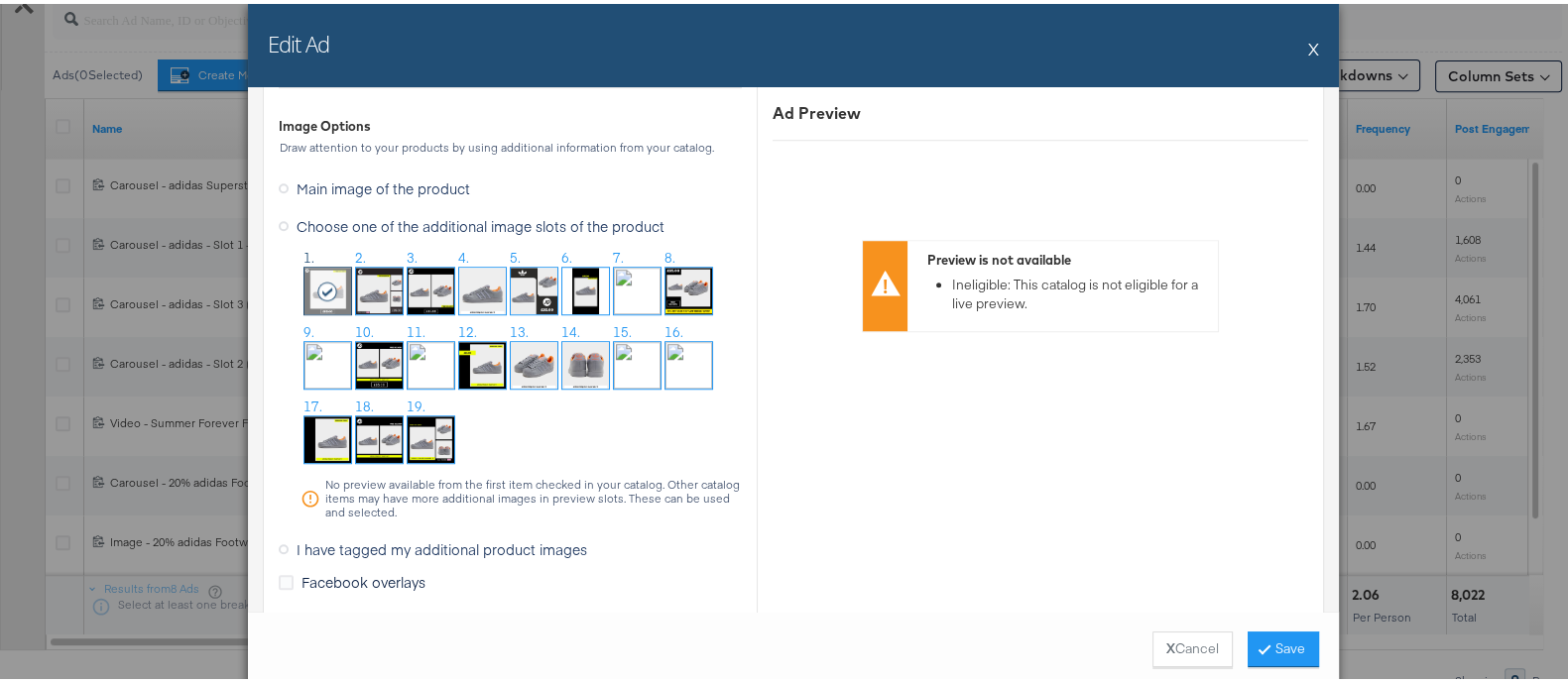 click at bounding box center (379, 286) 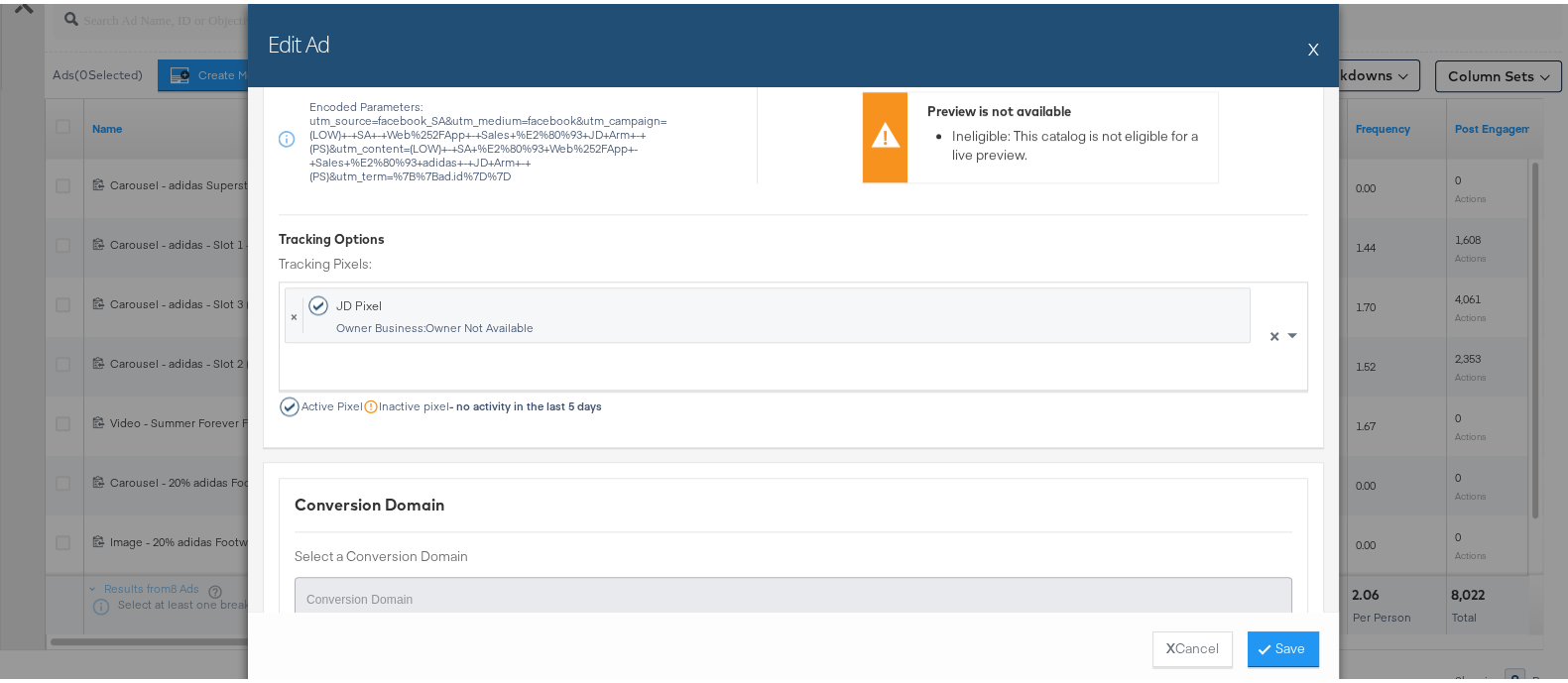 scroll, scrollTop: 2970, scrollLeft: 0, axis: vertical 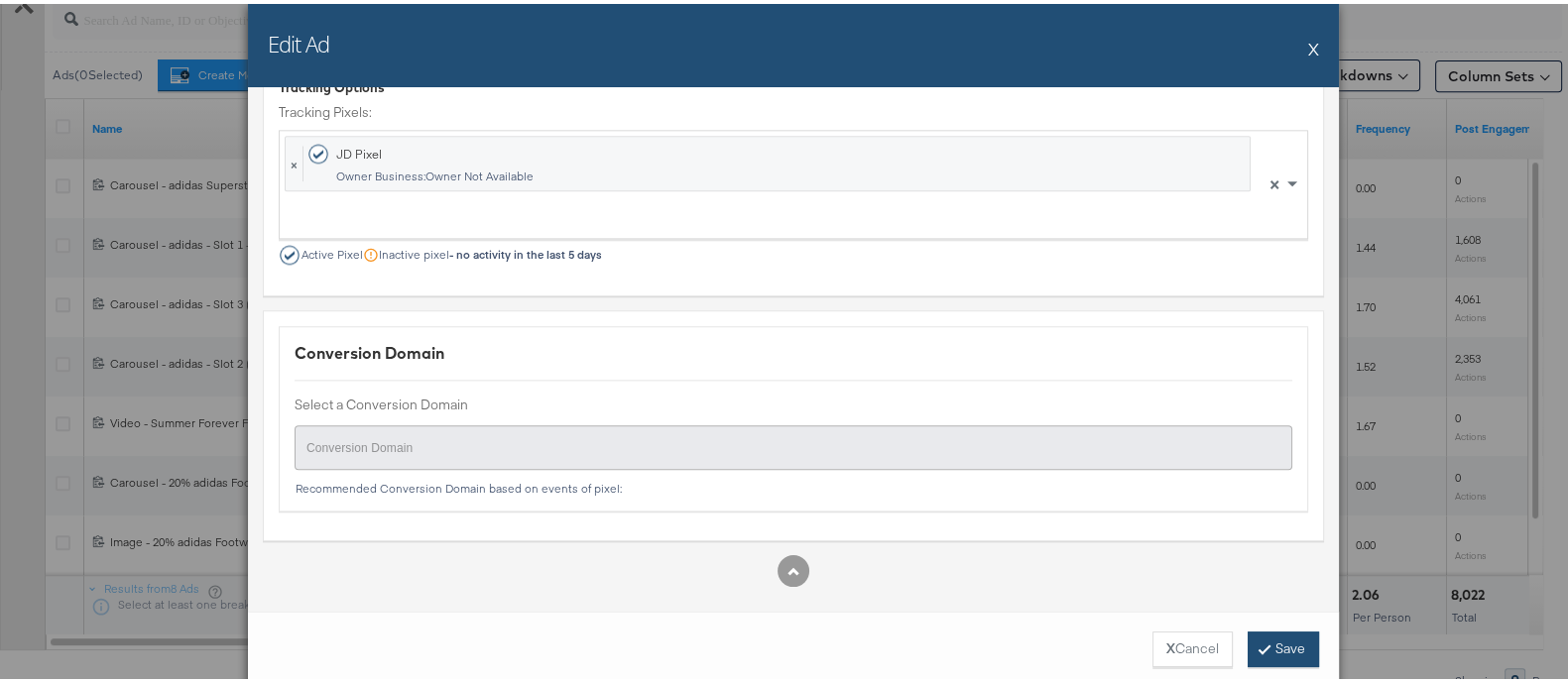 click on "Save" at bounding box center [1283, 645] 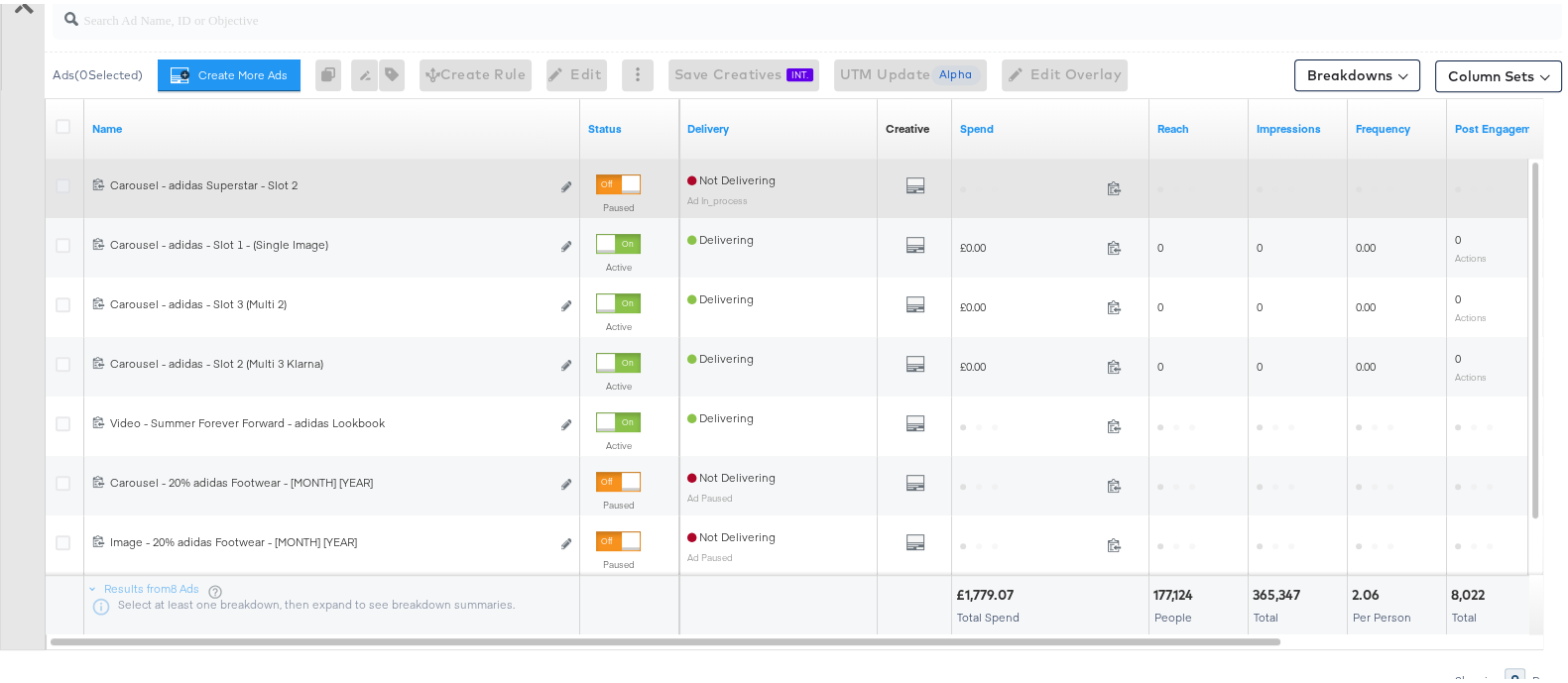 click at bounding box center [62, 181] 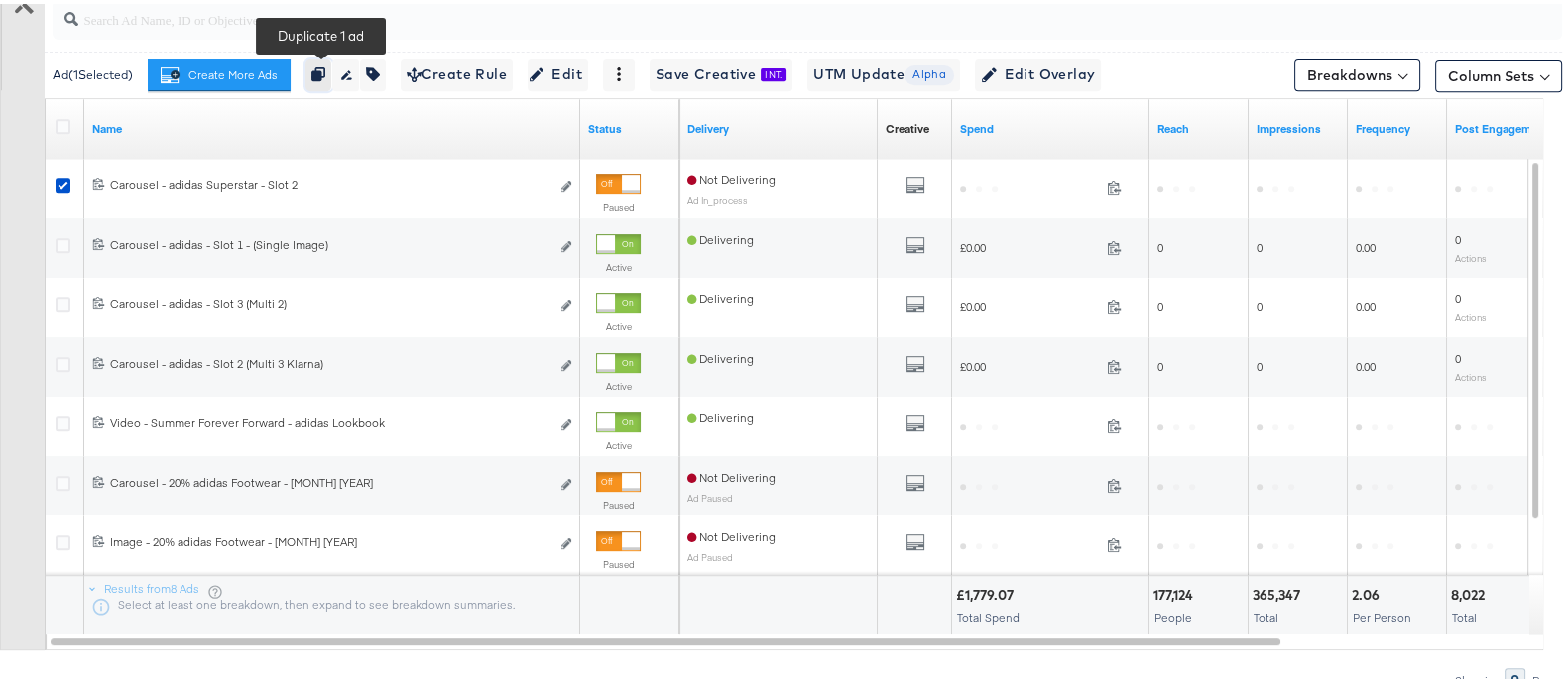 click 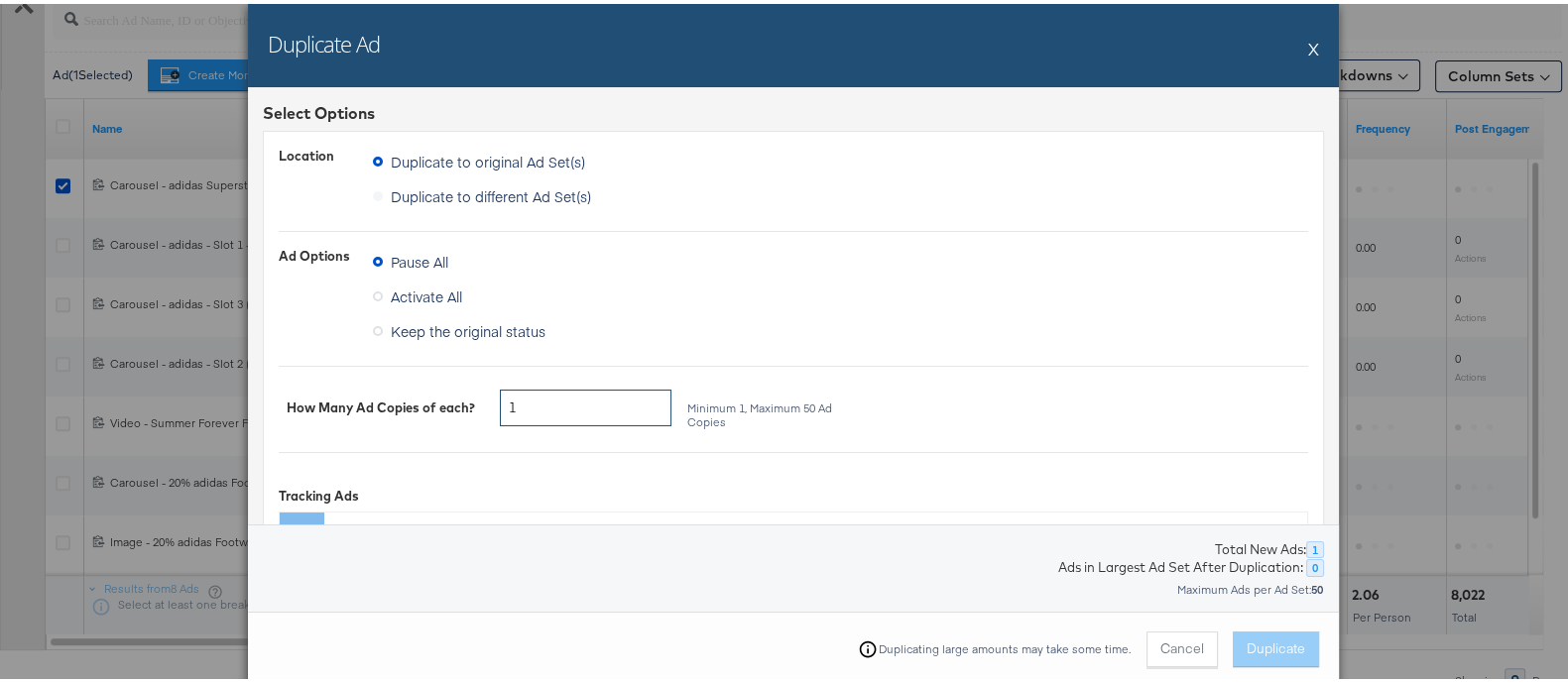 click on "1" at bounding box center [585, 403] 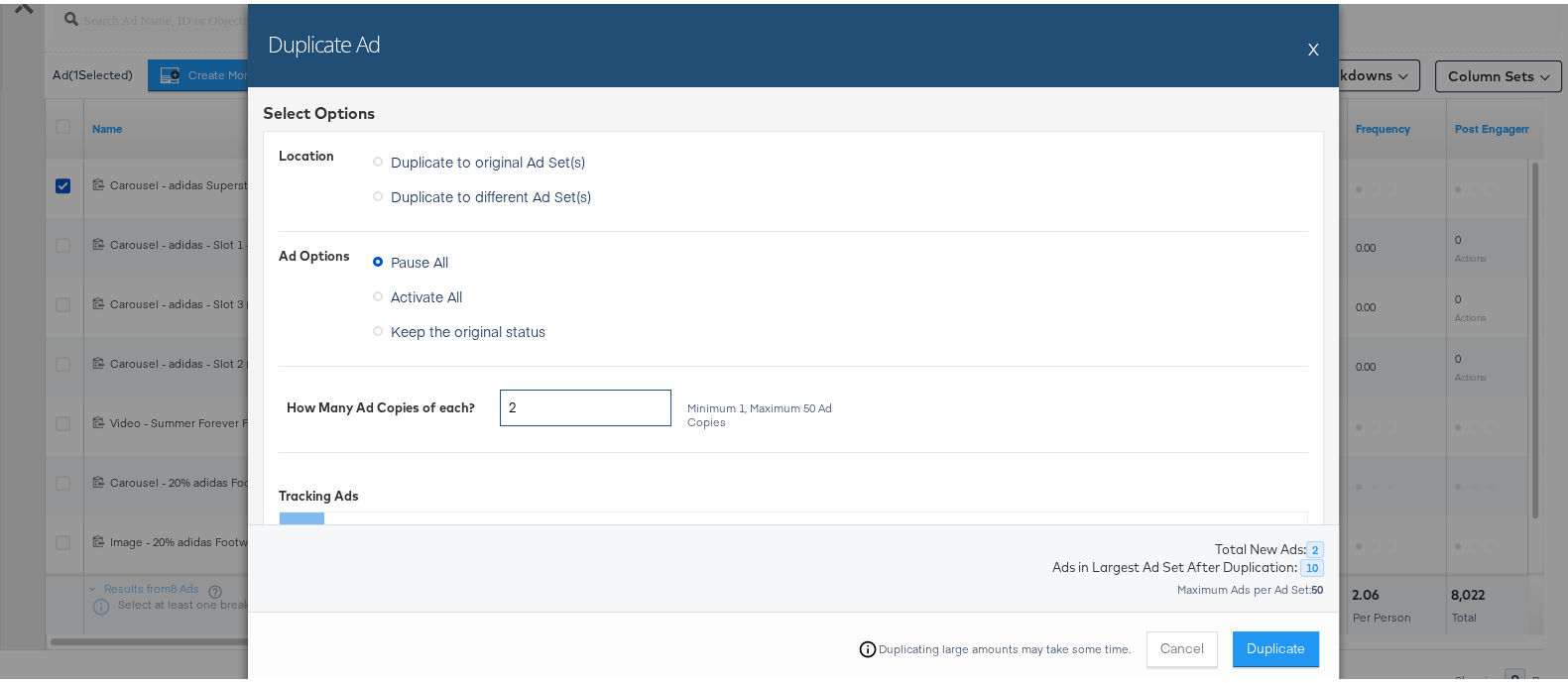 type on "2" 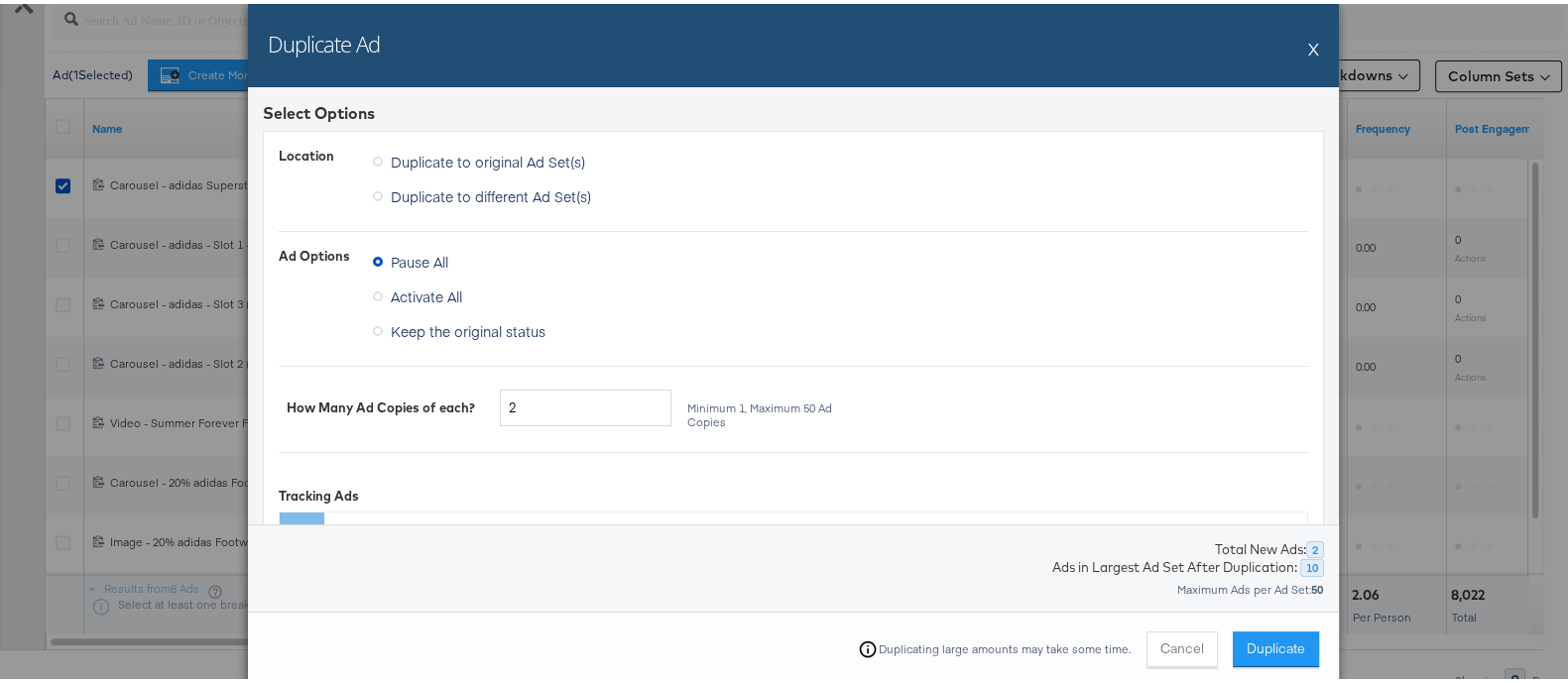 click on "Pause All" at bounding box center (840, 260) 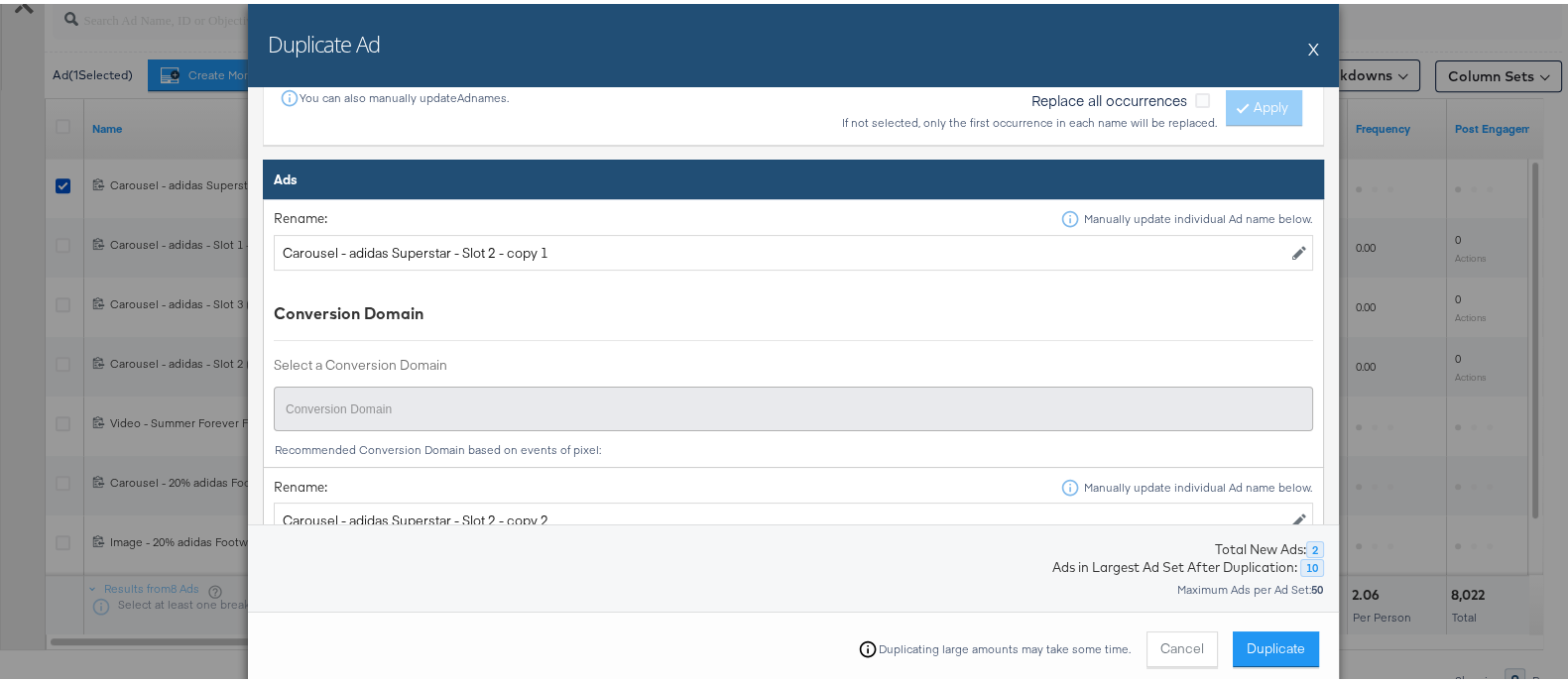 scroll, scrollTop: 743, scrollLeft: 0, axis: vertical 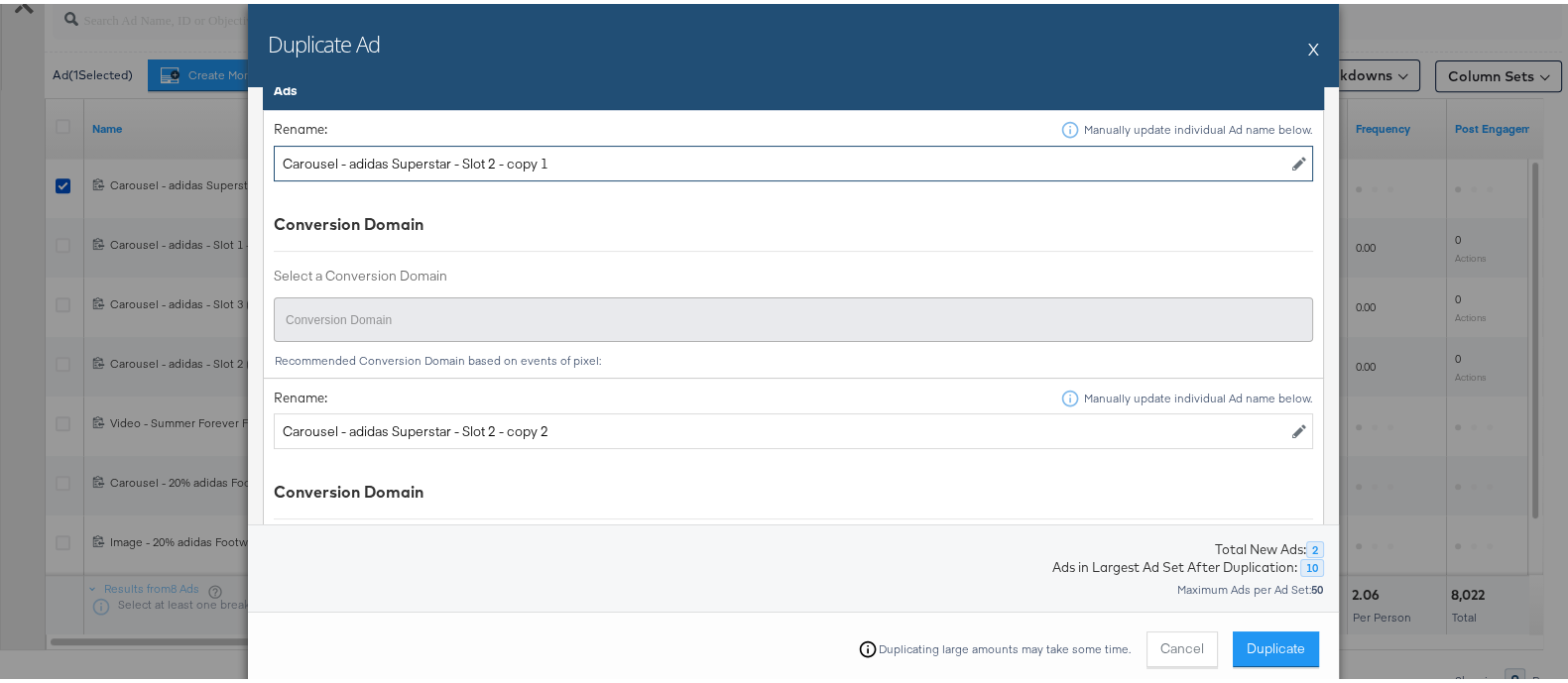 drag, startPoint x: 484, startPoint y: 157, endPoint x: 637, endPoint y: 155, distance: 153.01307 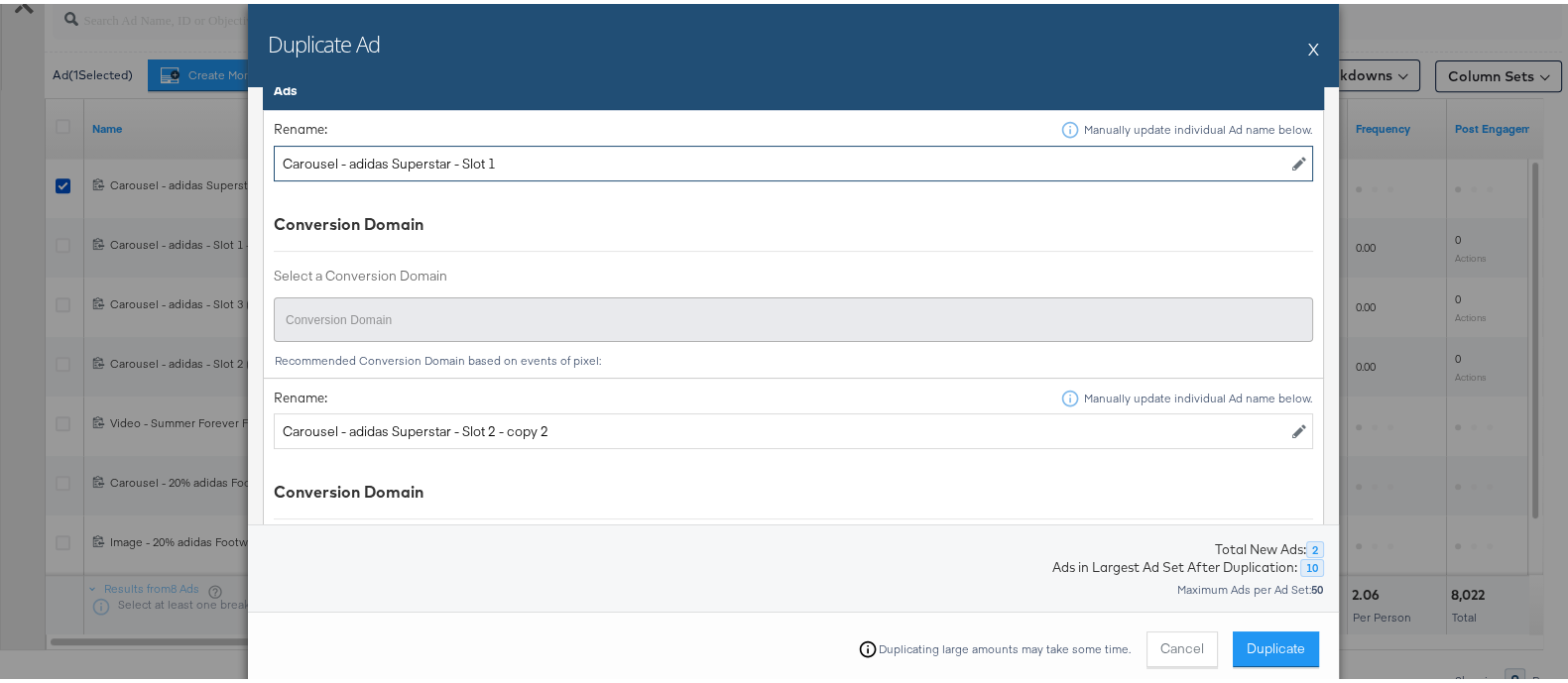 type on "Carousel - adidas Superstar - Slot 1" 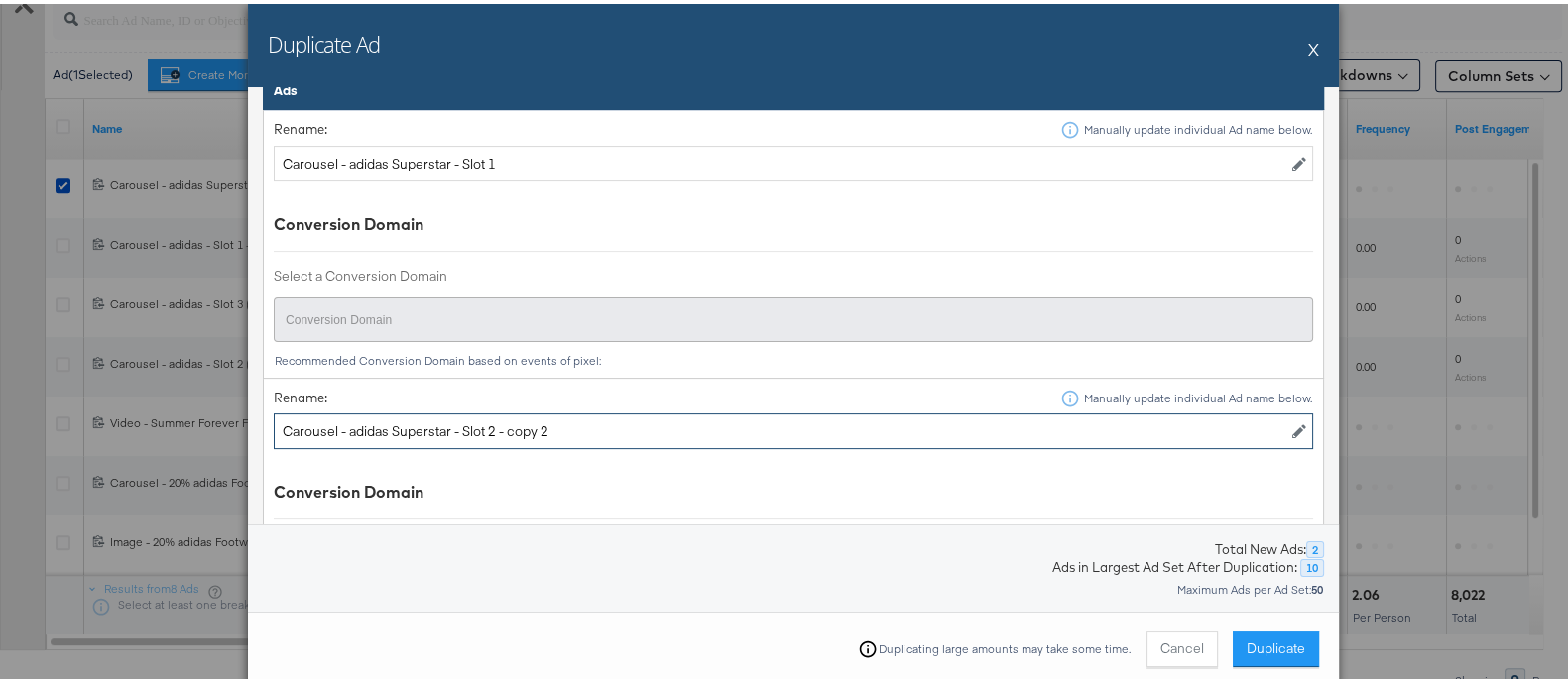 drag, startPoint x: 485, startPoint y: 424, endPoint x: 638, endPoint y: 424, distance: 153 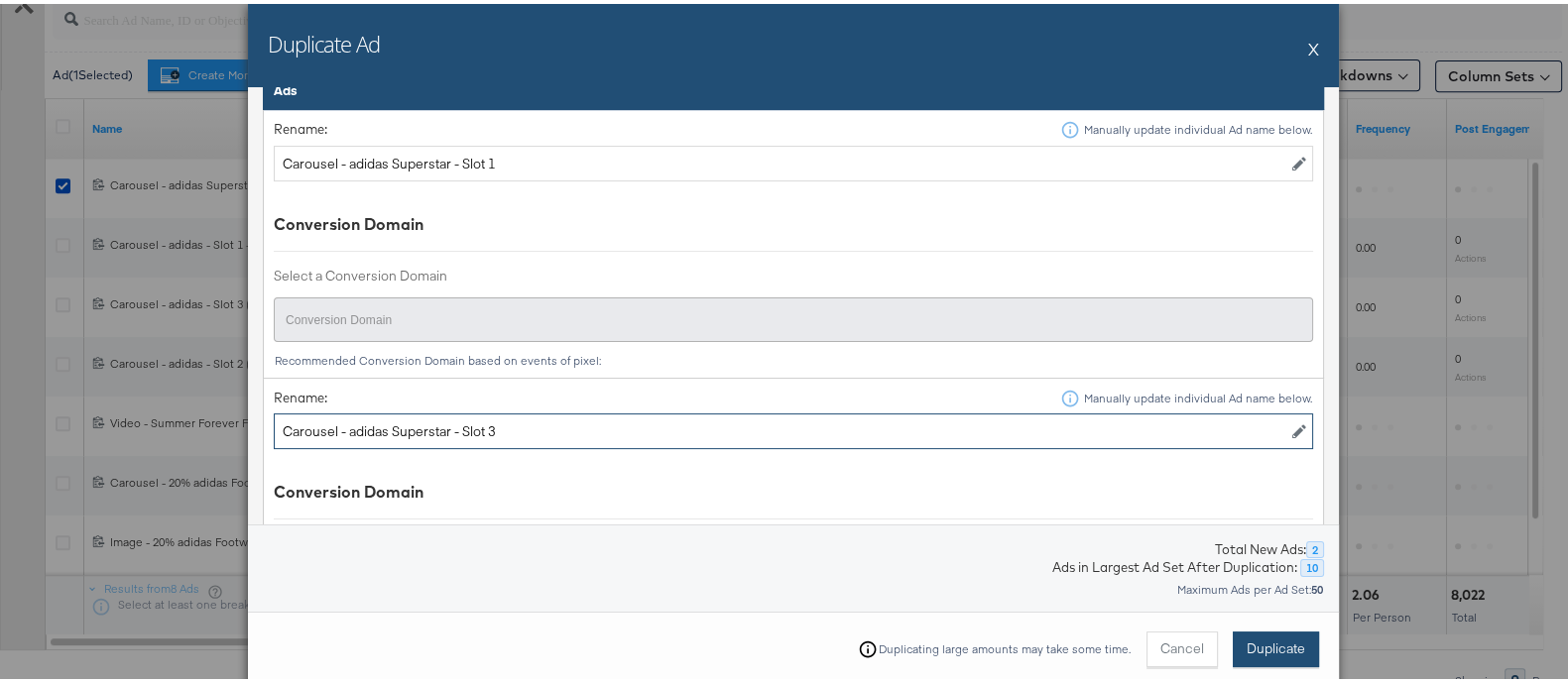 type on "Carousel - adidas Superstar - Slot 3" 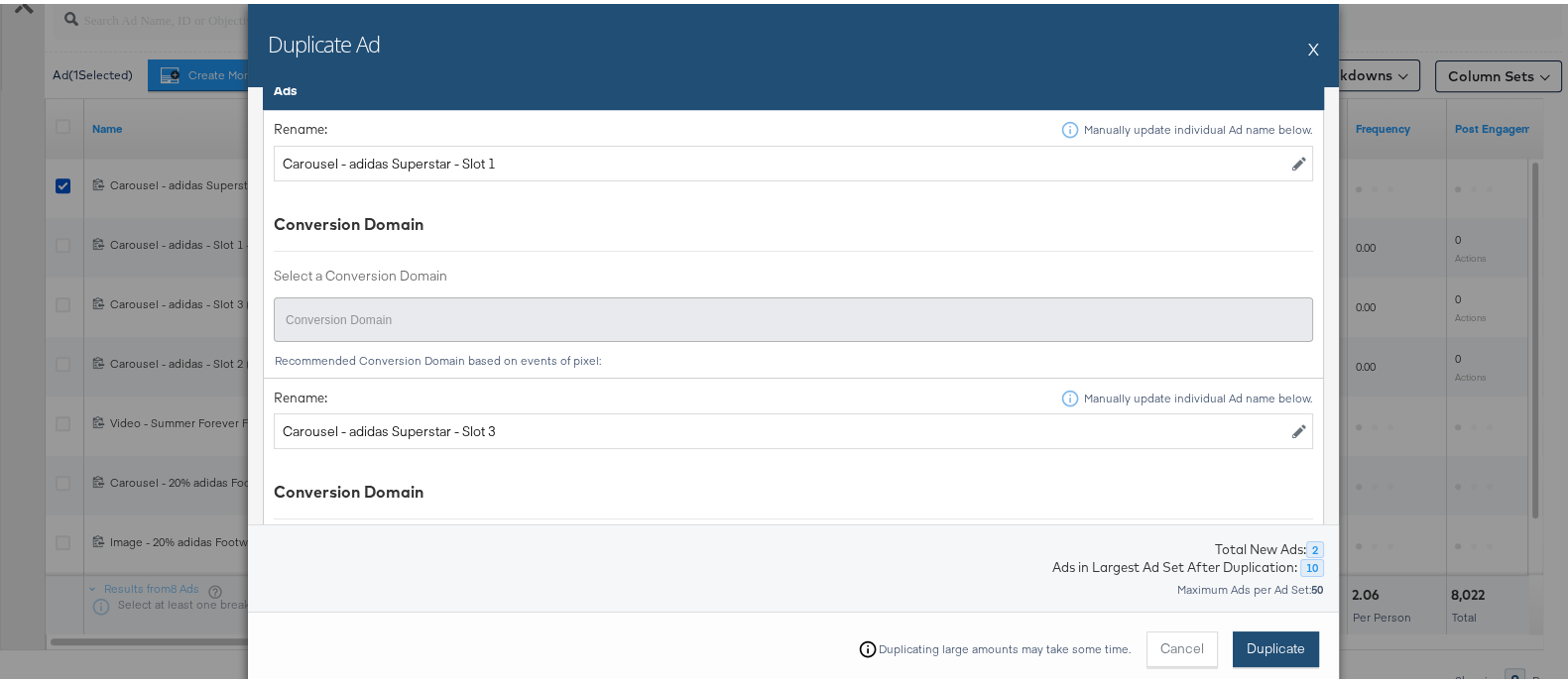 click on "Duplicate" at bounding box center [1275, 644] 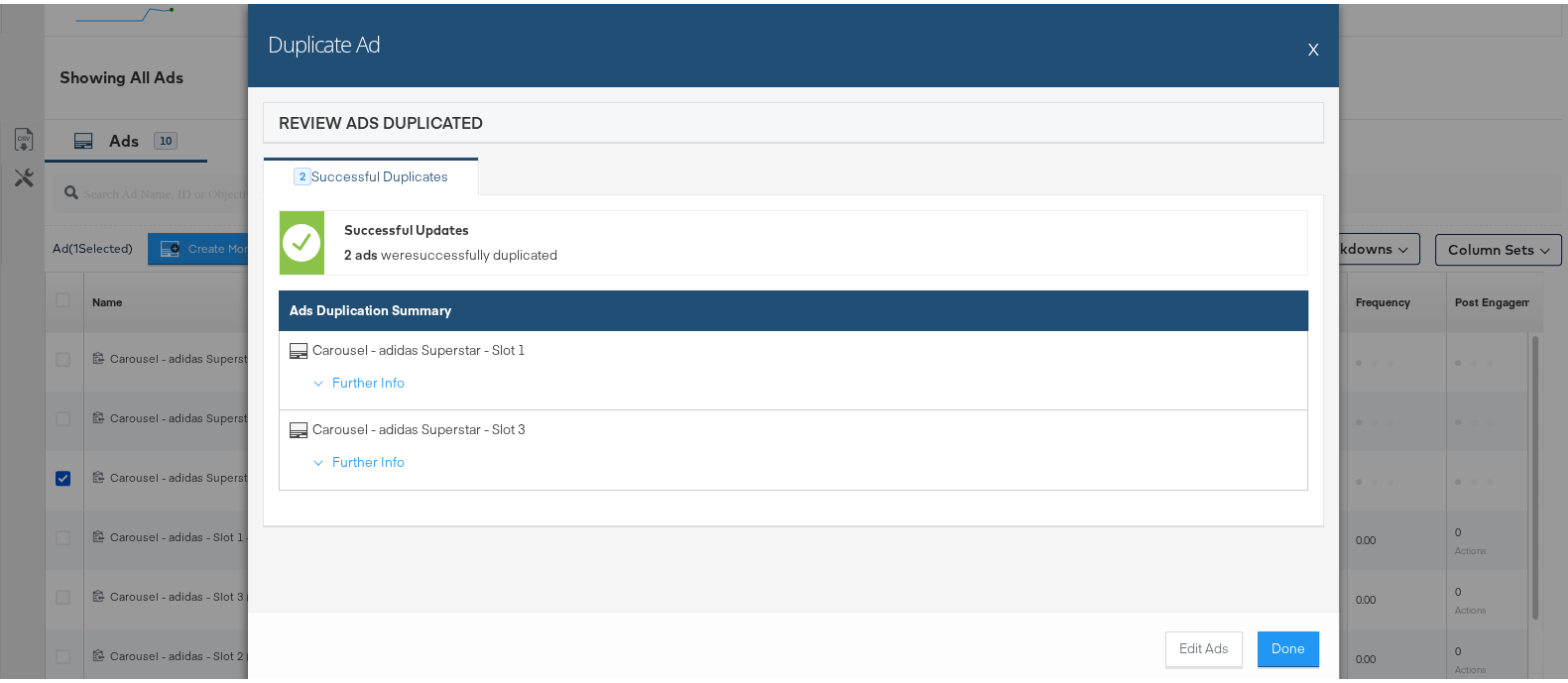 scroll, scrollTop: 1105, scrollLeft: 0, axis: vertical 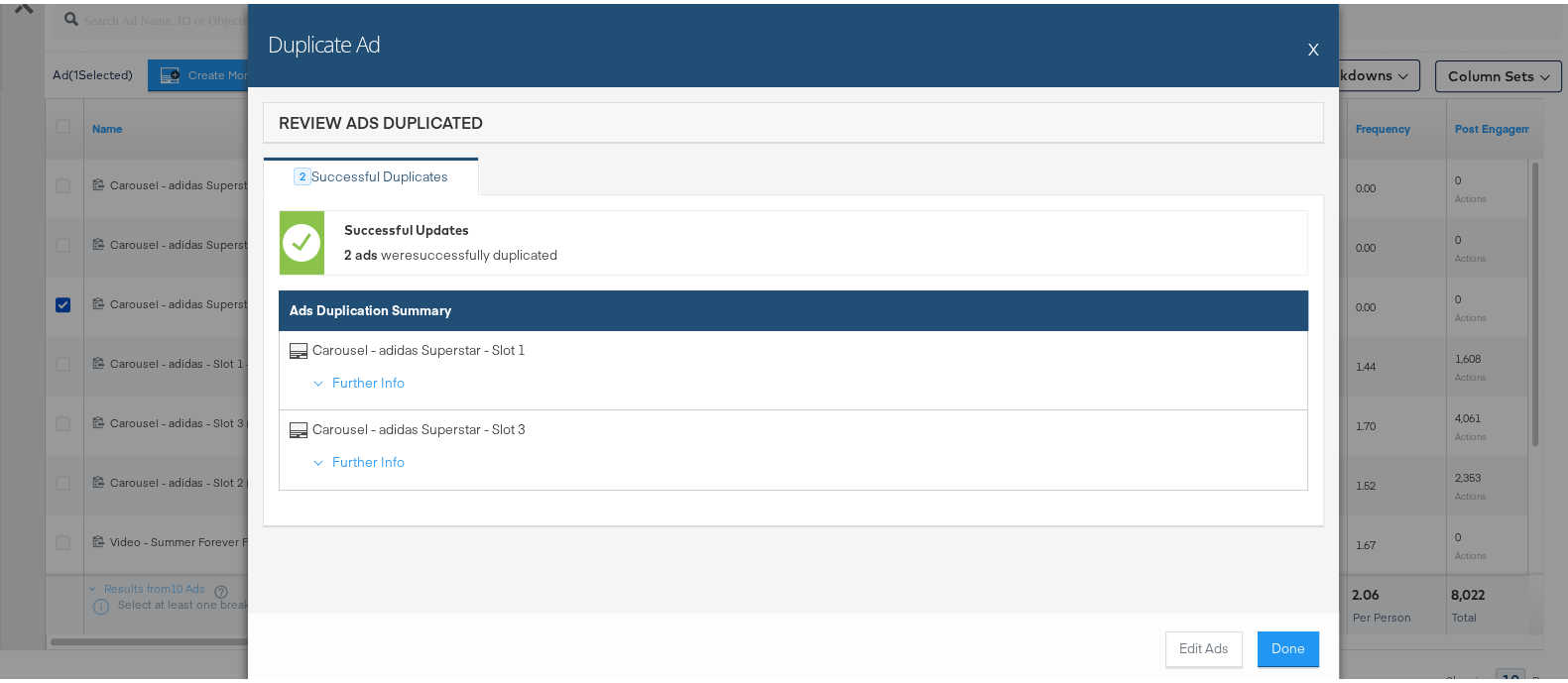 click on "X" at bounding box center (1313, 45) 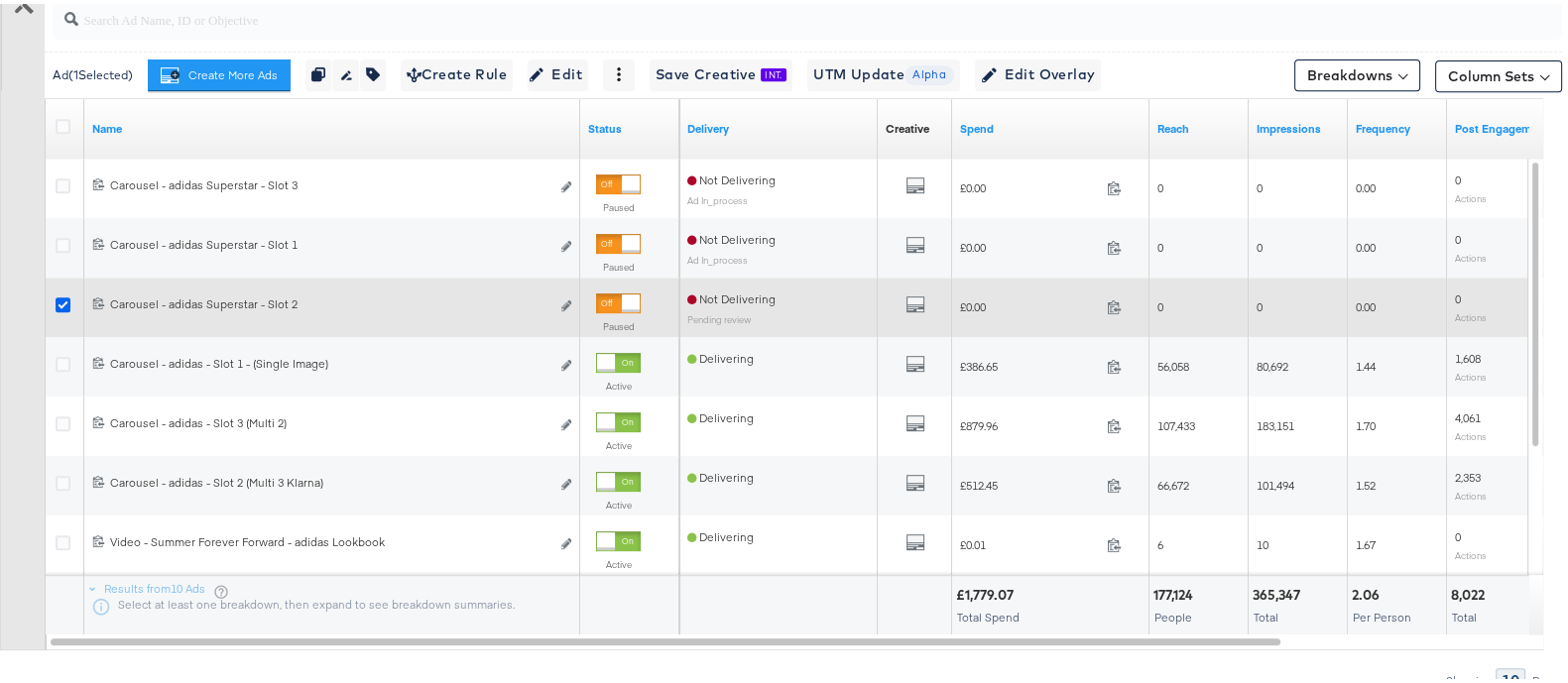click at bounding box center (62, 300) 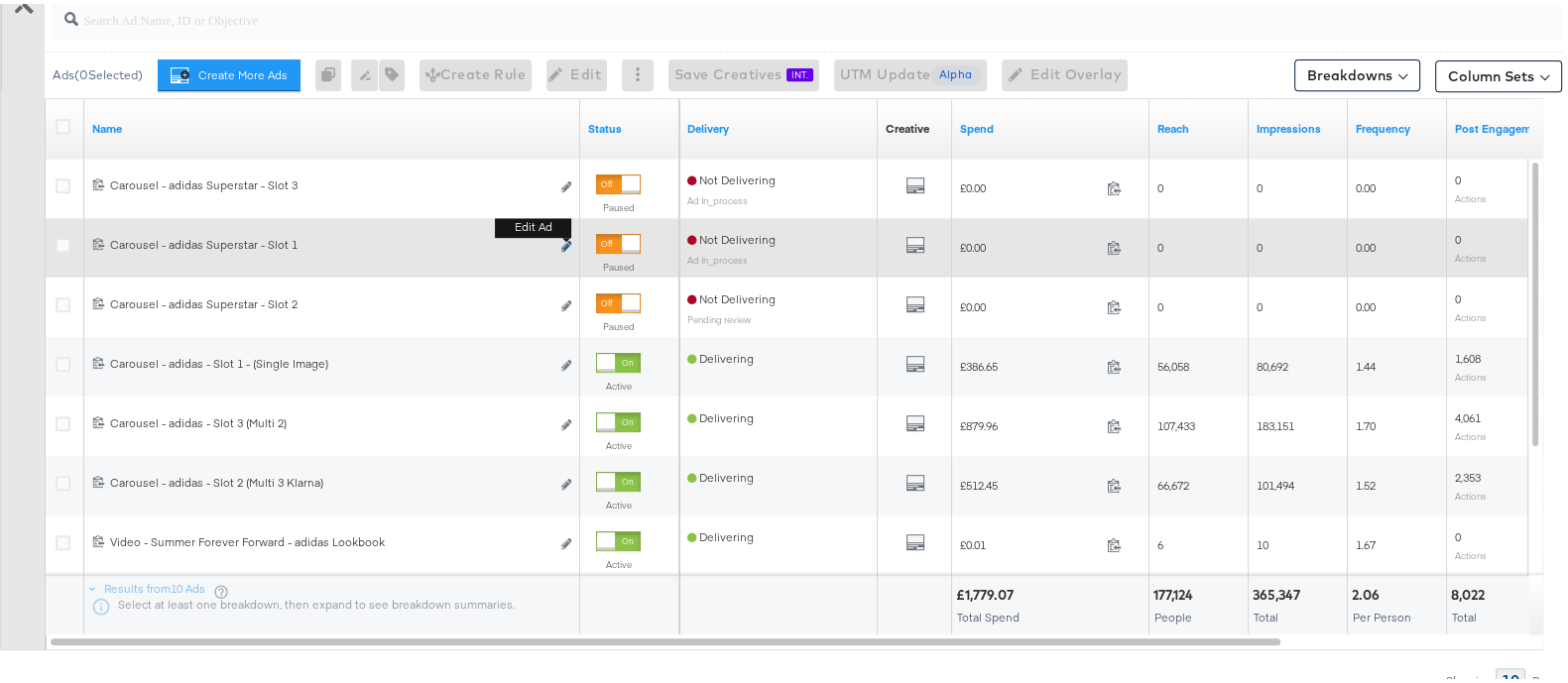 click at bounding box center (566, 242) 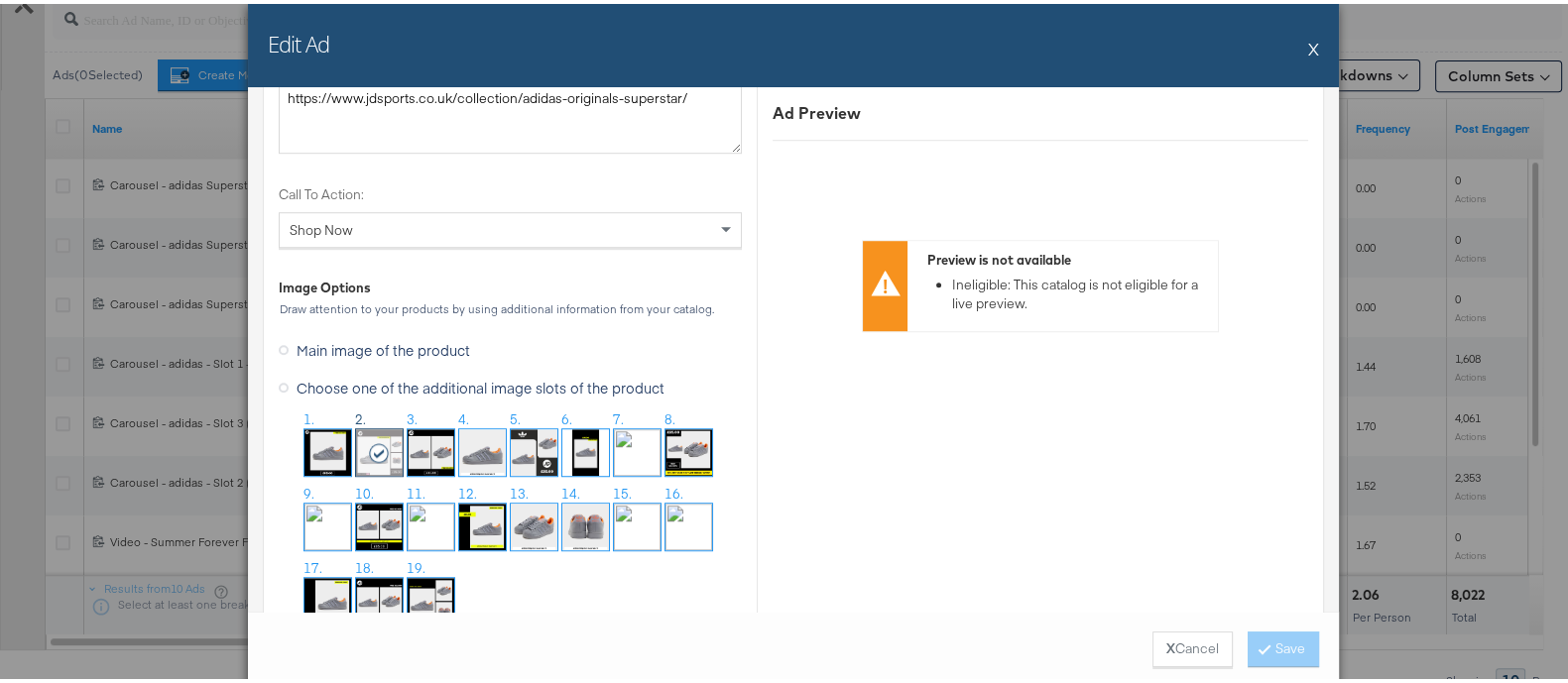 scroll, scrollTop: 1858, scrollLeft: 0, axis: vertical 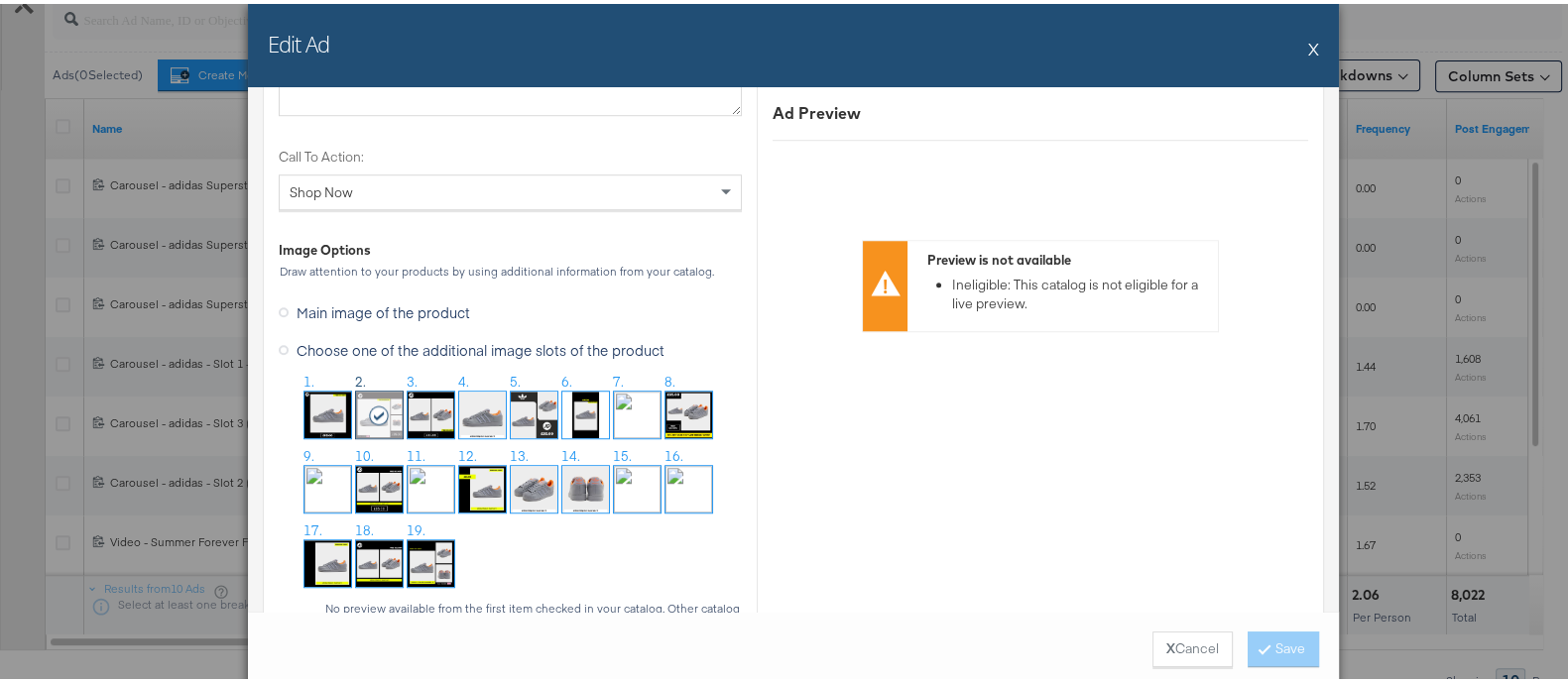 click at bounding box center [327, 410] 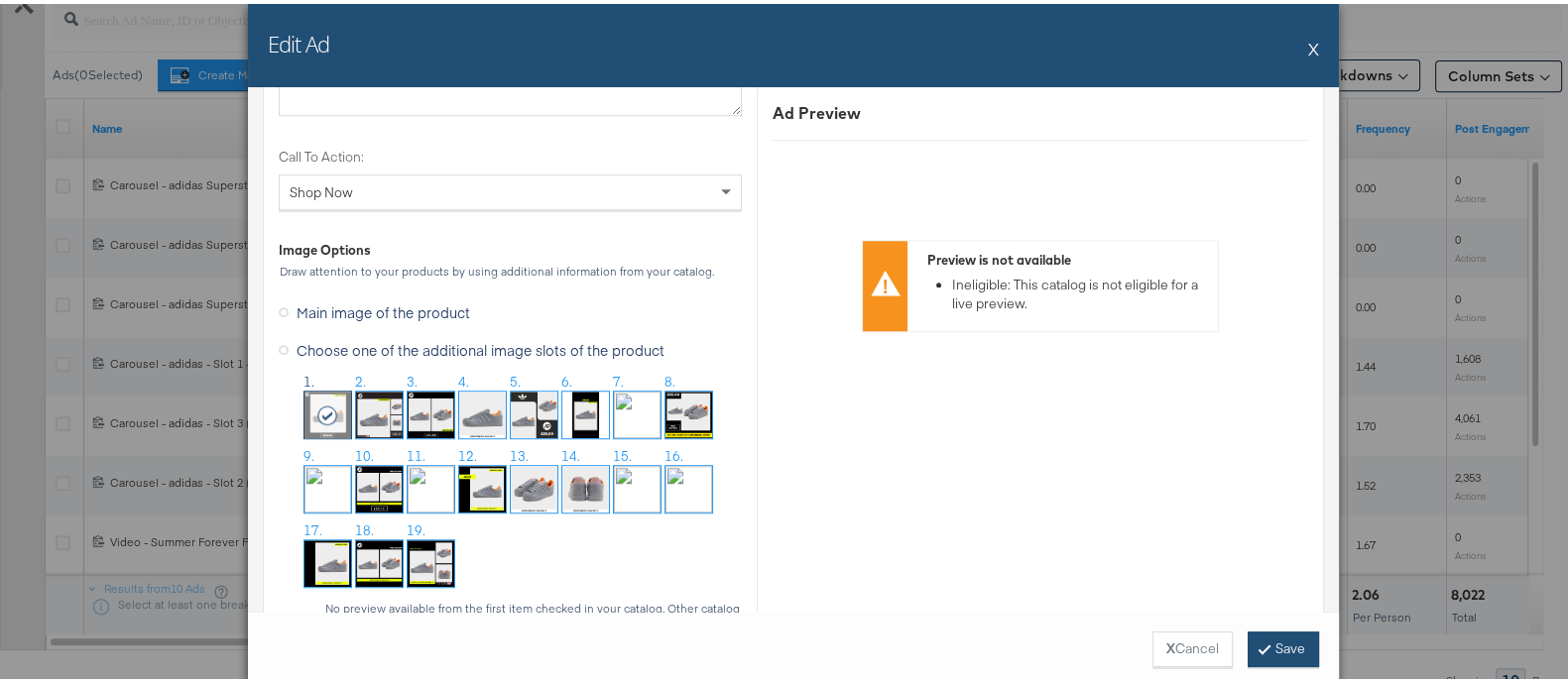 click on "Save" at bounding box center [1283, 645] 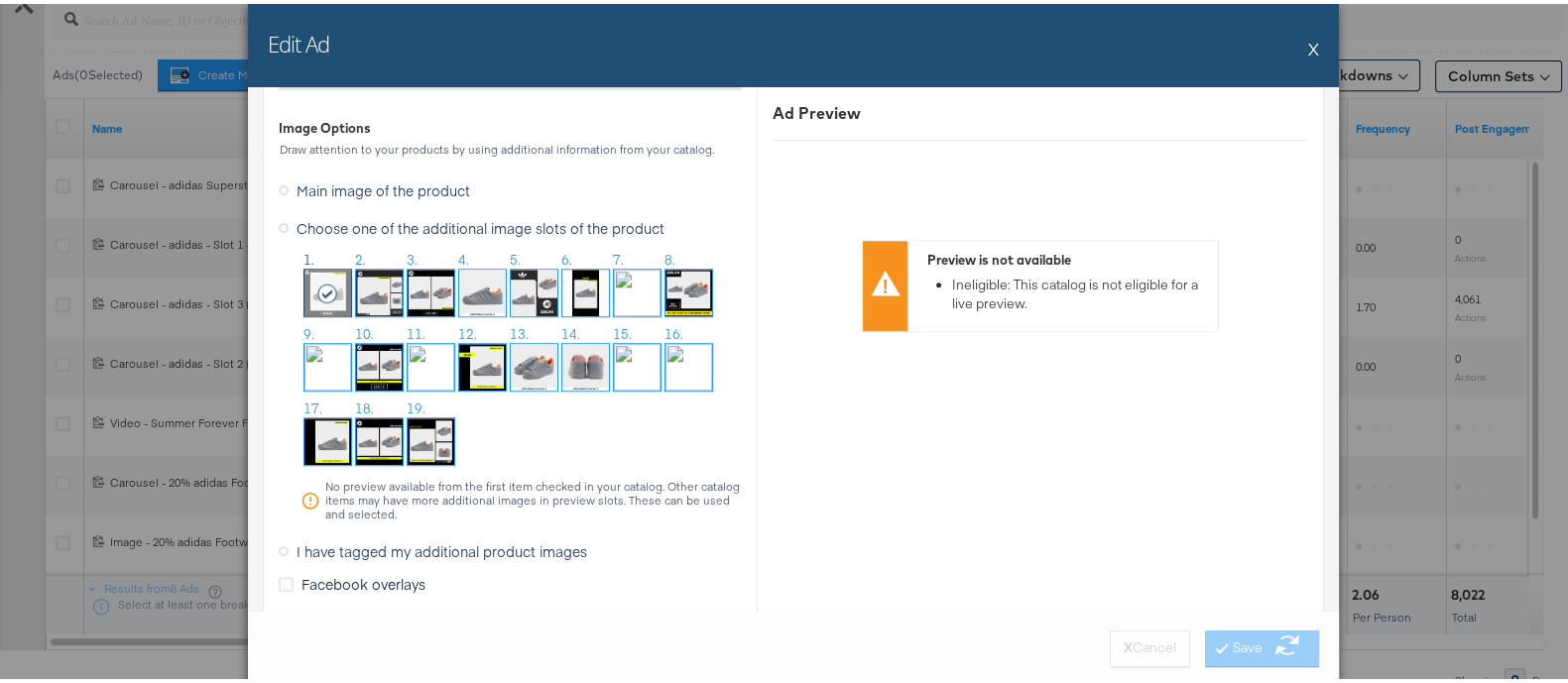 scroll, scrollTop: 2106, scrollLeft: 0, axis: vertical 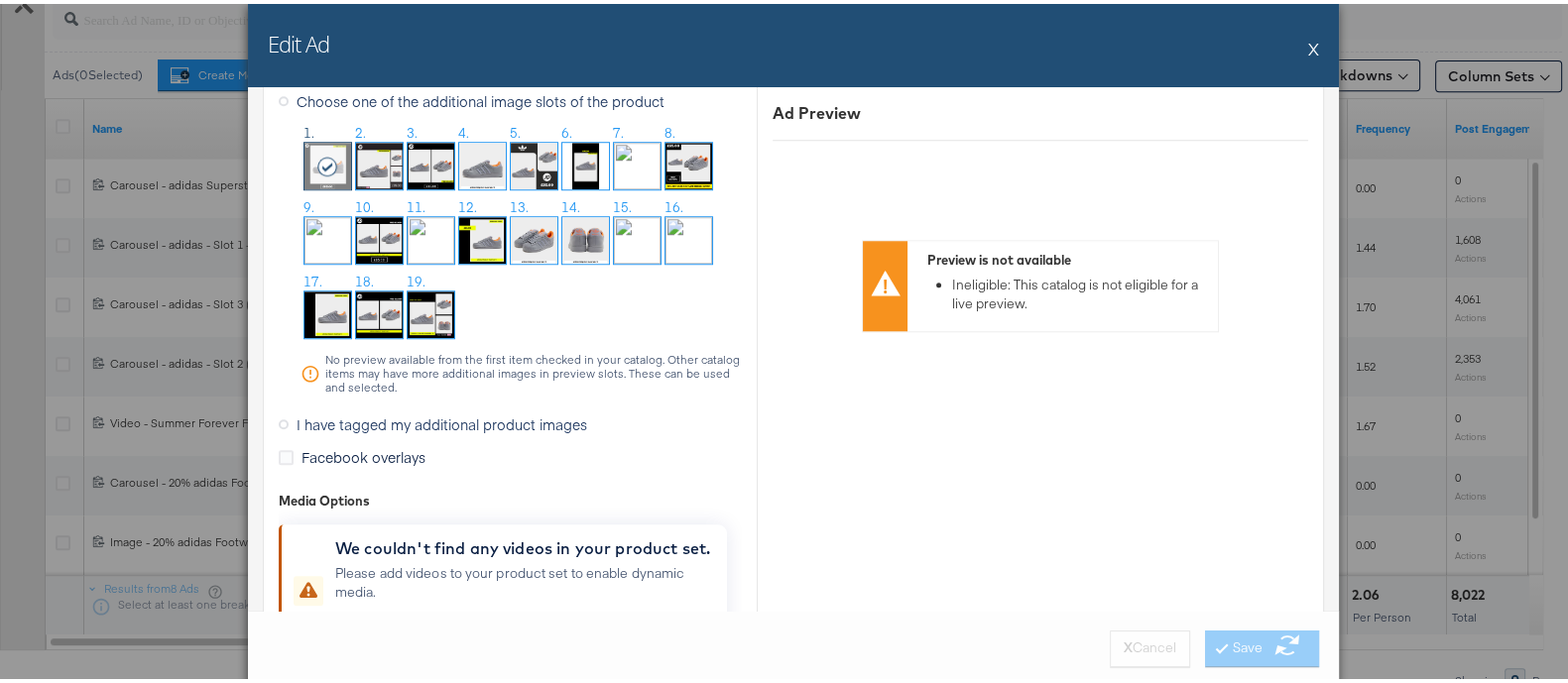 click on "I have tagged my additional product images" at bounding box center [441, 420] 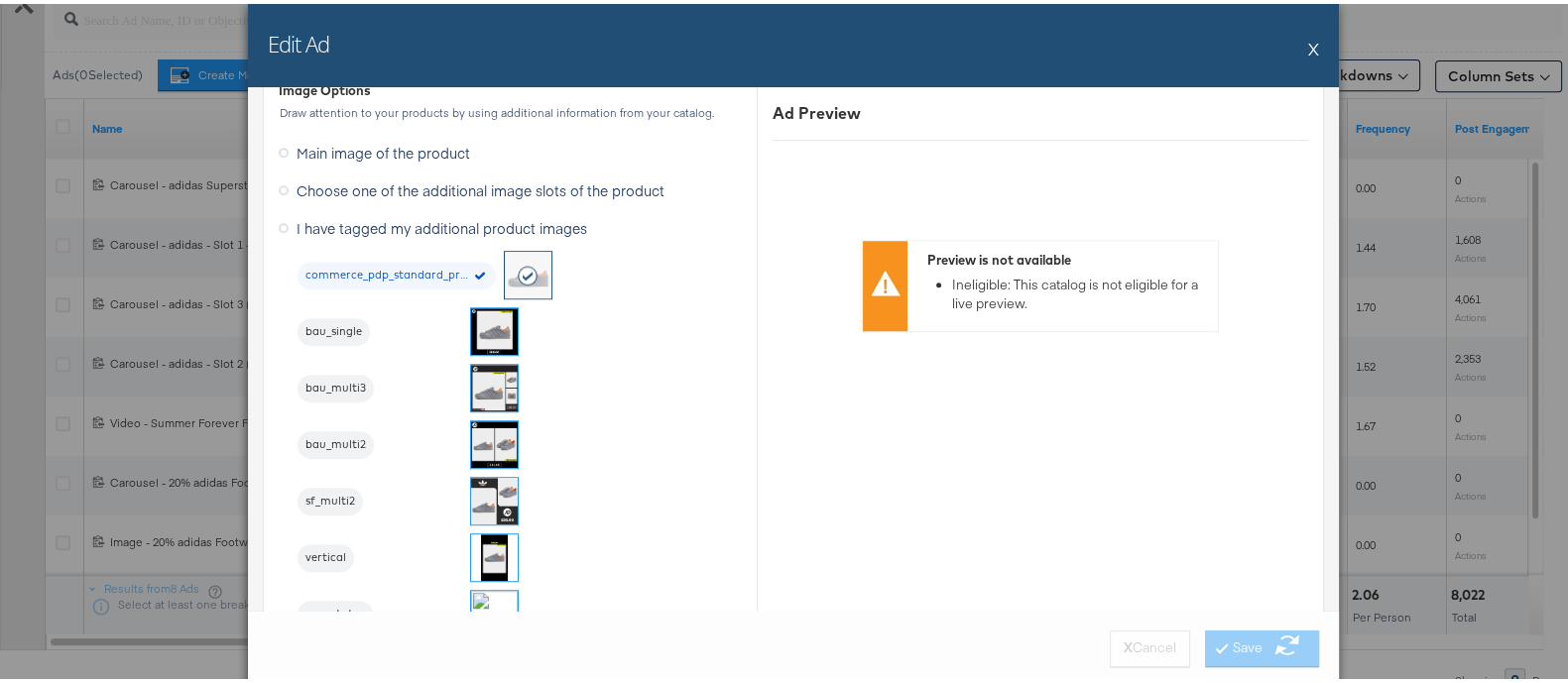 scroll, scrollTop: 1699, scrollLeft: 0, axis: vertical 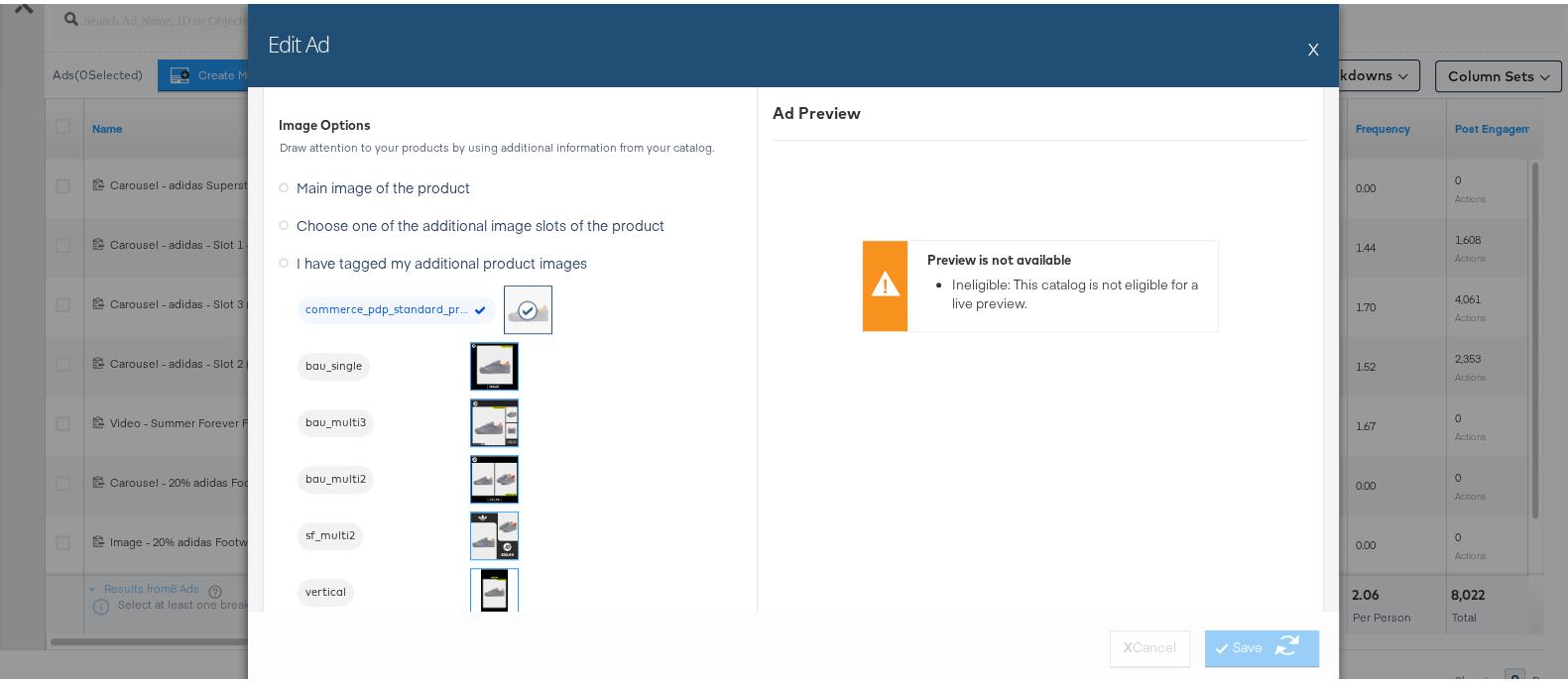 click at bounding box center [494, 362] 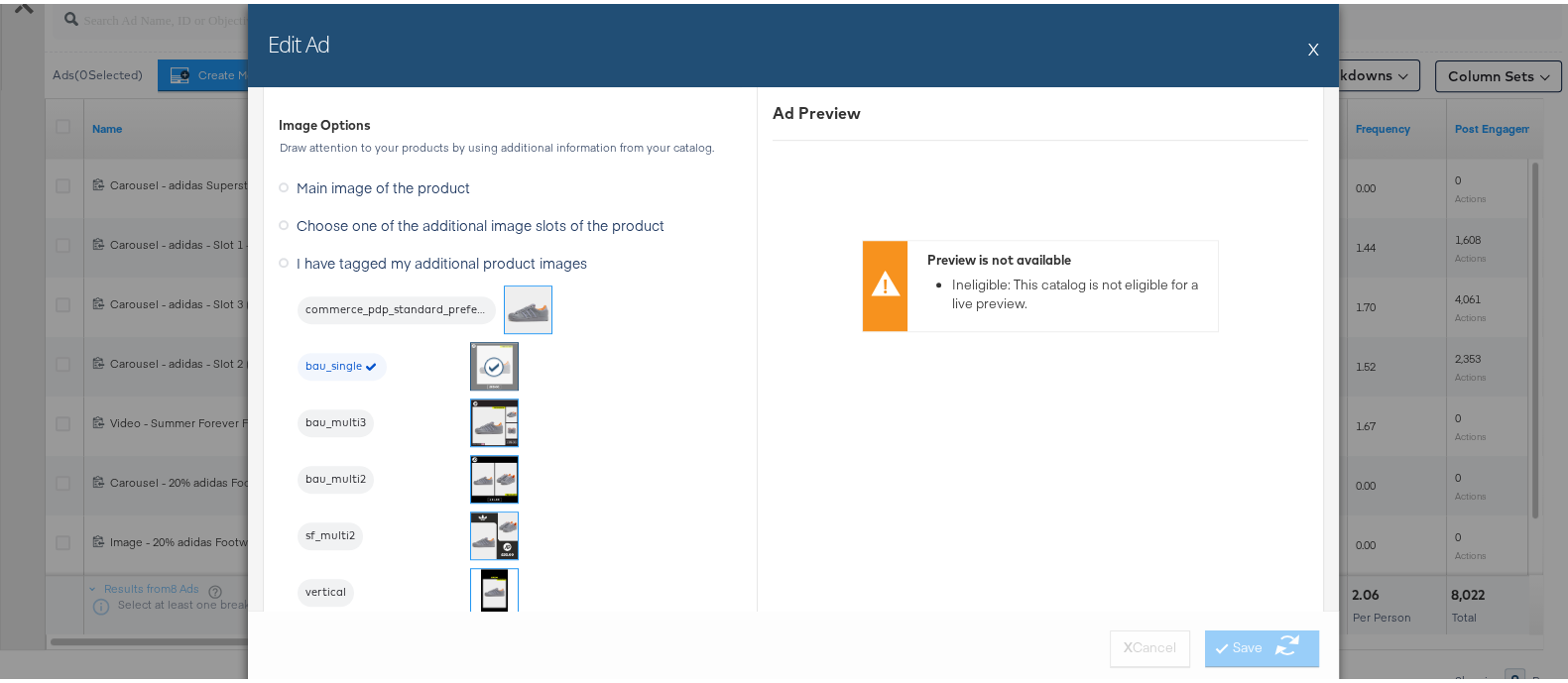 click on "commerce_pdp_standard_preferred bau_single bau_multi3 bau_multi2 sf_multi2 vertical app_status app_%off app_students title_multi2 title_multi3 title_single BTS_Multi2 BTS_Multi3 title_single_noprice title_multi2_noprice title_multi3_noprice" at bounding box center [520, 757] 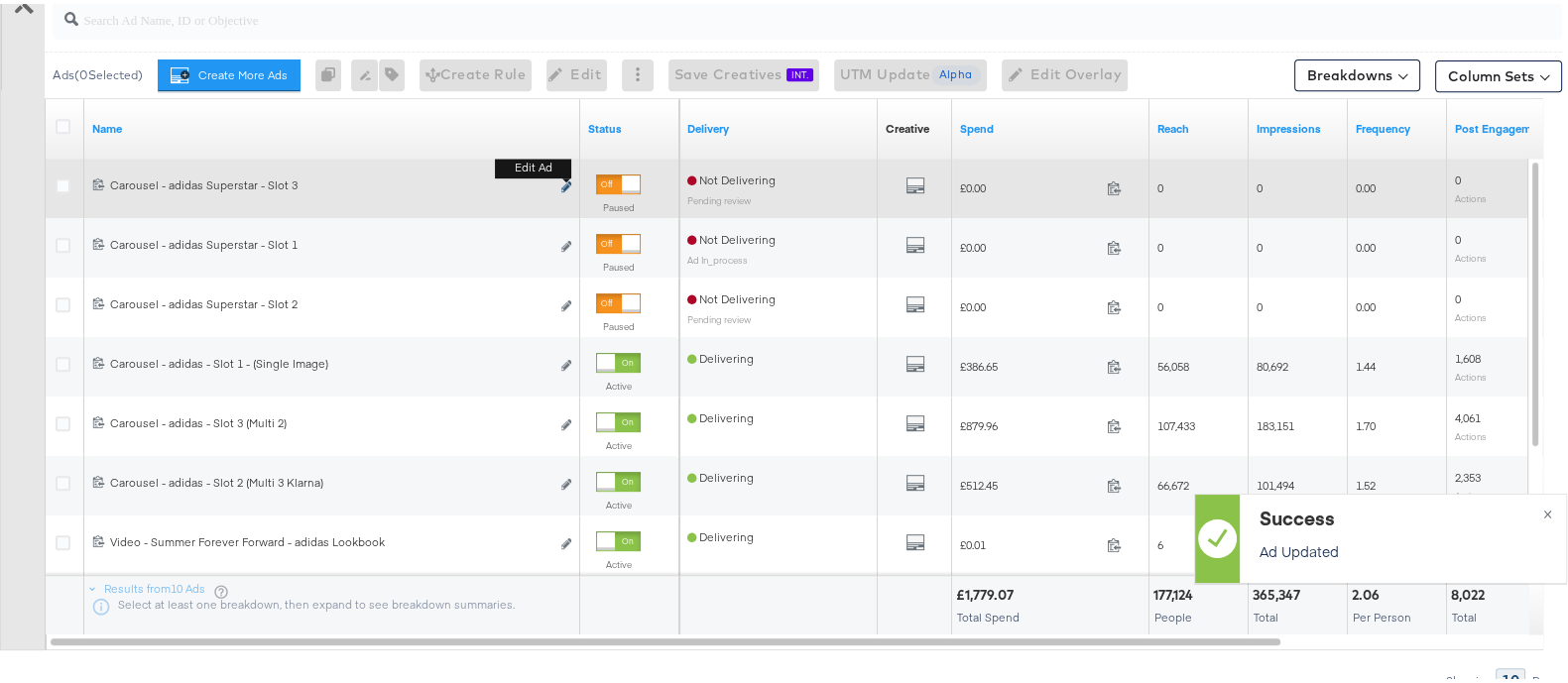 click at bounding box center [566, 182] 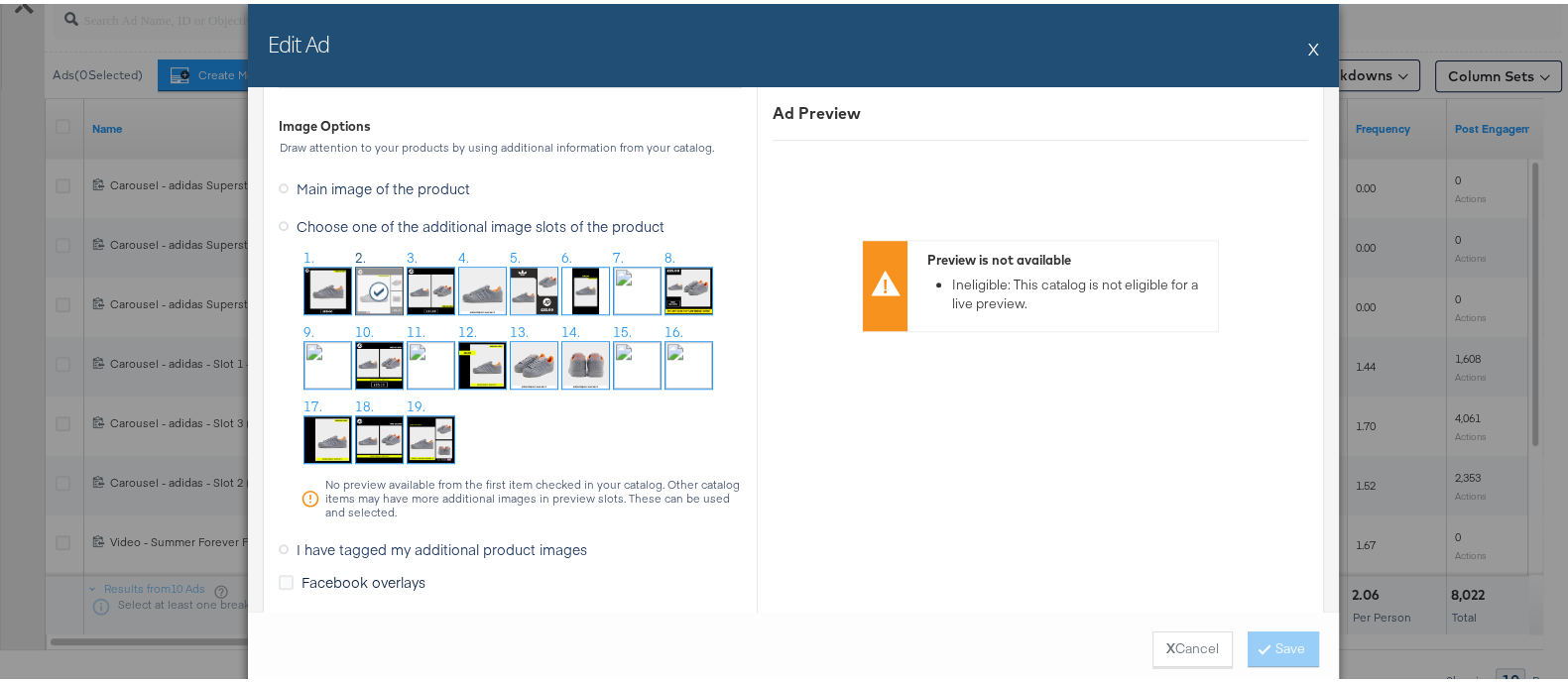 scroll, scrollTop: 1982, scrollLeft: 0, axis: vertical 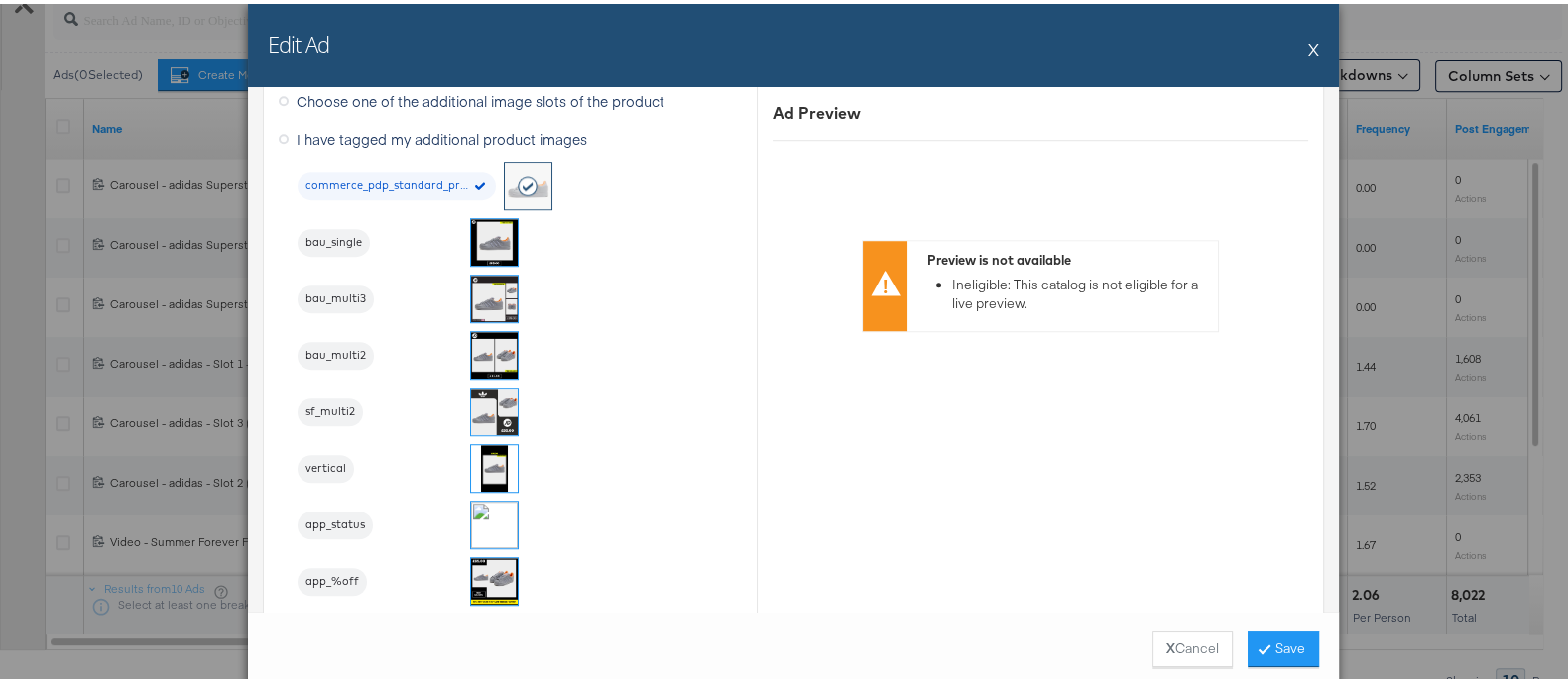 click at bounding box center [494, 351] 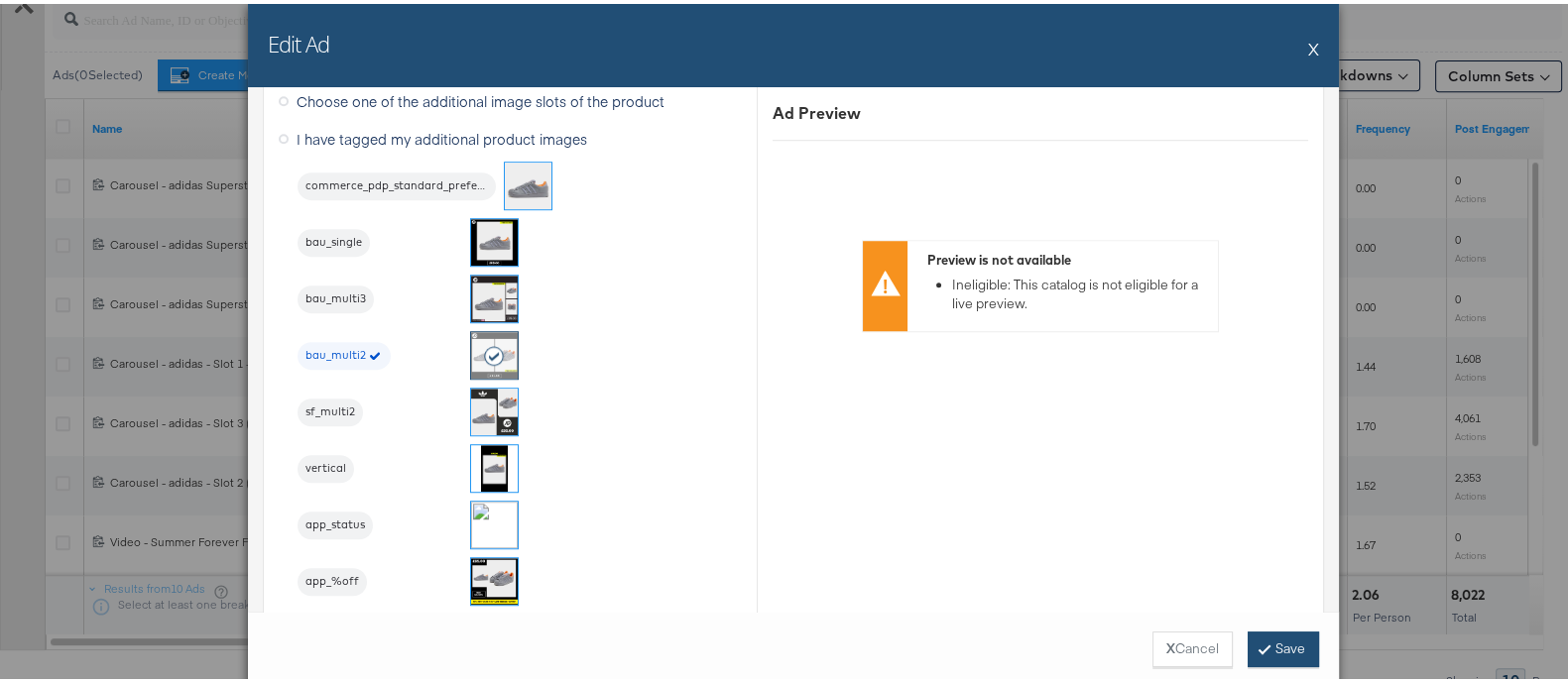 click on "Save" at bounding box center [1283, 645] 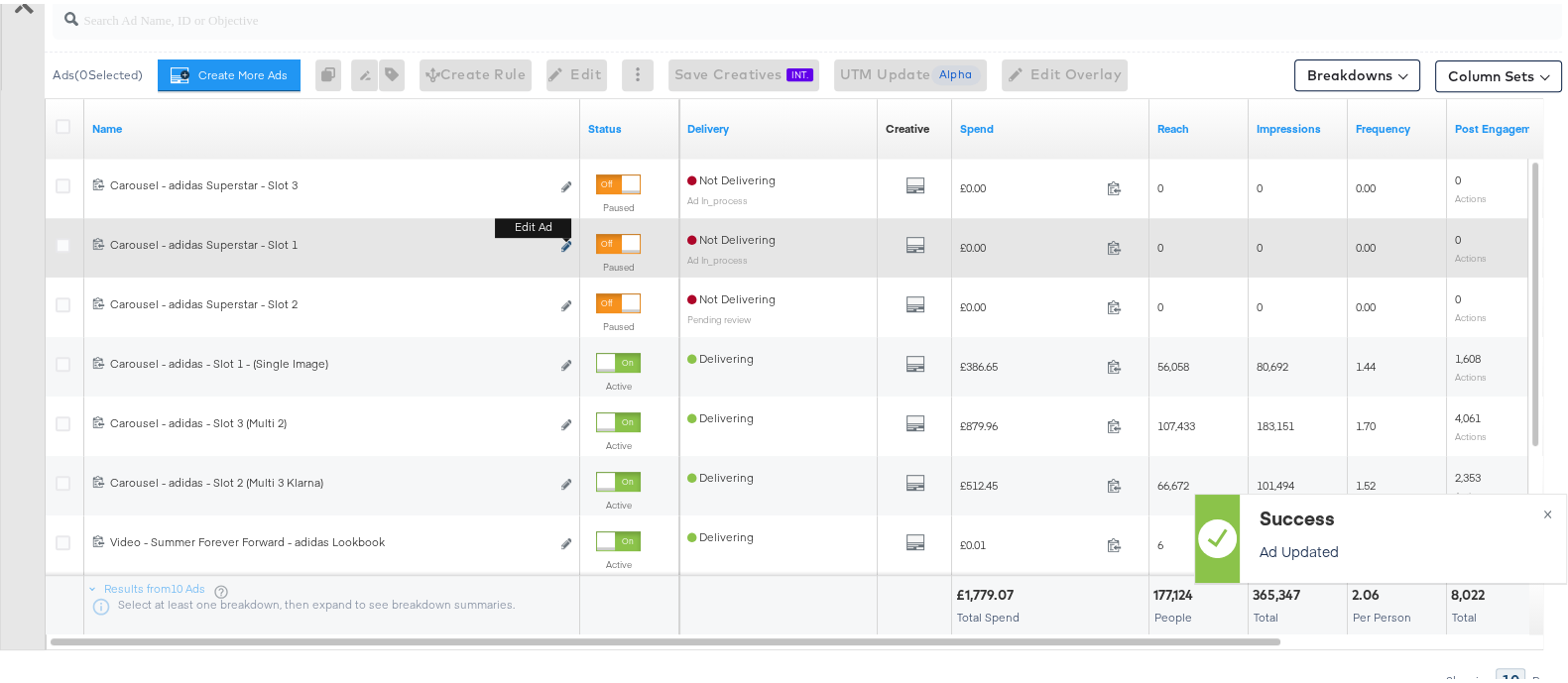 click on "Edit ad" at bounding box center (566, 243) 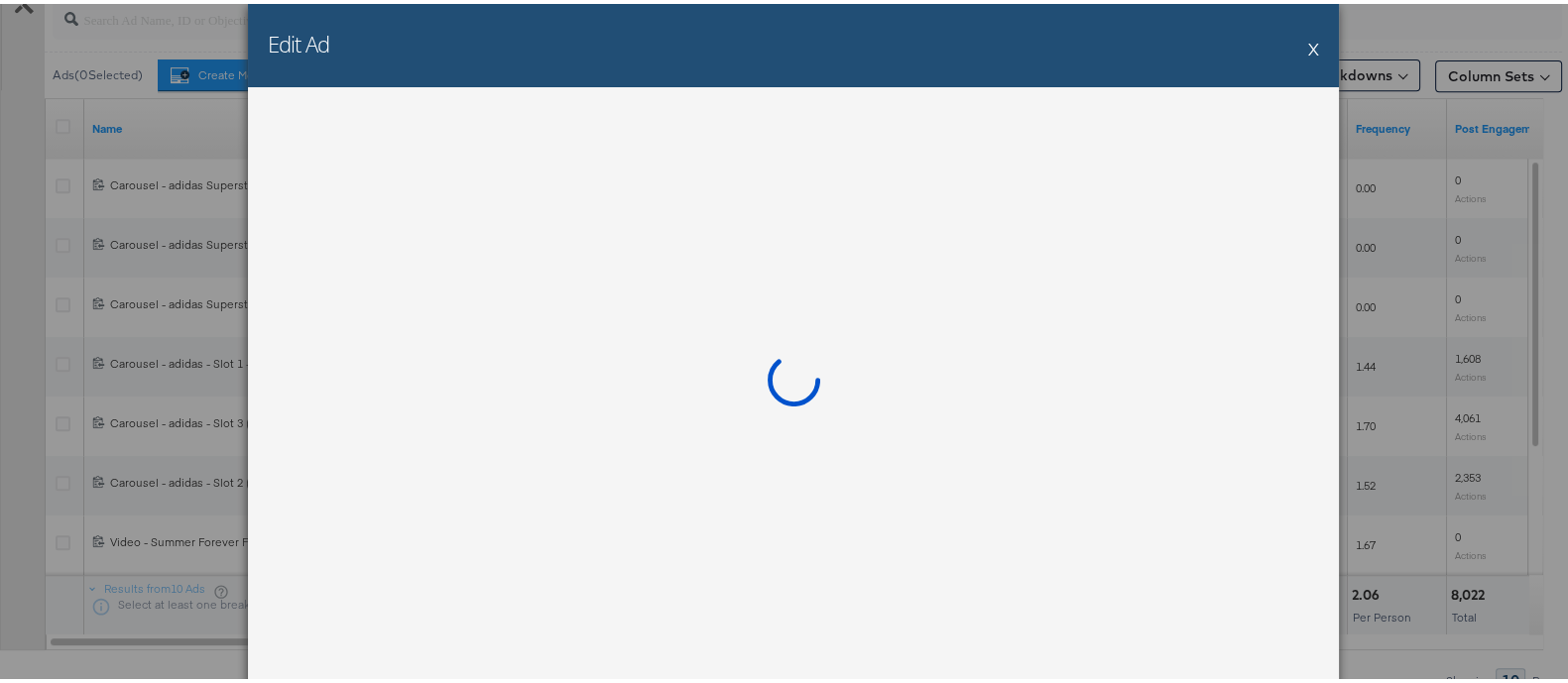 type on "£337.63GBP" 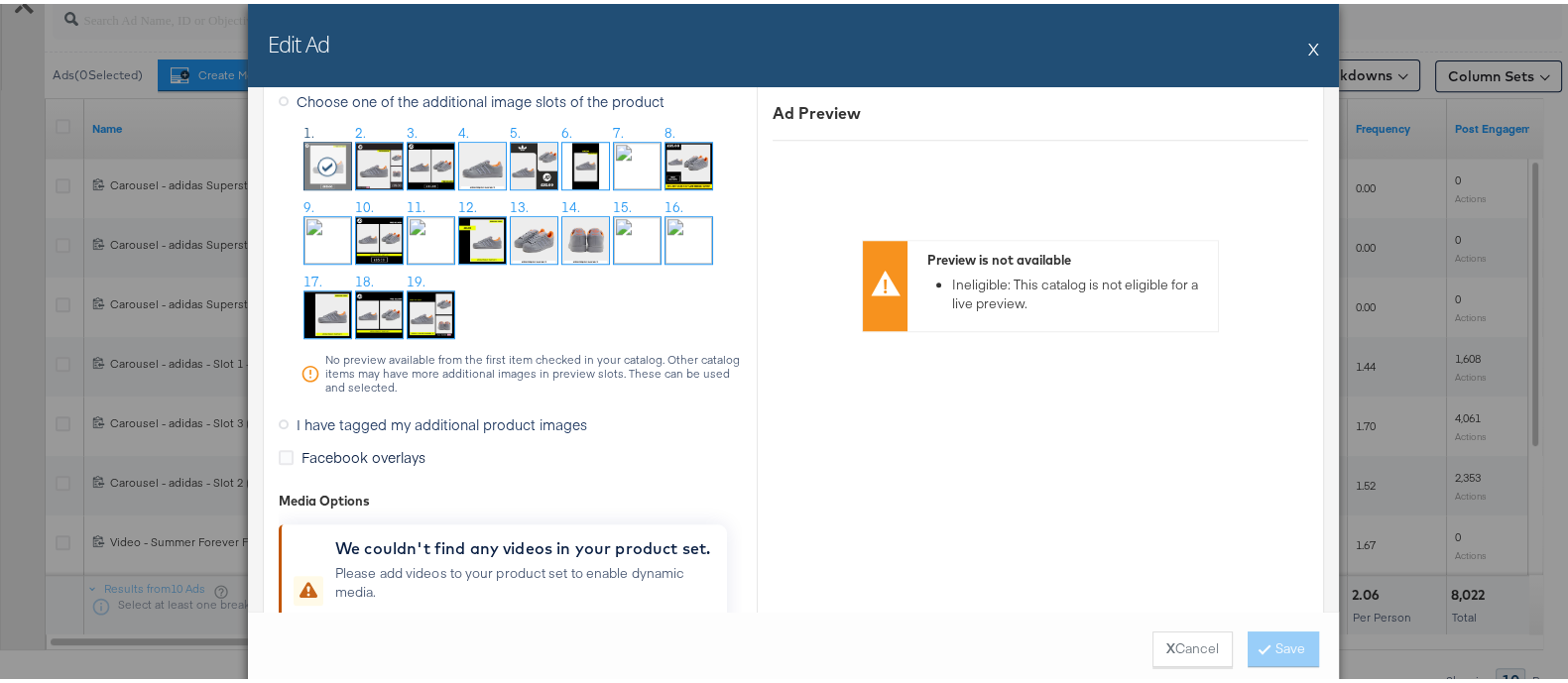 scroll, scrollTop: 1982, scrollLeft: 0, axis: vertical 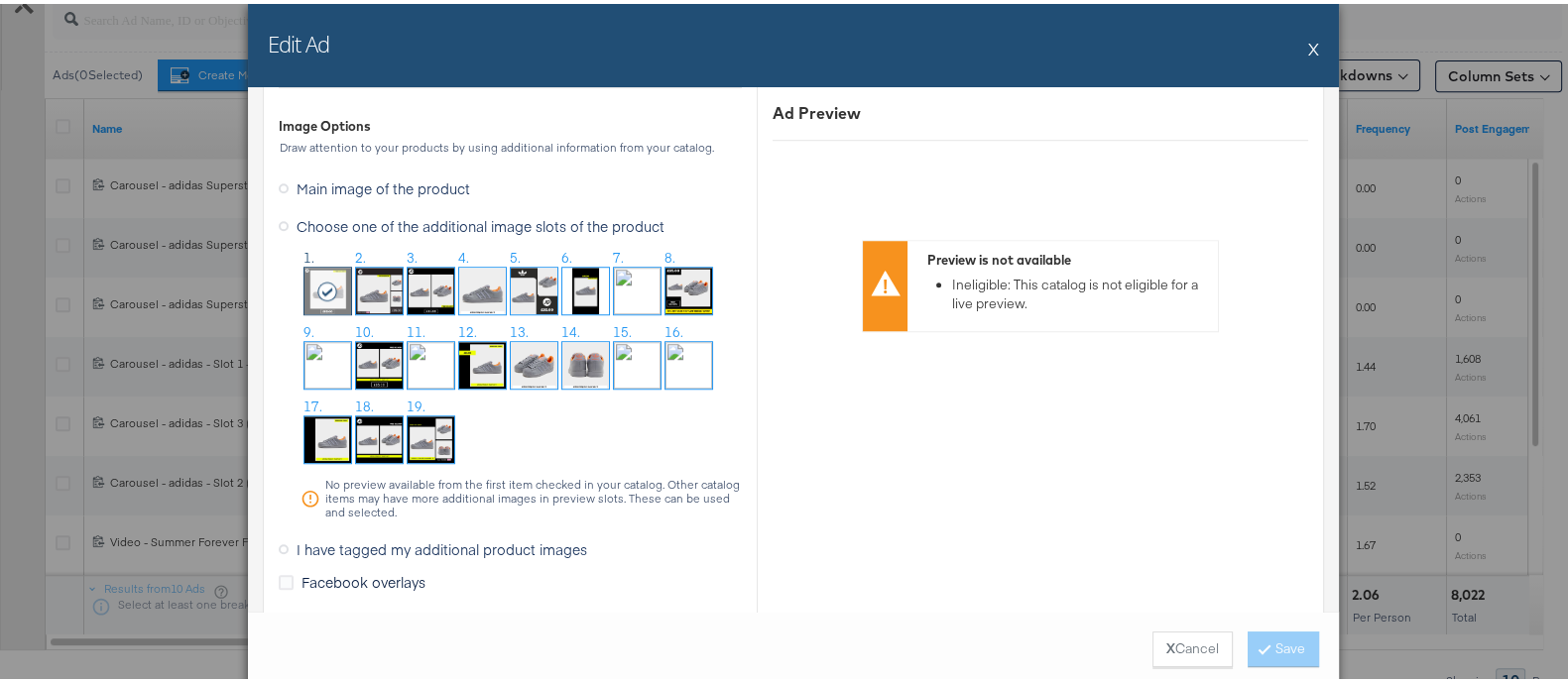 click on "I have tagged my additional product images" at bounding box center [441, 545] 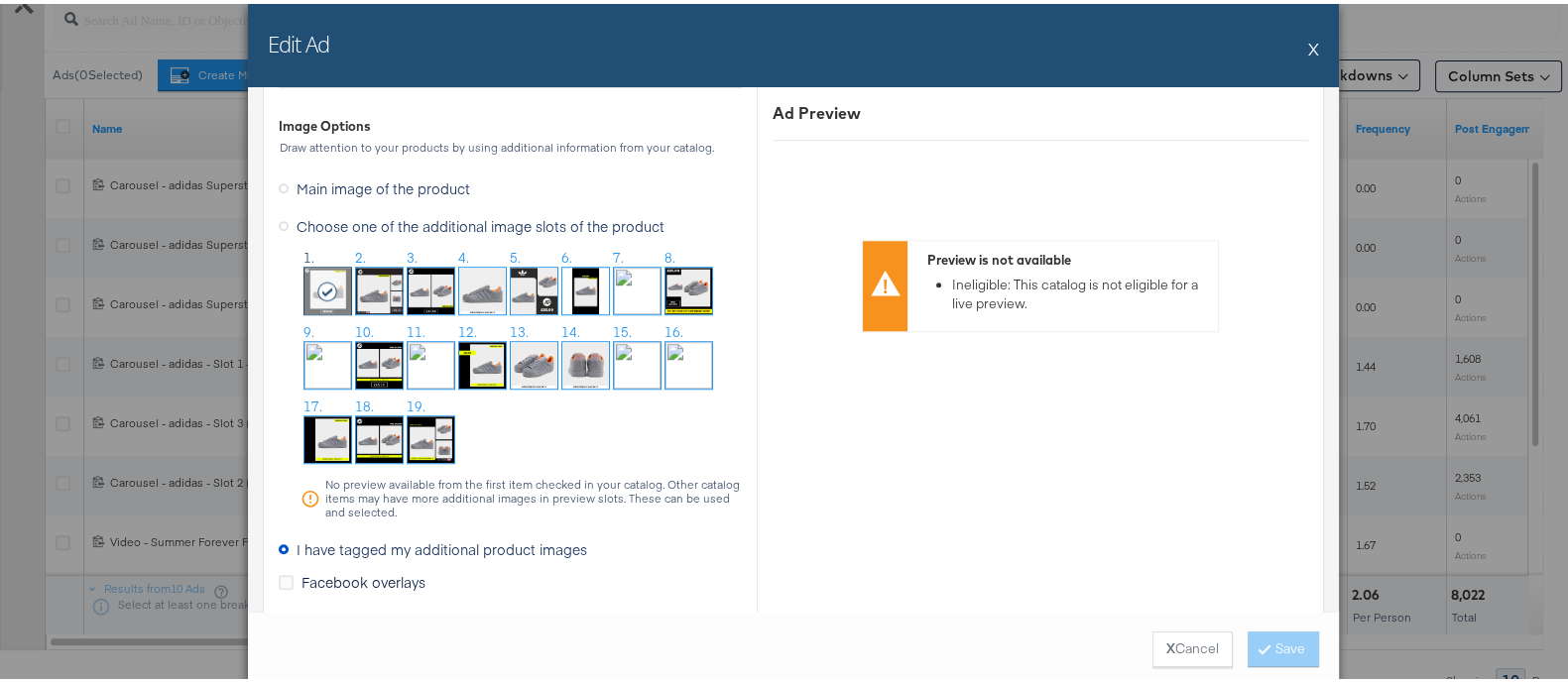 scroll, scrollTop: 1699, scrollLeft: 0, axis: vertical 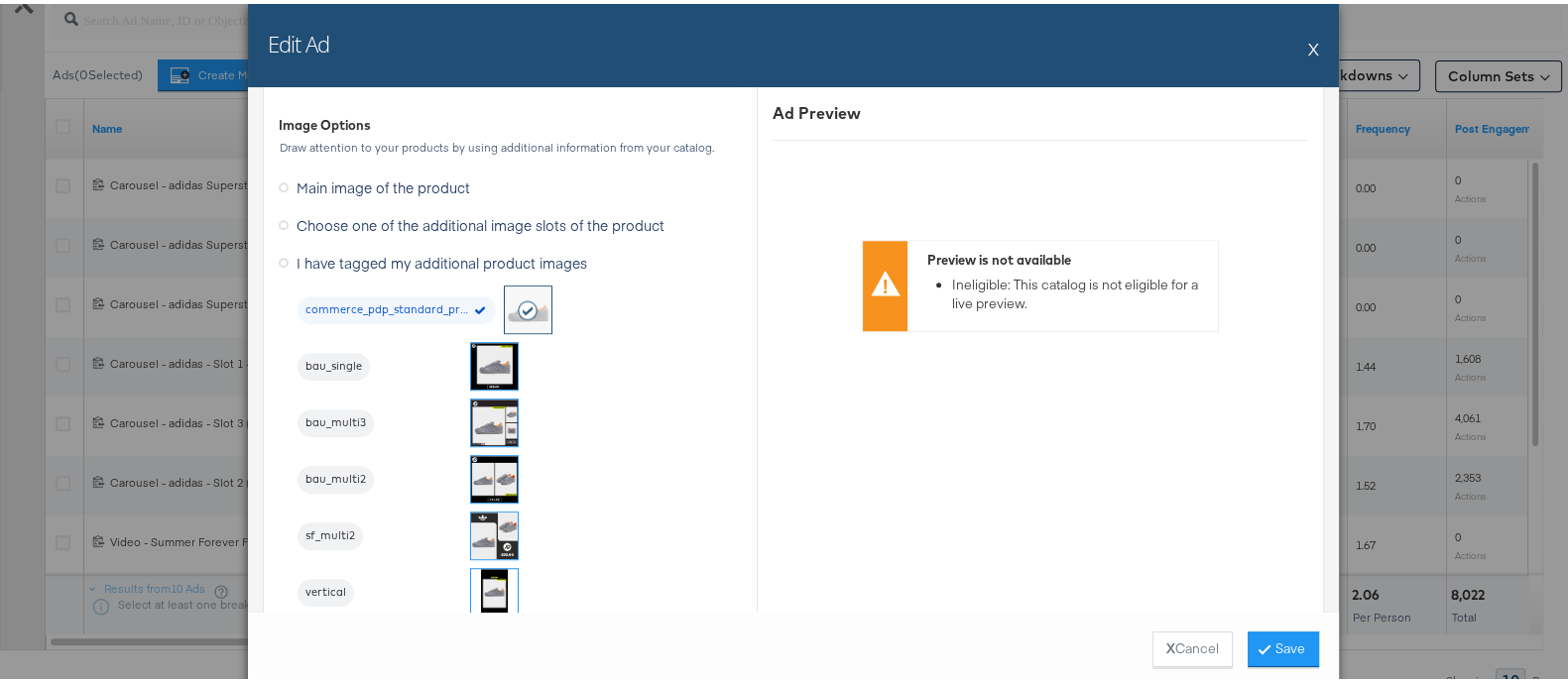 click at bounding box center [494, 362] 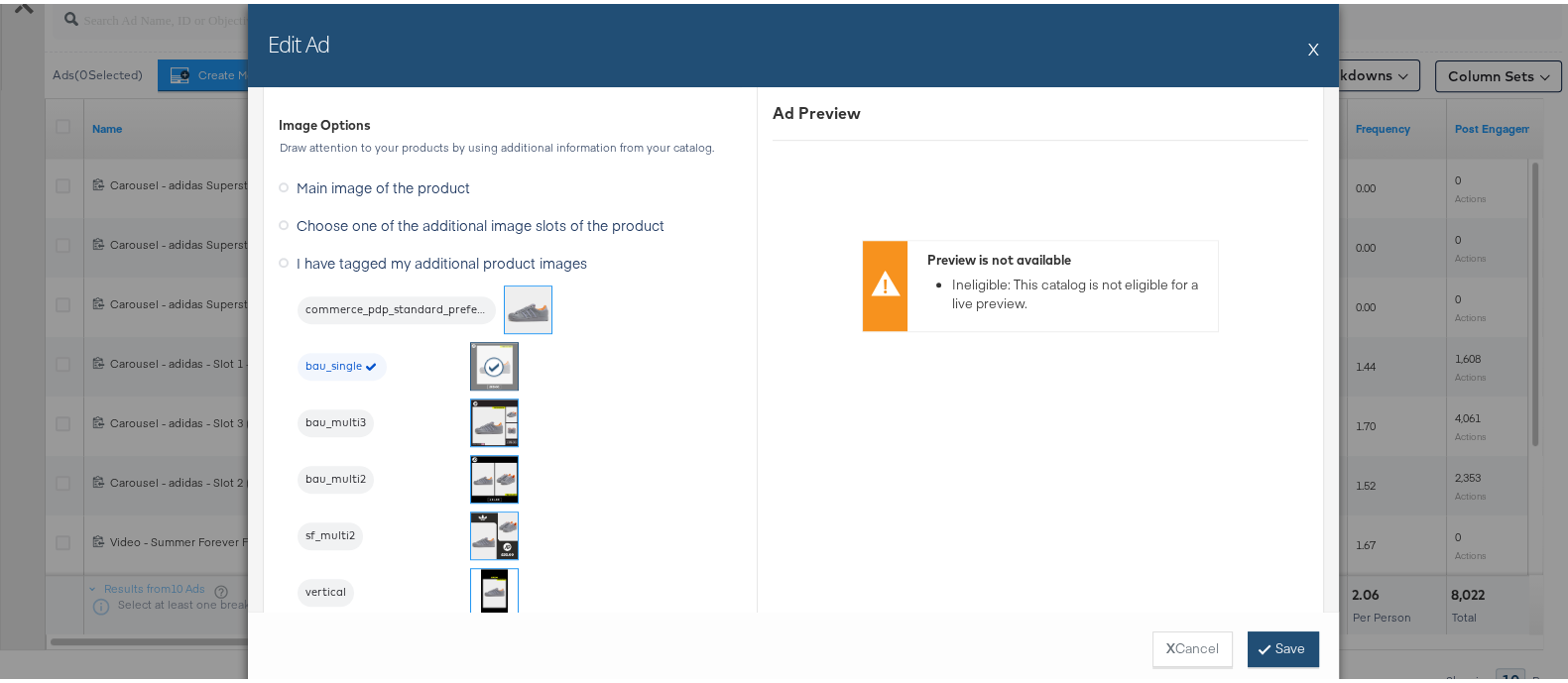 click on "Save" at bounding box center [1283, 645] 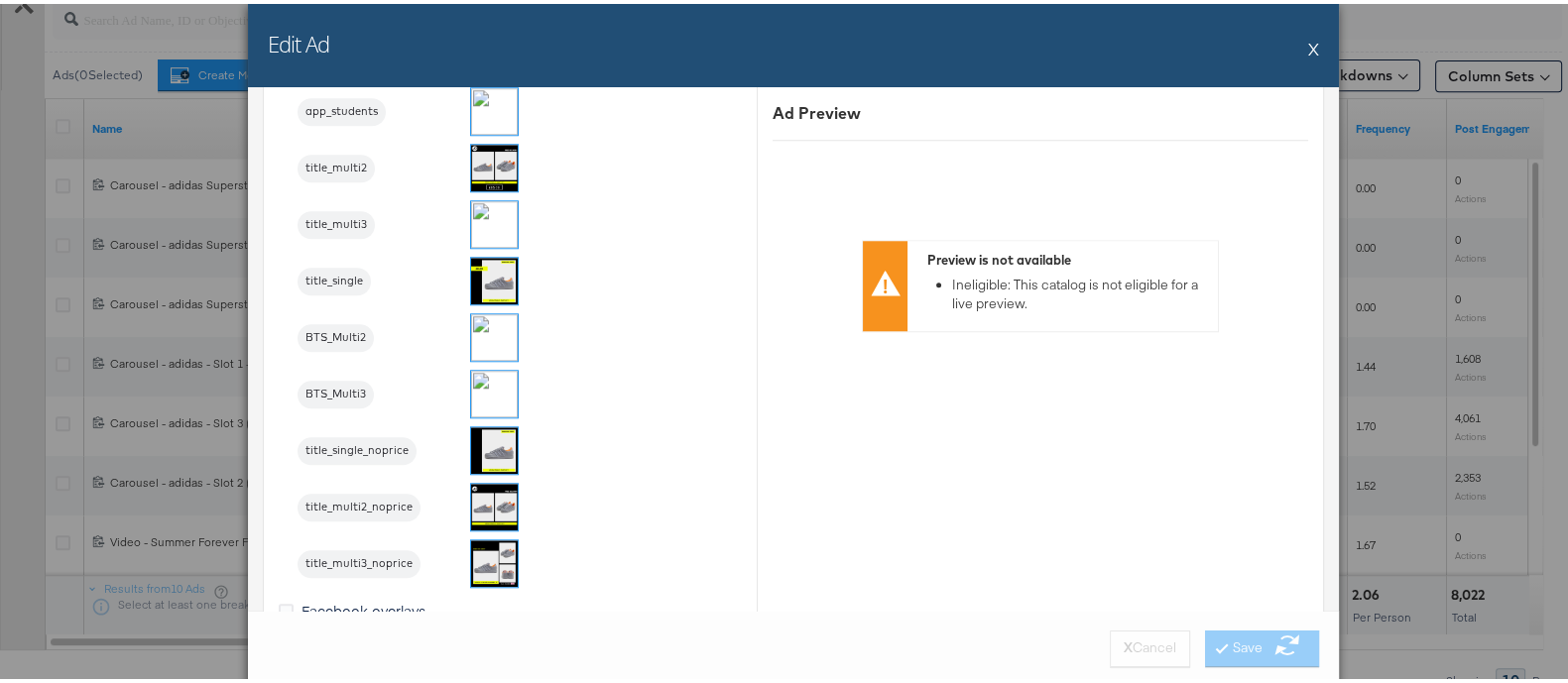 scroll, scrollTop: 2320, scrollLeft: 0, axis: vertical 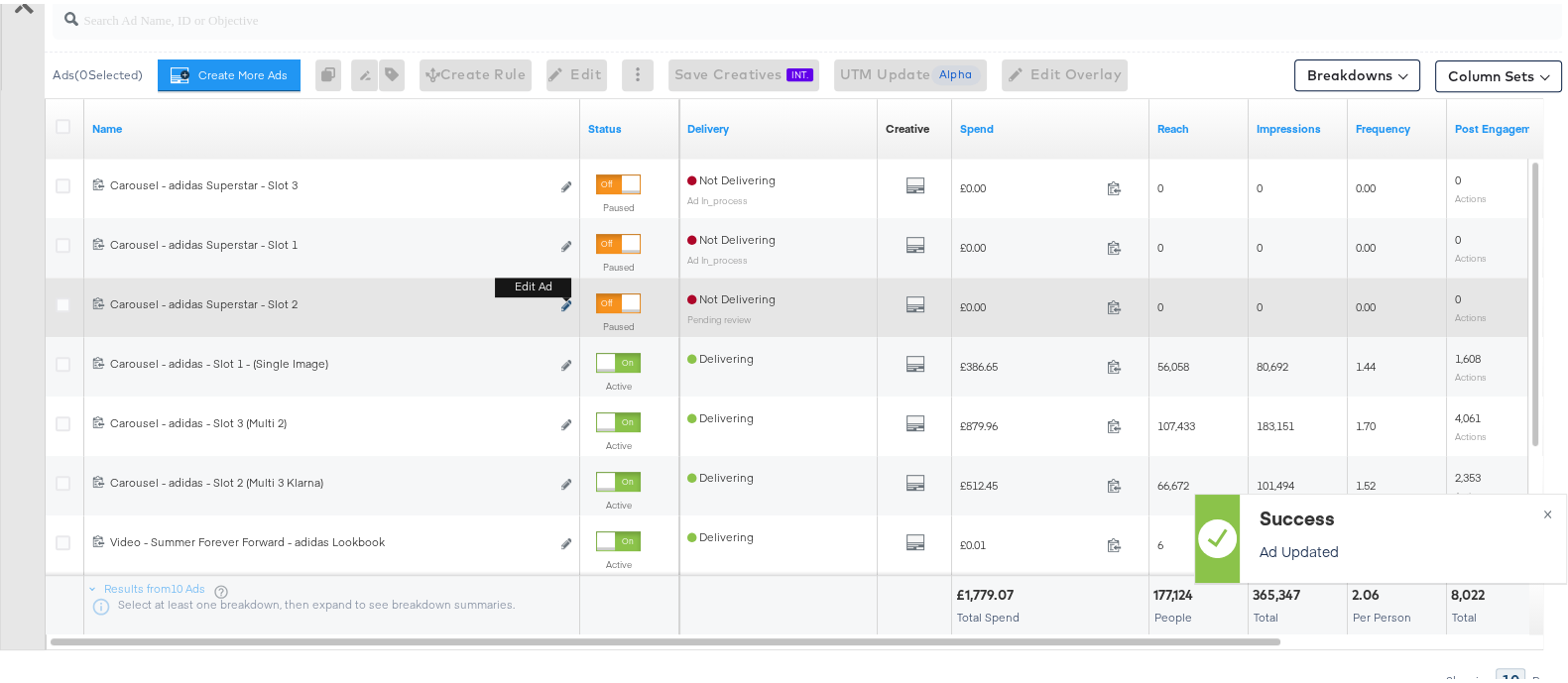 click at bounding box center (566, 301) 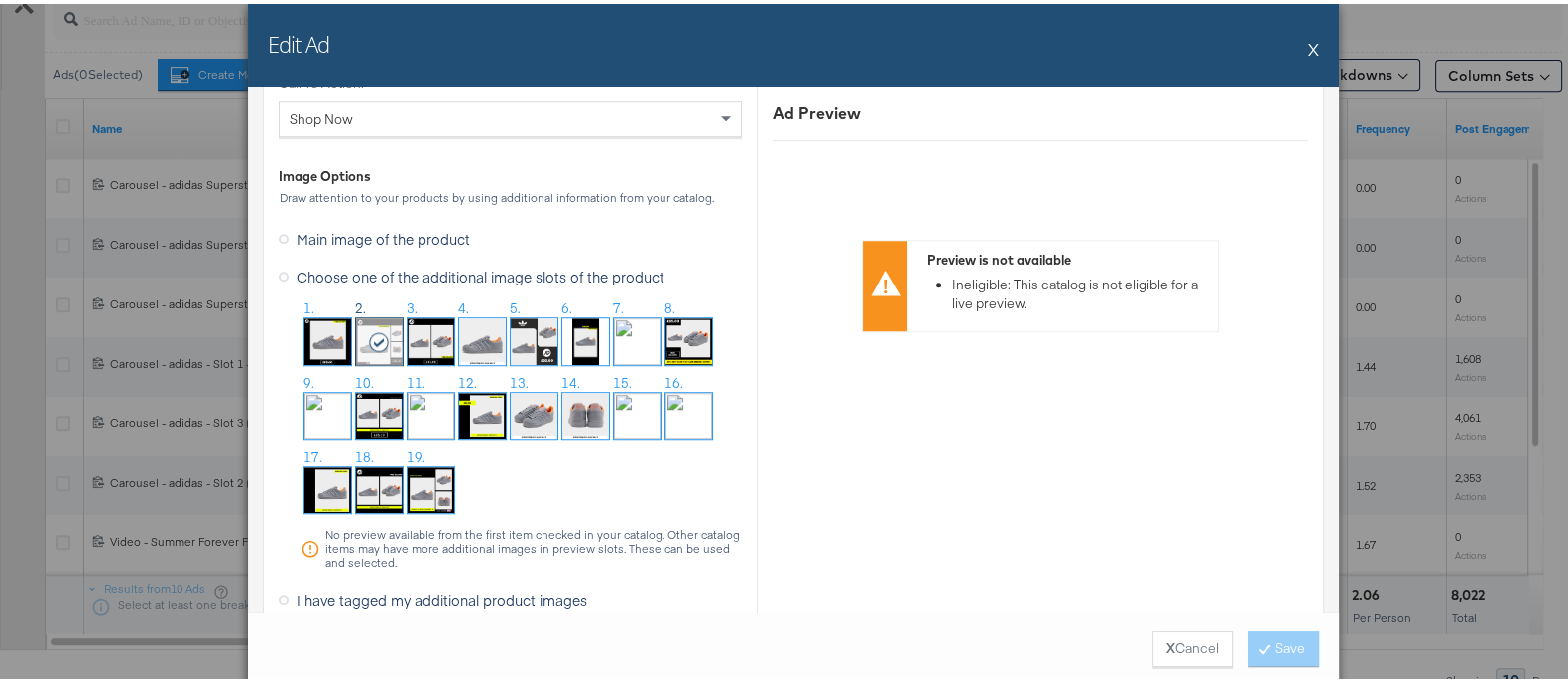 scroll, scrollTop: 2077, scrollLeft: 0, axis: vertical 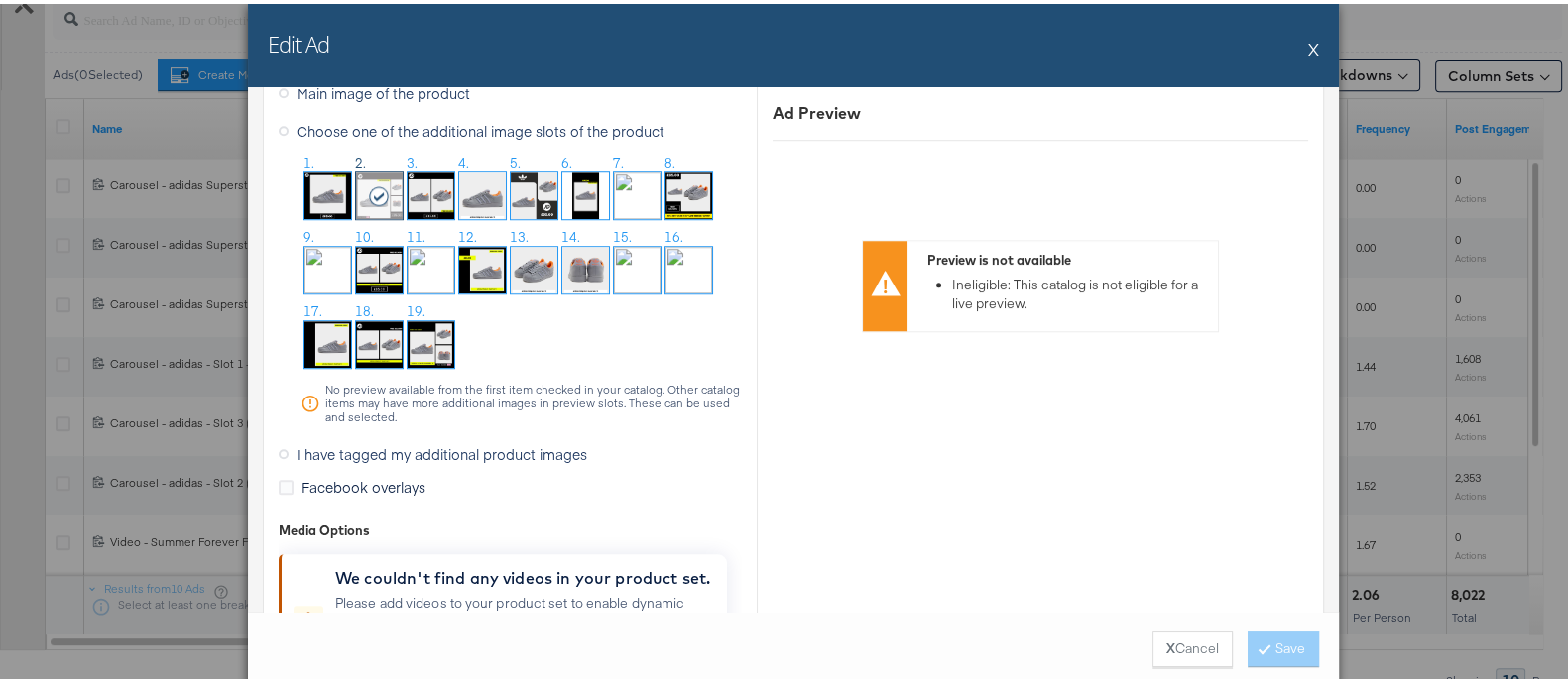 click on "I have tagged my additional product images" at bounding box center [441, 450] 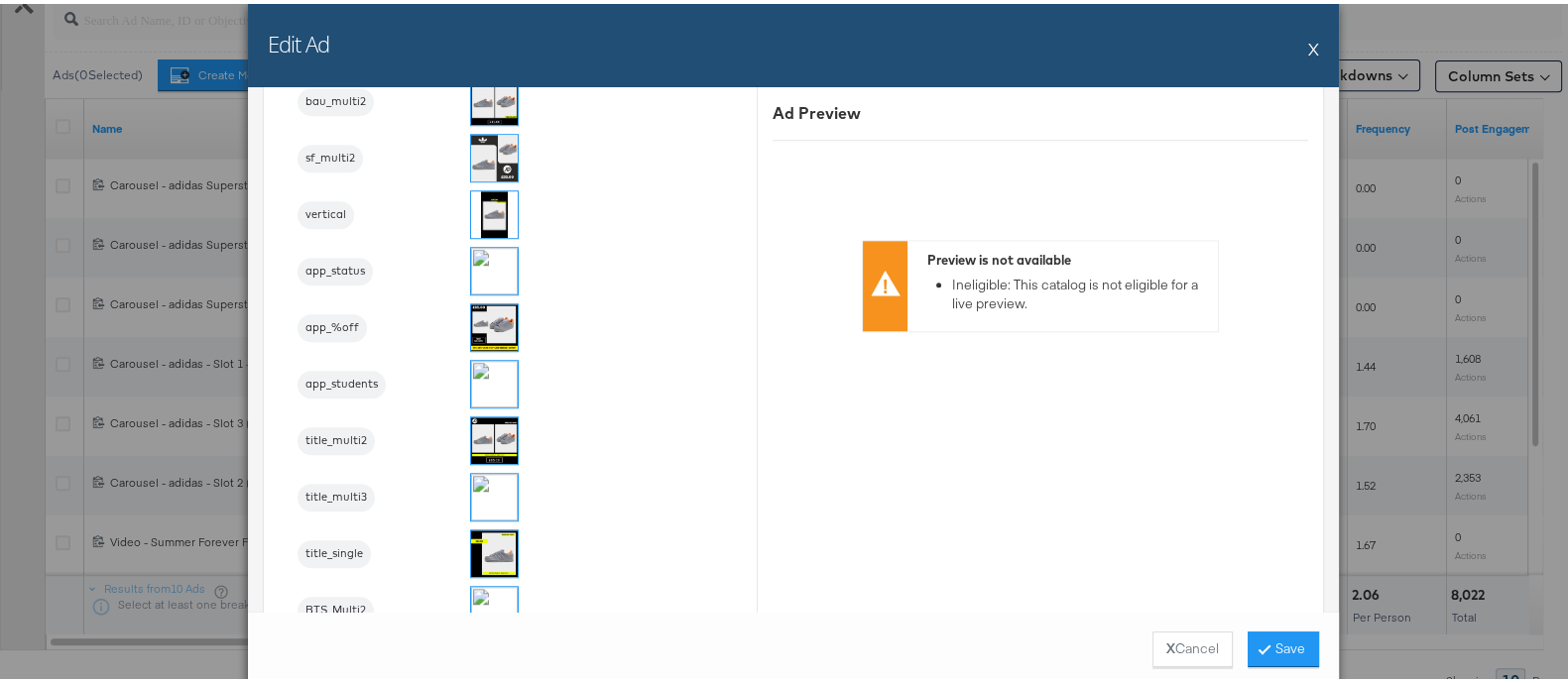 scroll, scrollTop: 1793, scrollLeft: 0, axis: vertical 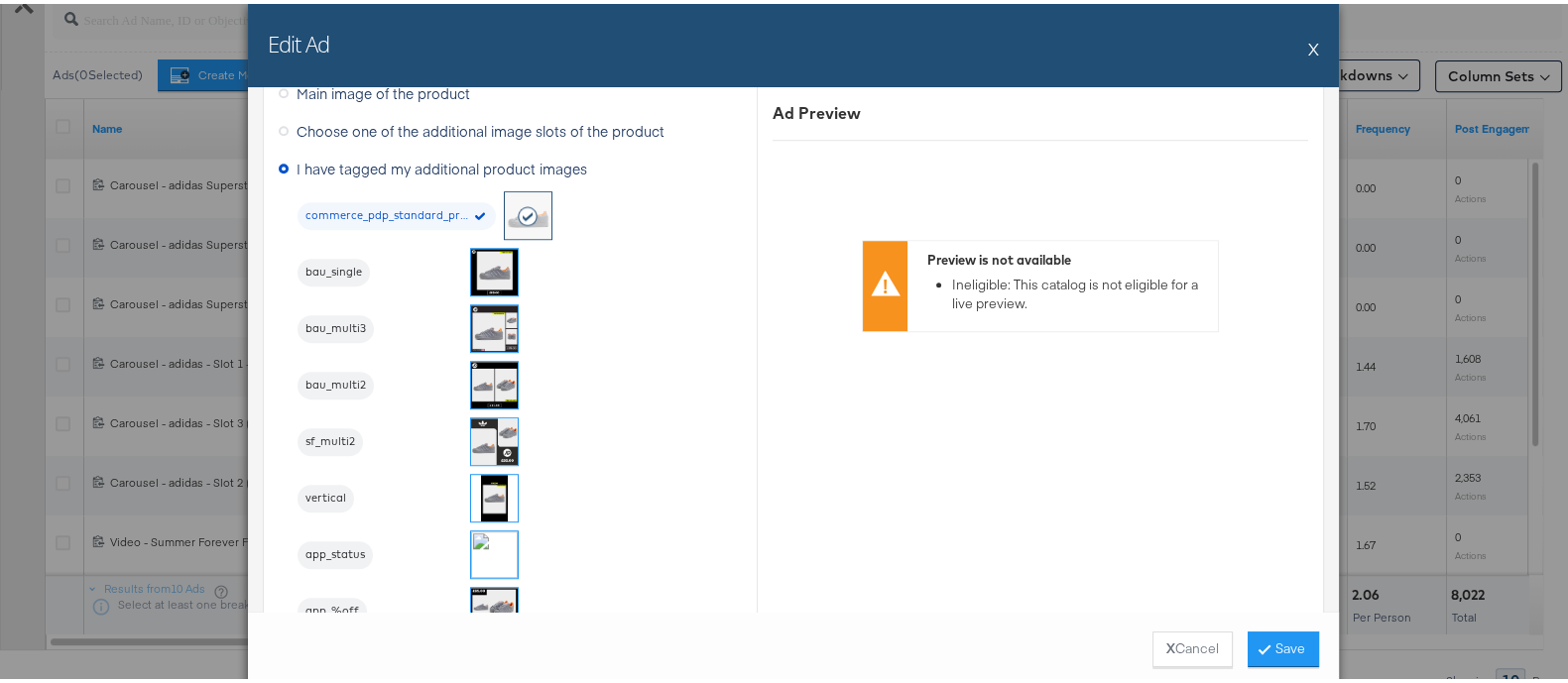 click at bounding box center (494, 324) 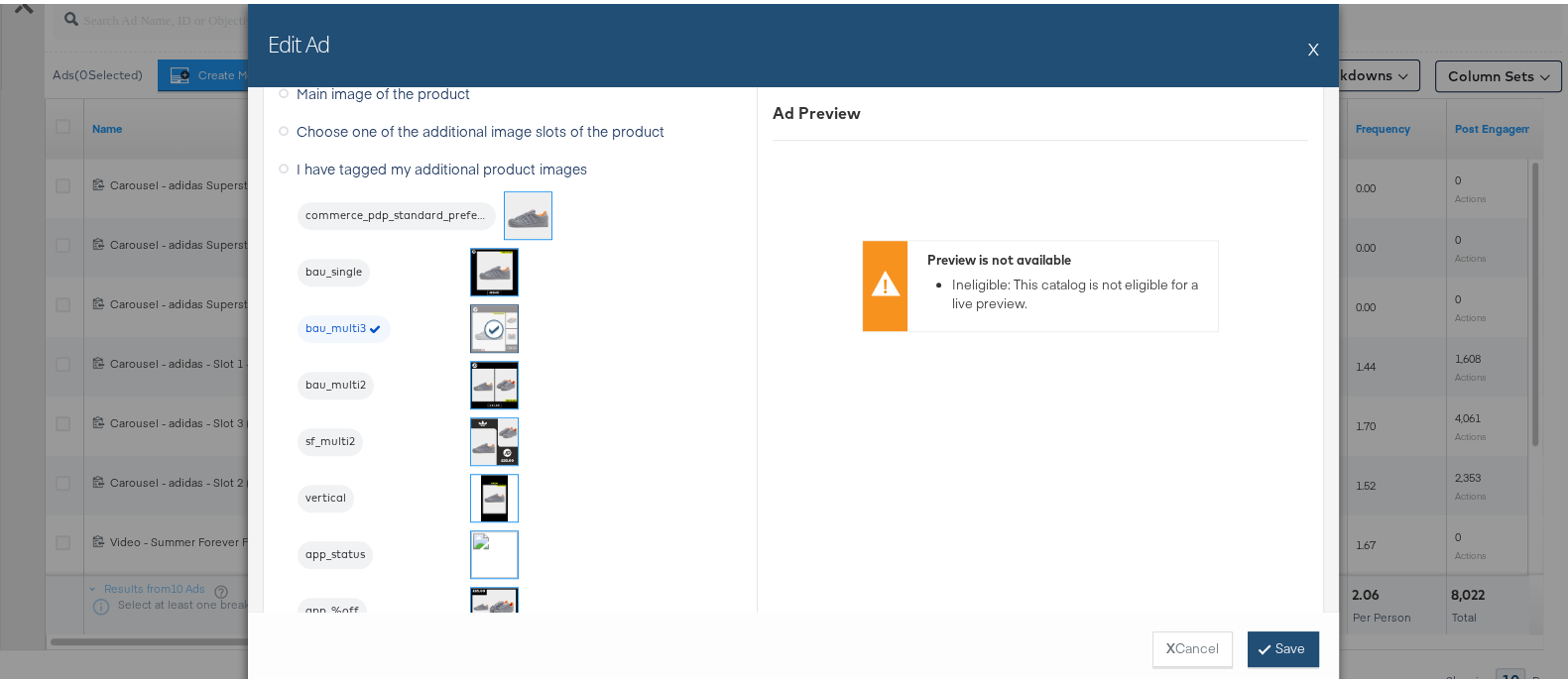 click on "Save" at bounding box center (1283, 645) 